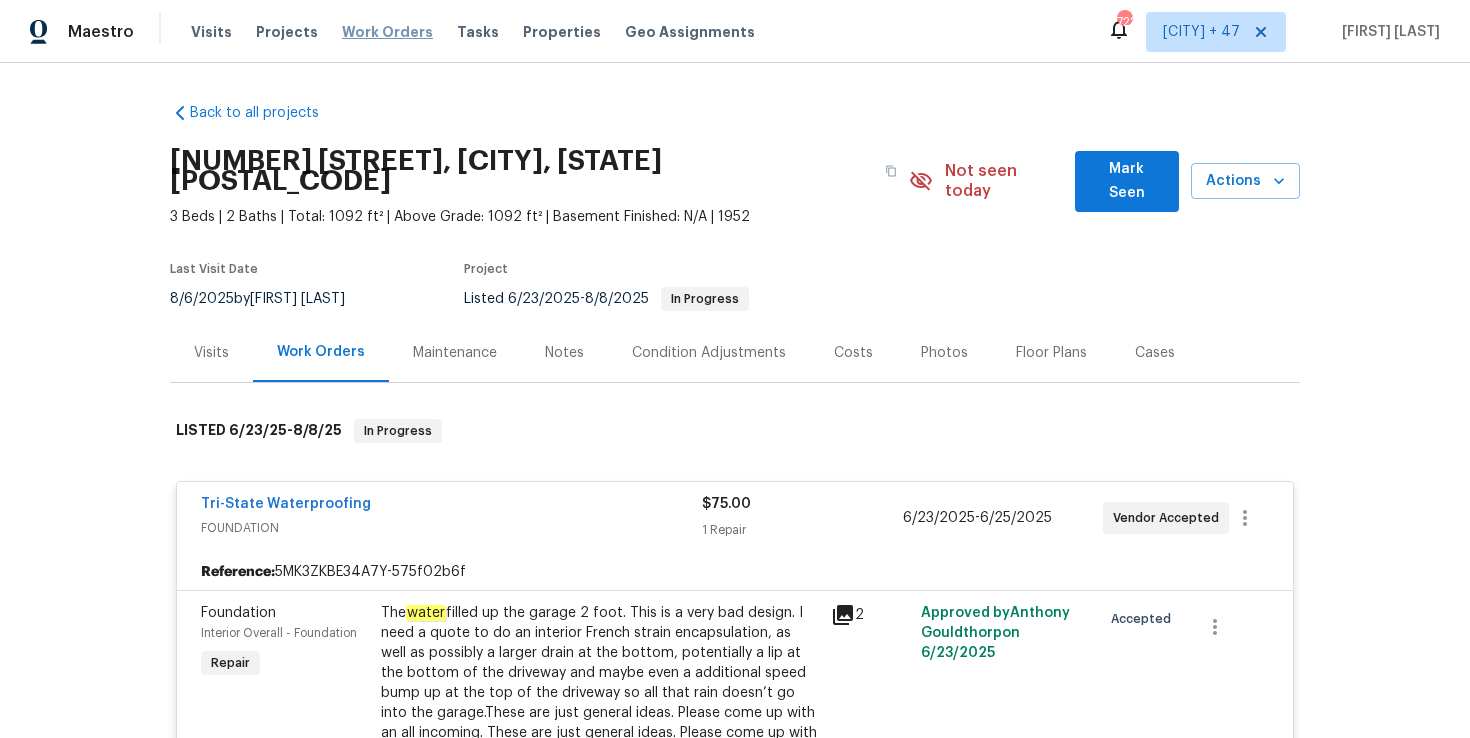 scroll, scrollTop: 0, scrollLeft: 0, axis: both 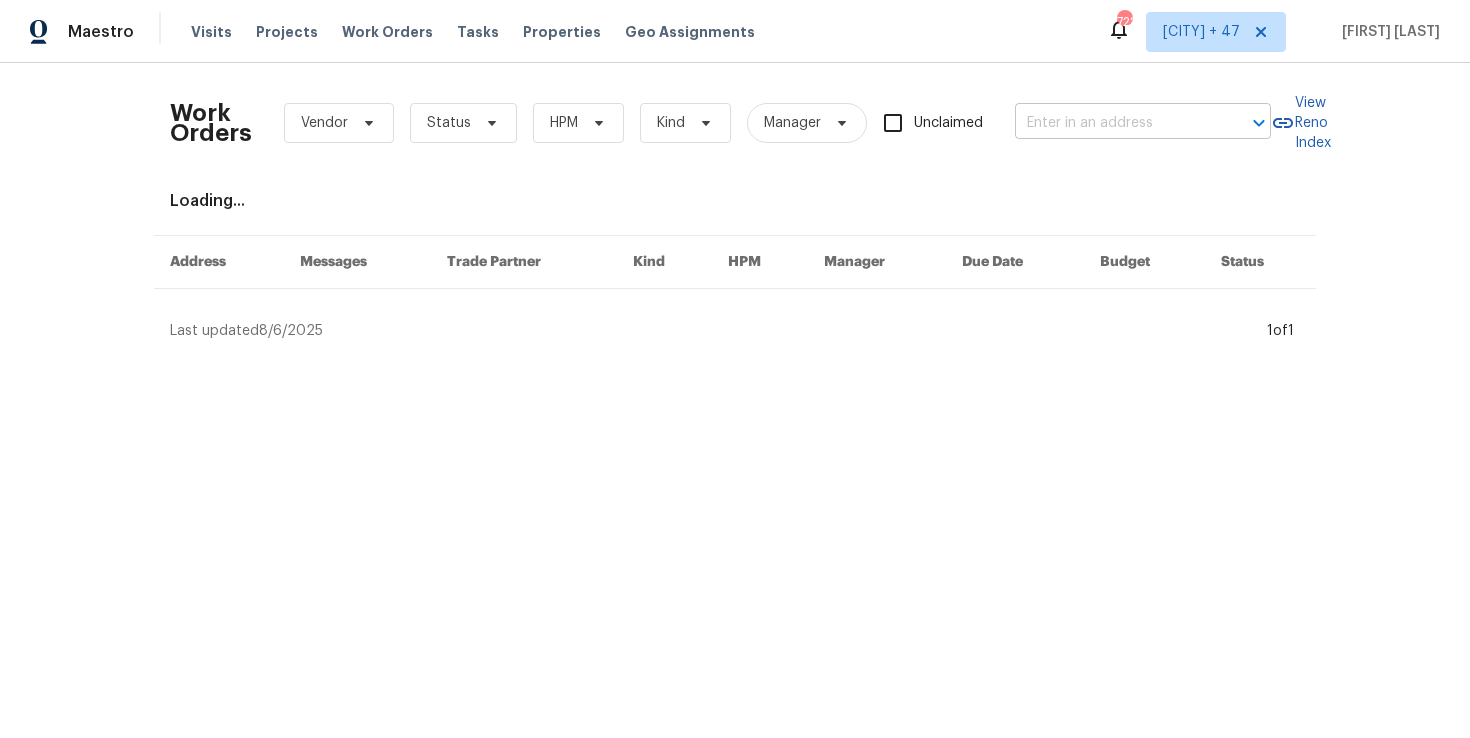click at bounding box center (1115, 123) 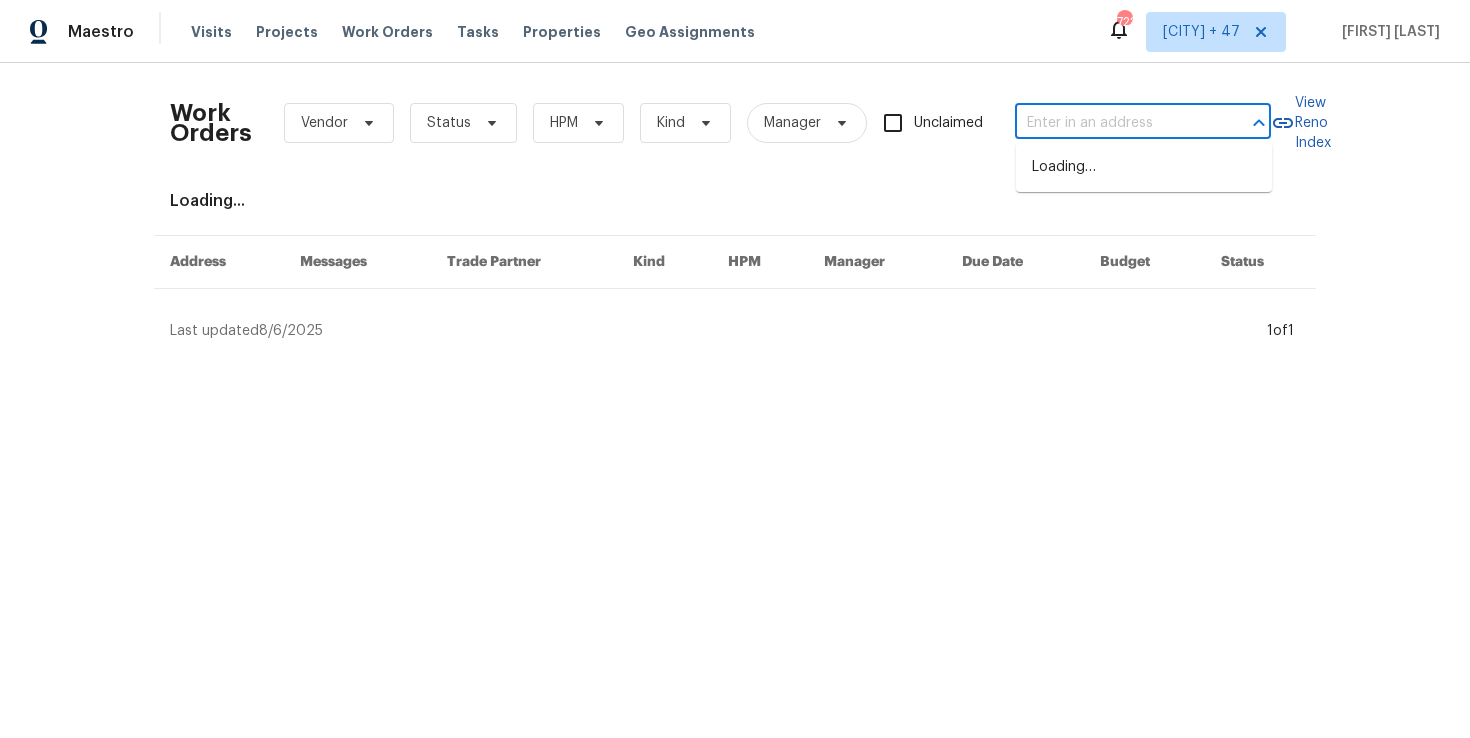 paste on "[NUMBER] [STREET] [UNIT], [CITY], [STATE] [POSTAL_CODE]" 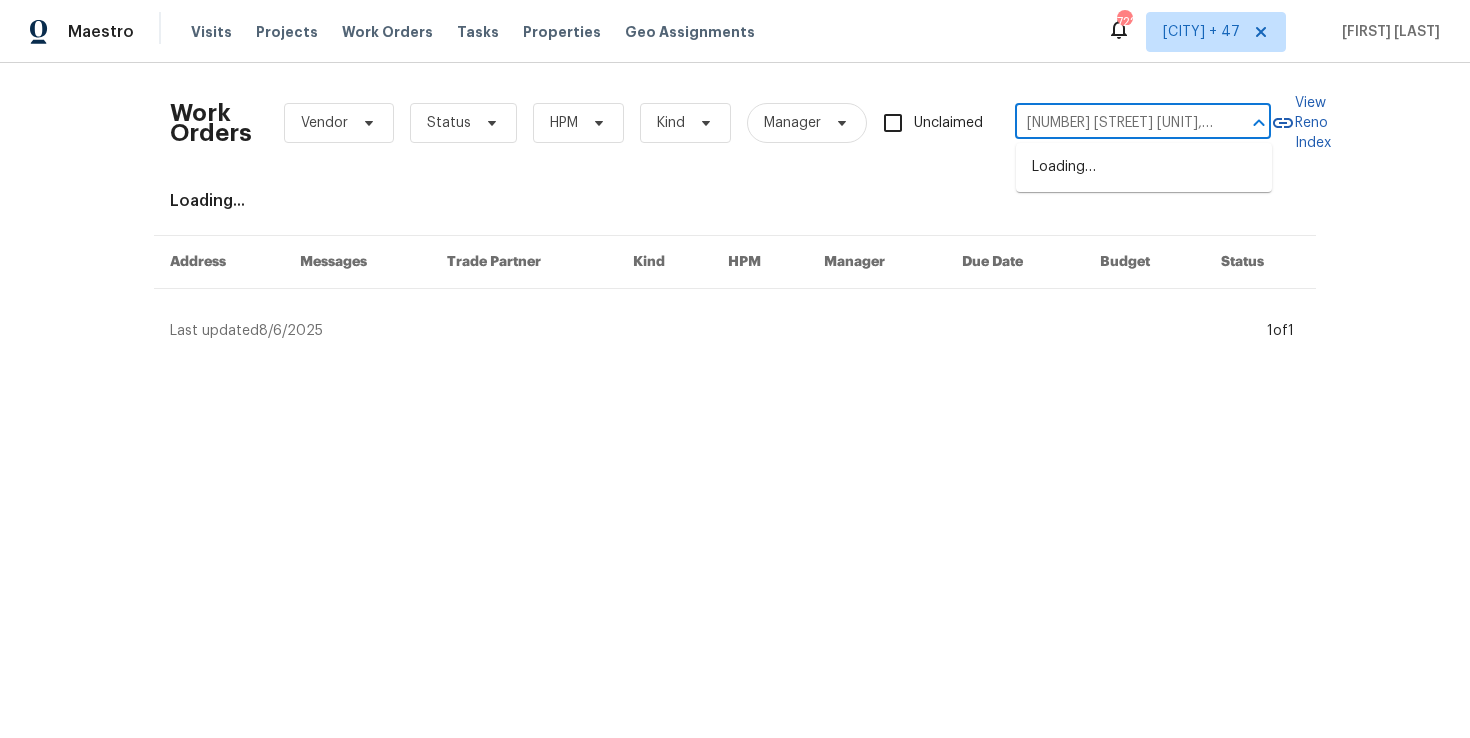 scroll, scrollTop: 0, scrollLeft: 92, axis: horizontal 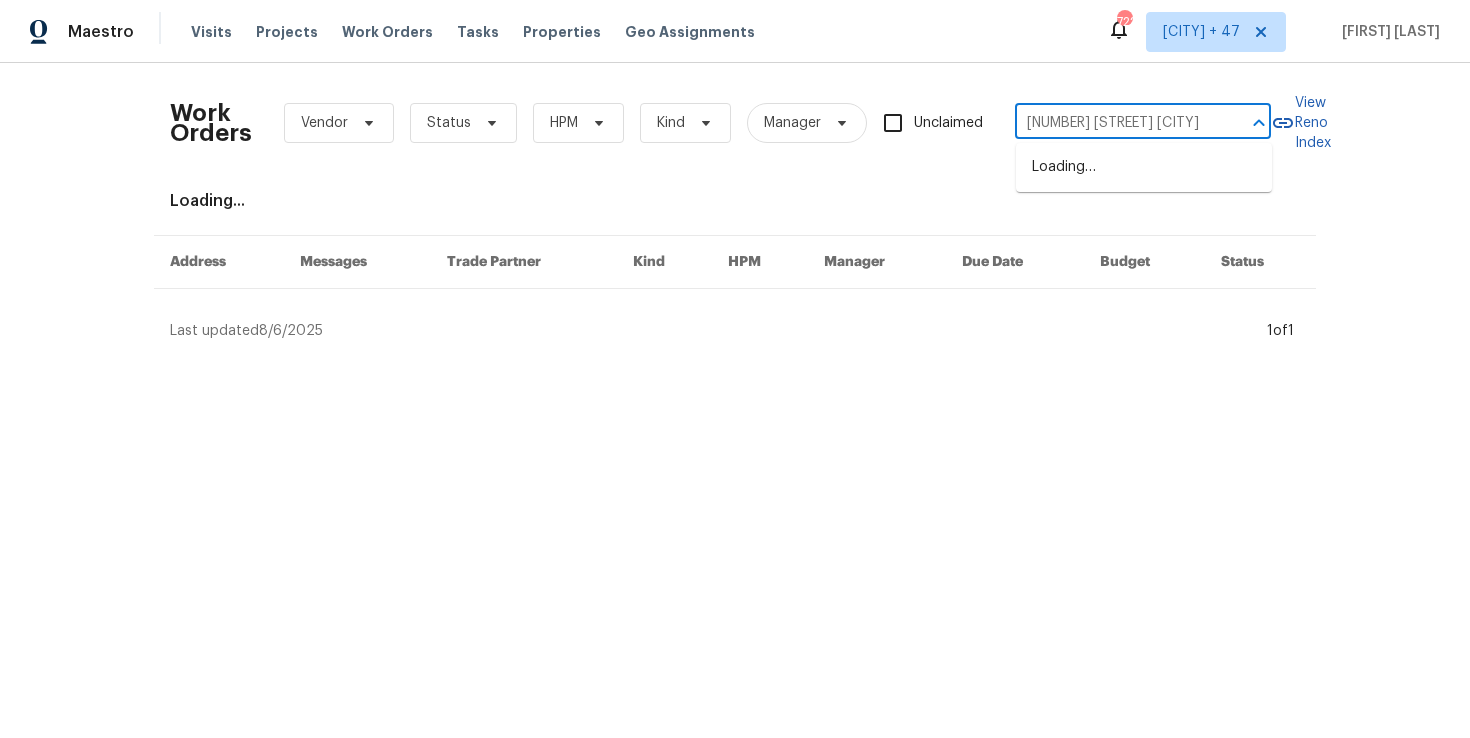 type on "[NUMBER] [STREET] [CITY]" 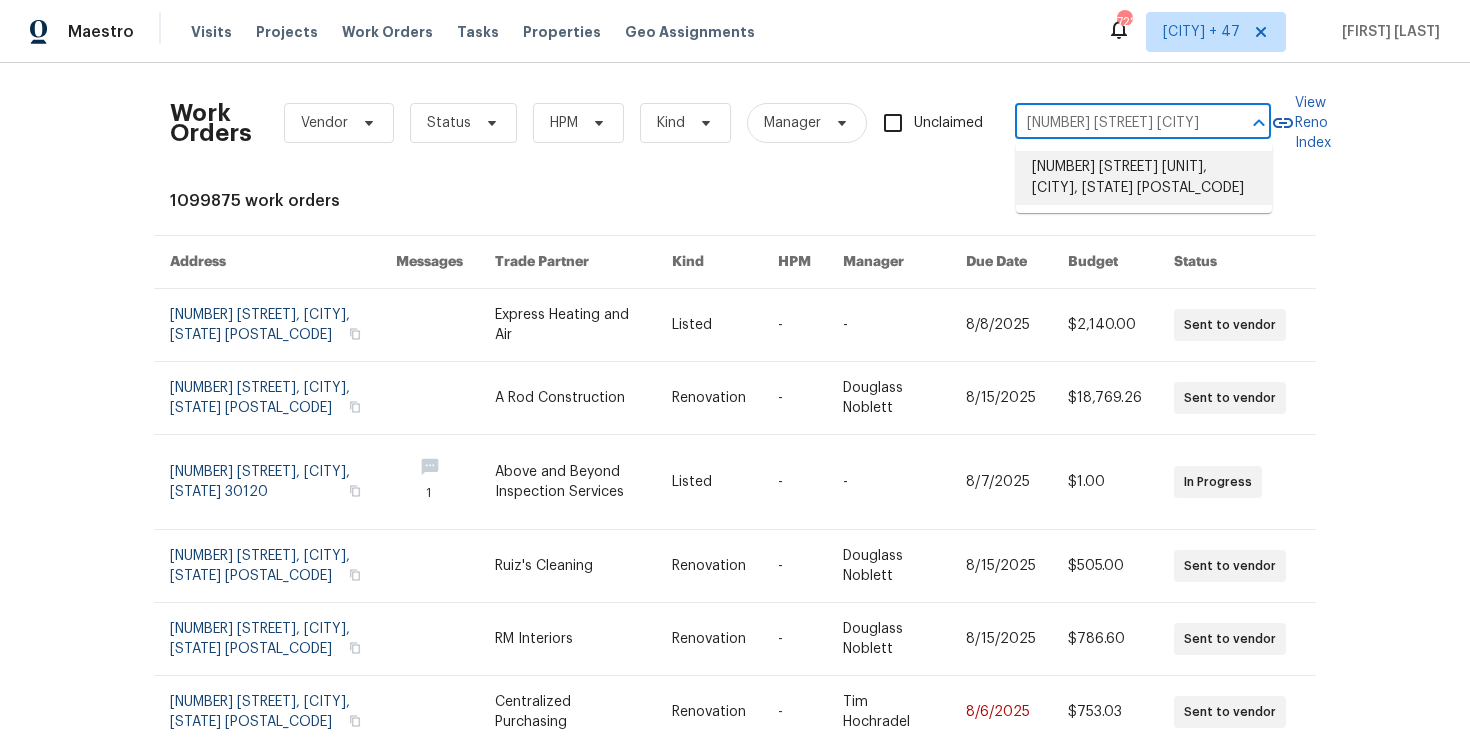 click on "[NUMBER] [STREET] [UNIT], [CITY], [STATE] [POSTAL_CODE]" at bounding box center [1144, 178] 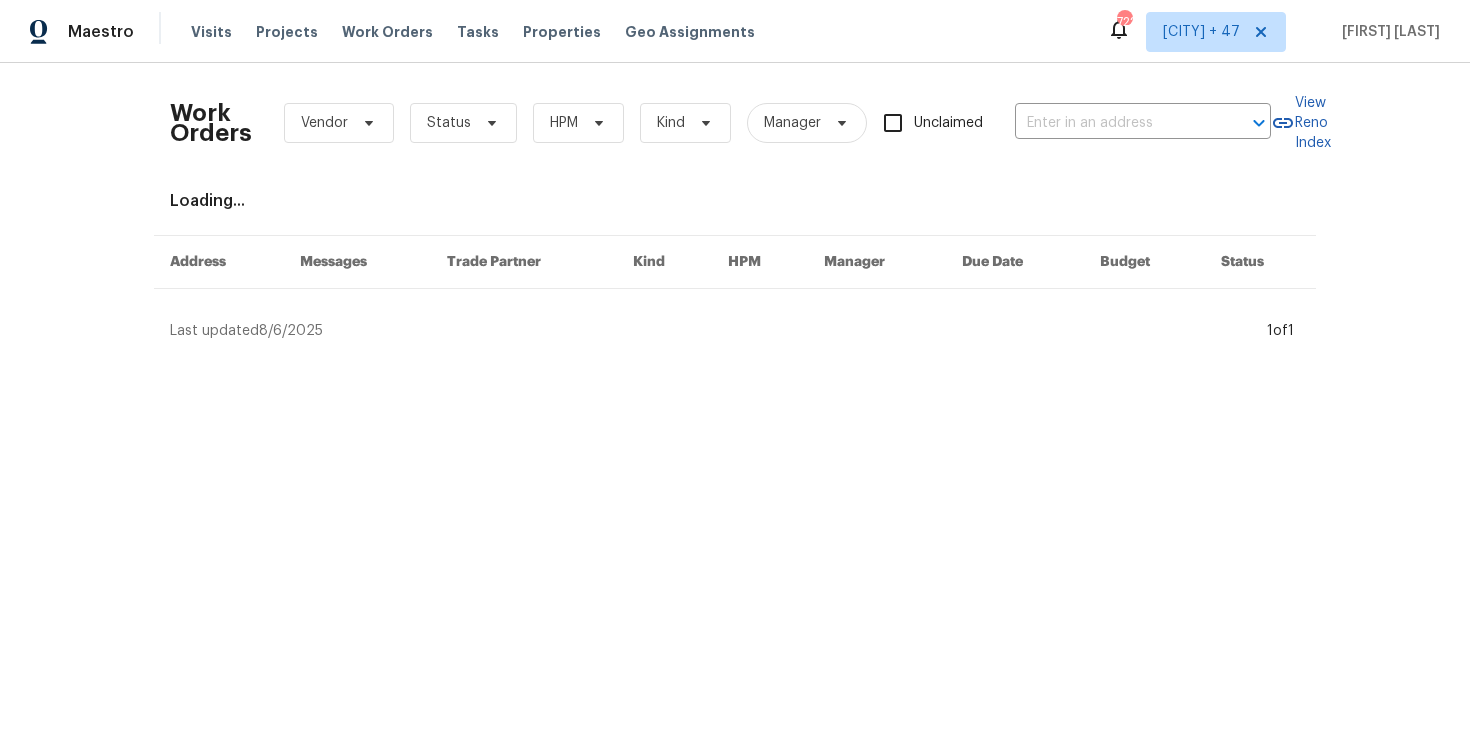 type on "[NUMBER] [STREET] [UNIT], [CITY], [STATE] [POSTAL_CODE]" 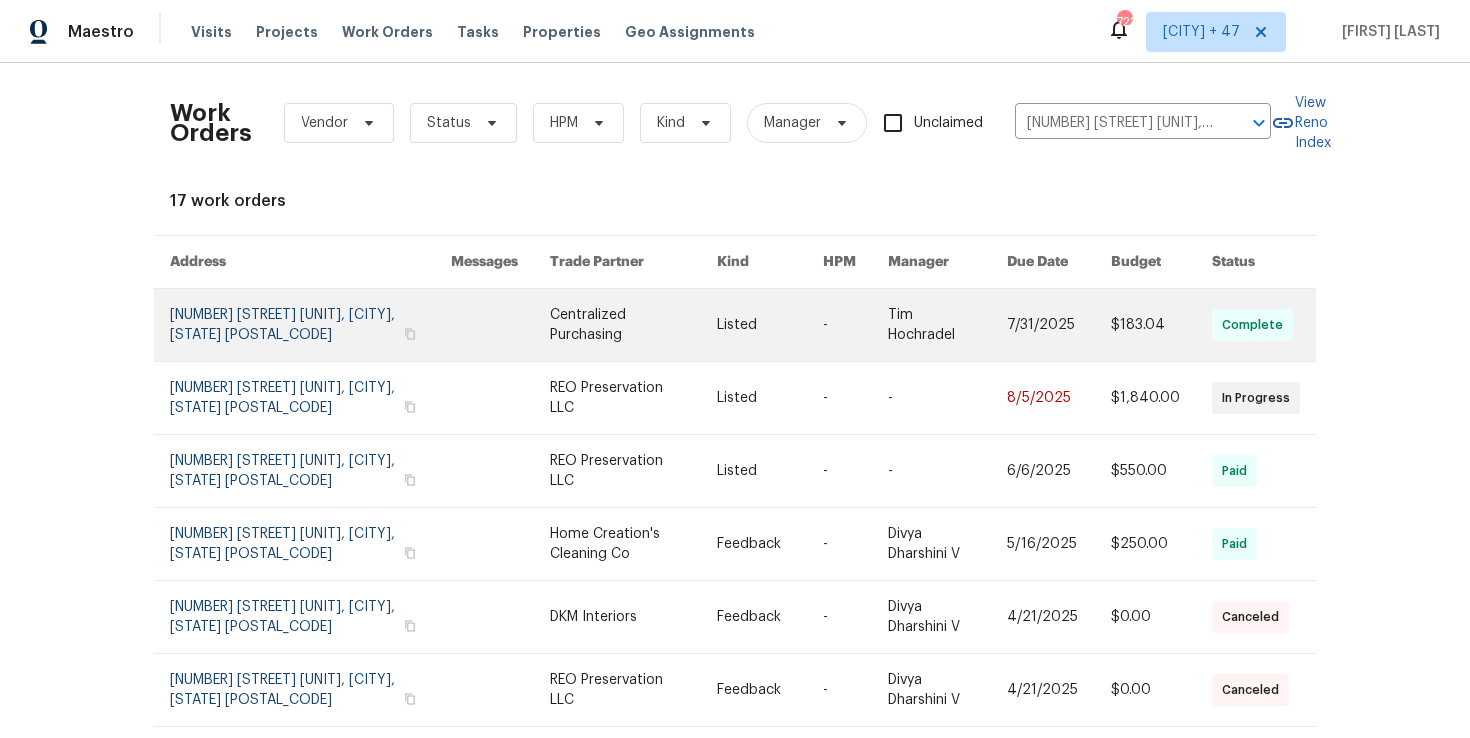 click at bounding box center (310, 325) 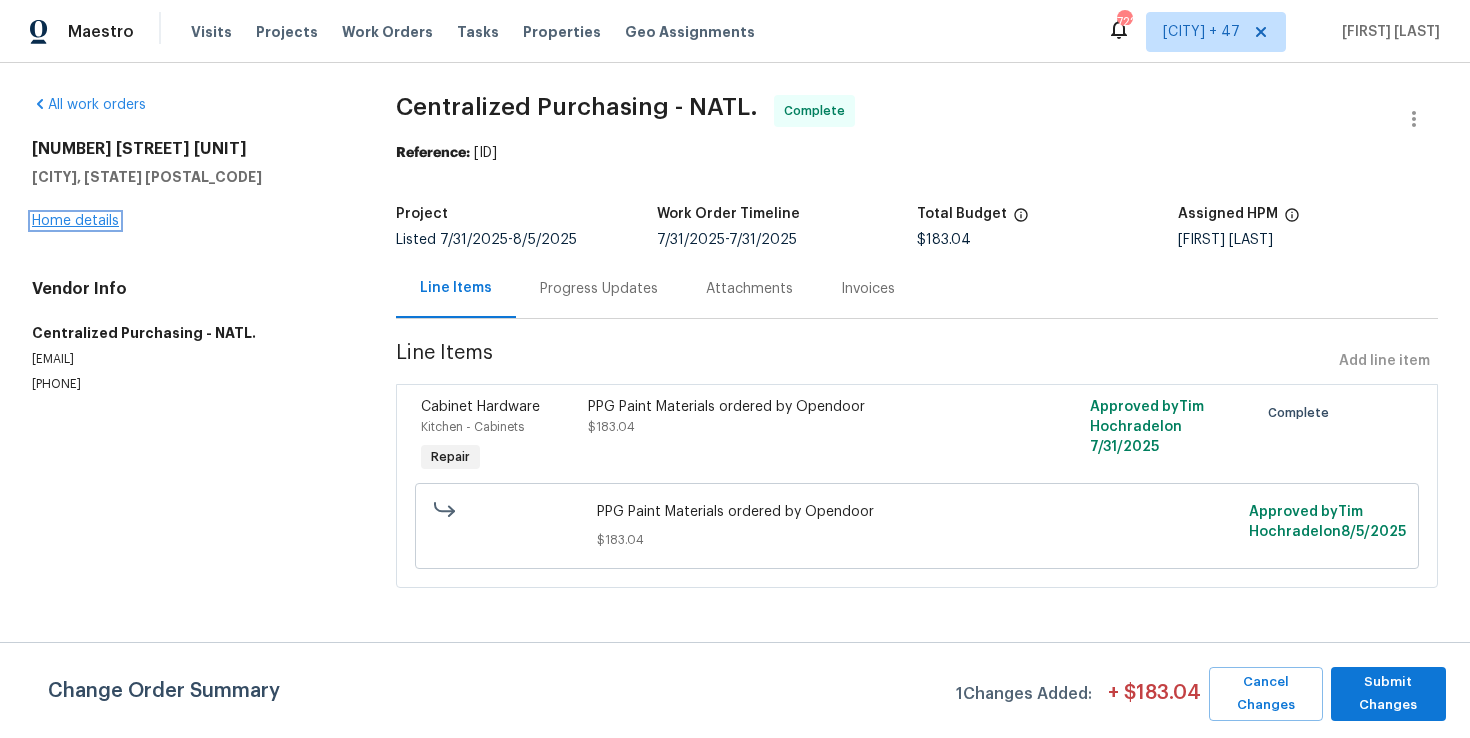 click on "Home details" at bounding box center (75, 221) 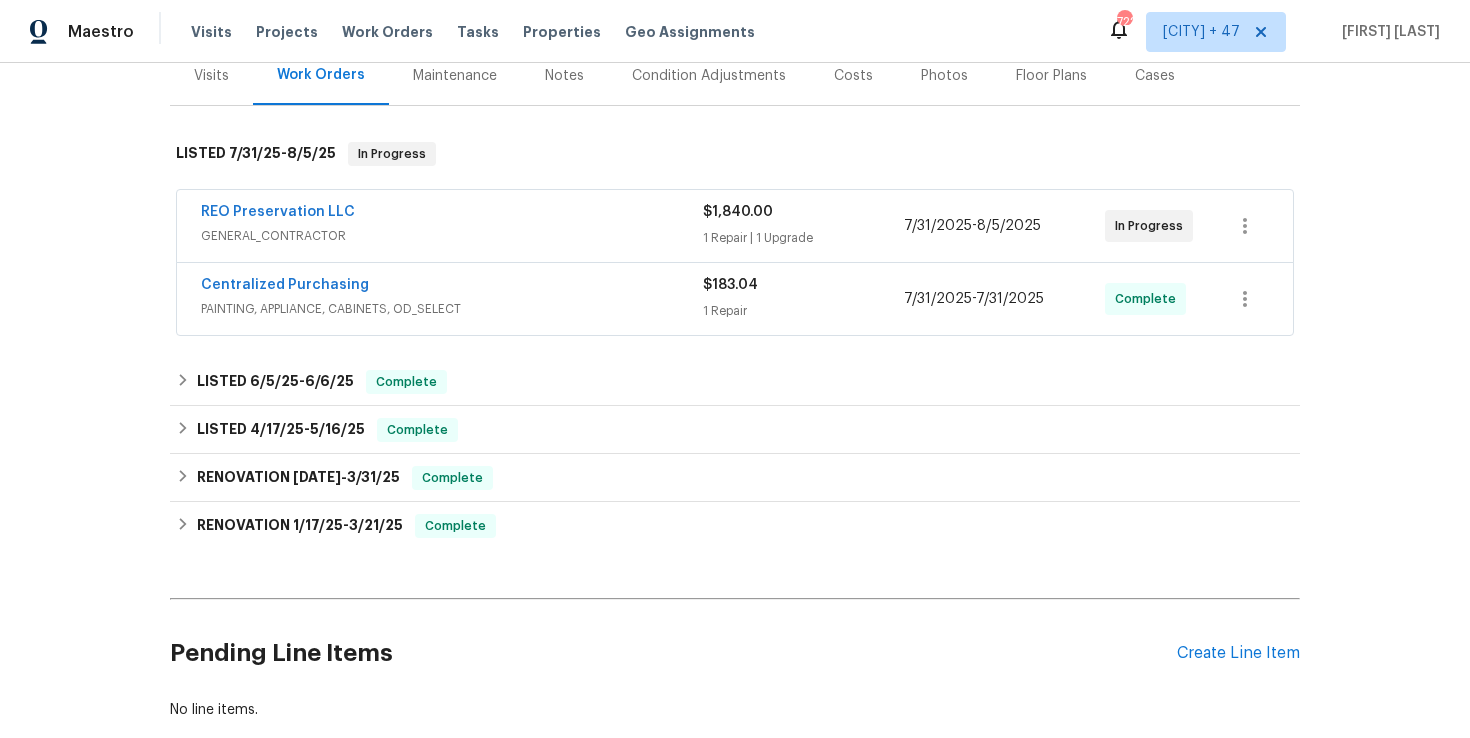 scroll, scrollTop: 319, scrollLeft: 0, axis: vertical 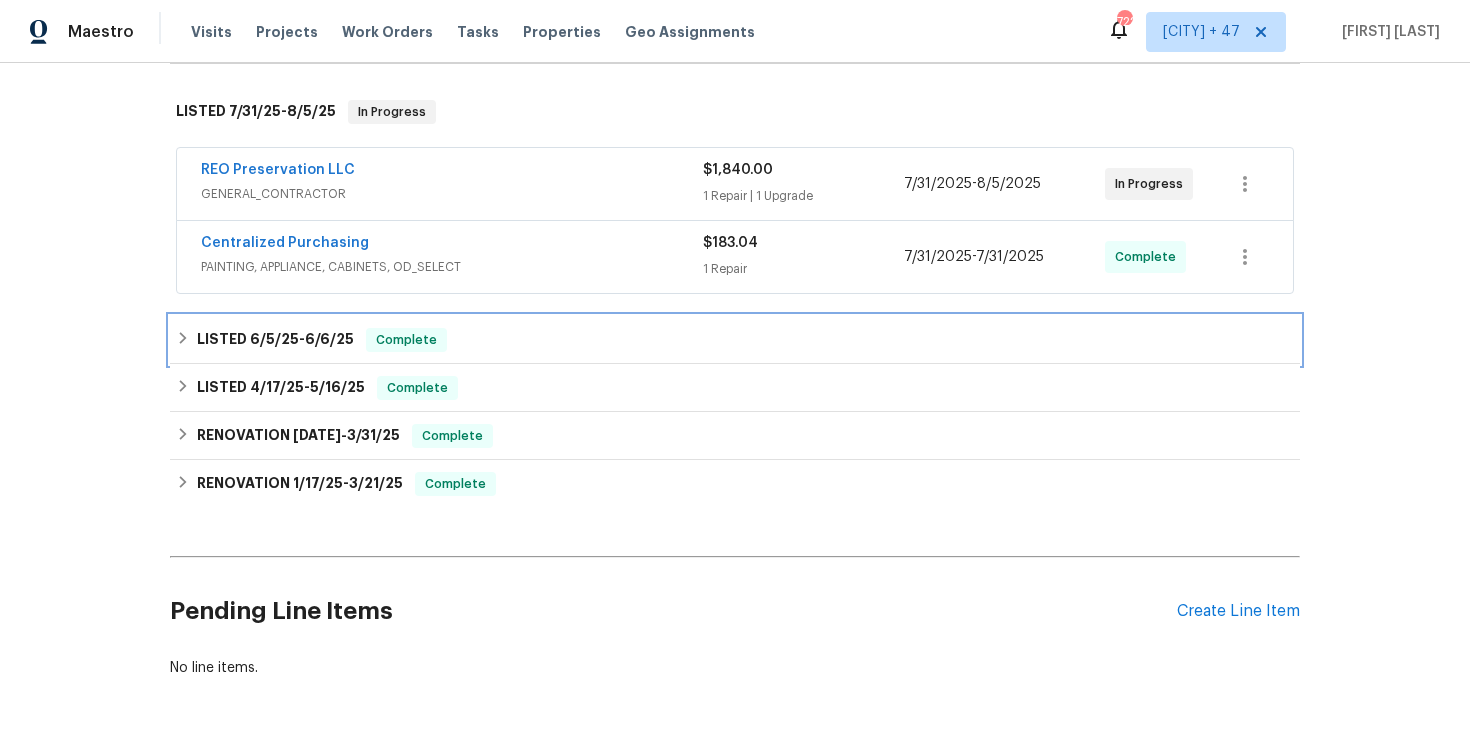 click on "LISTED   6/5/25  -  6/6/25 Complete" at bounding box center (735, 340) 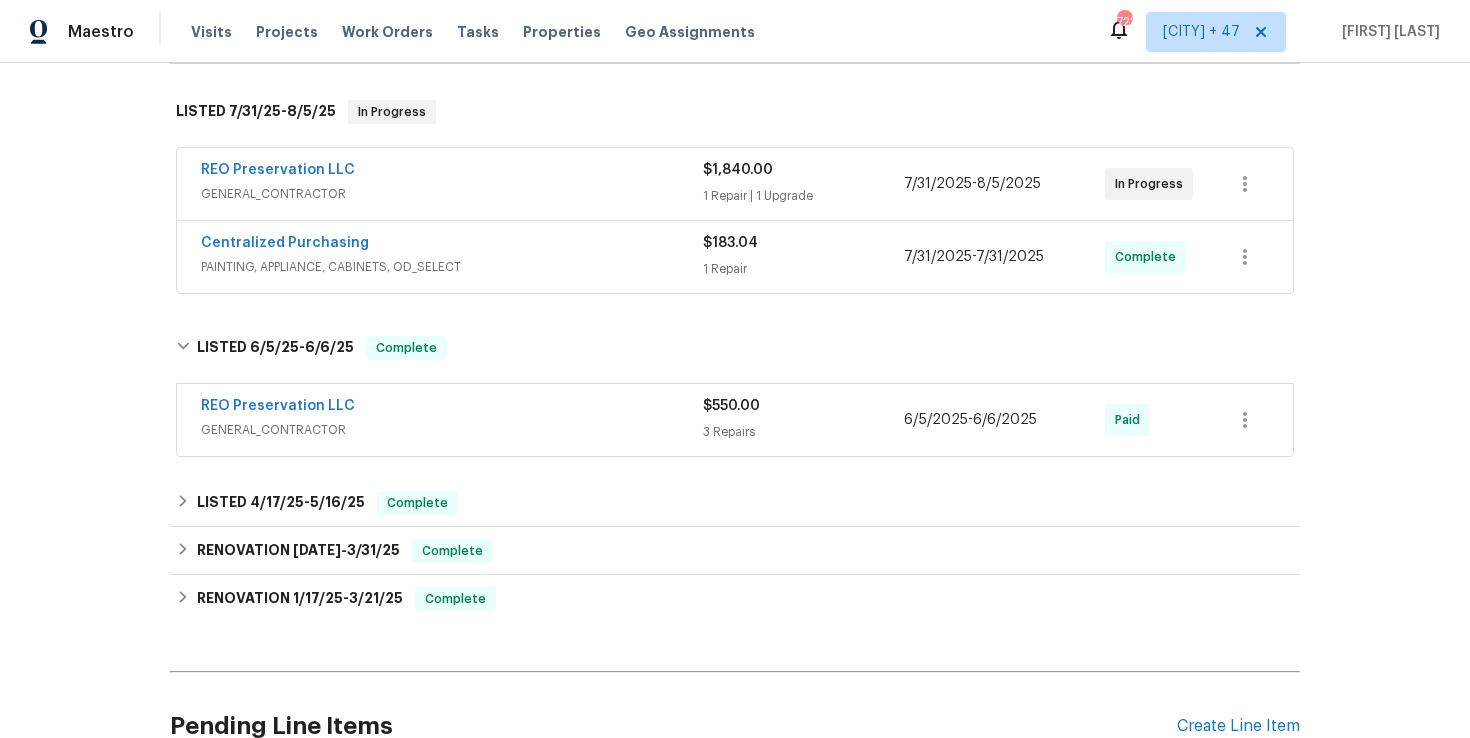 click on "PAINTING, APPLIANCE, CABINETS, OD_SELECT" at bounding box center [452, 267] 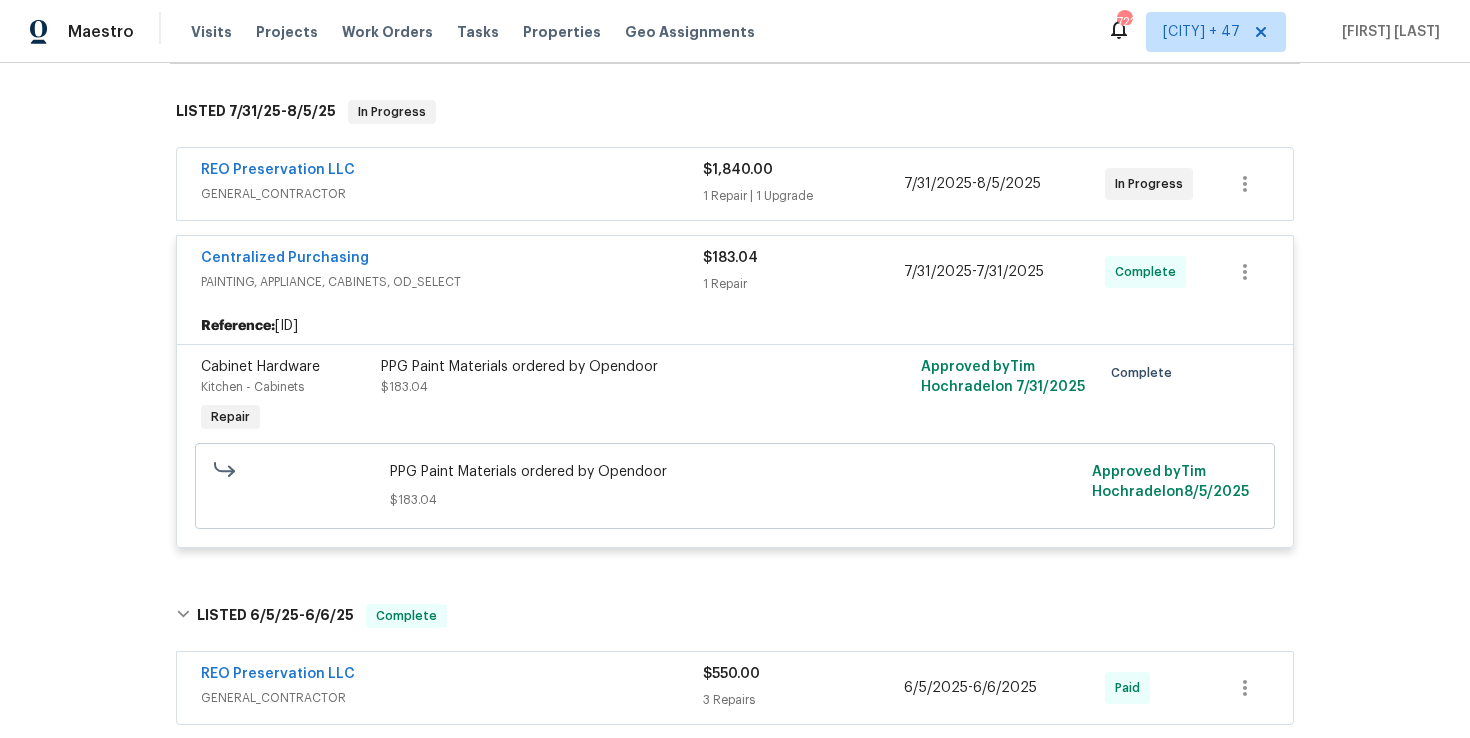 click on "GENERAL_CONTRACTOR" at bounding box center (452, 194) 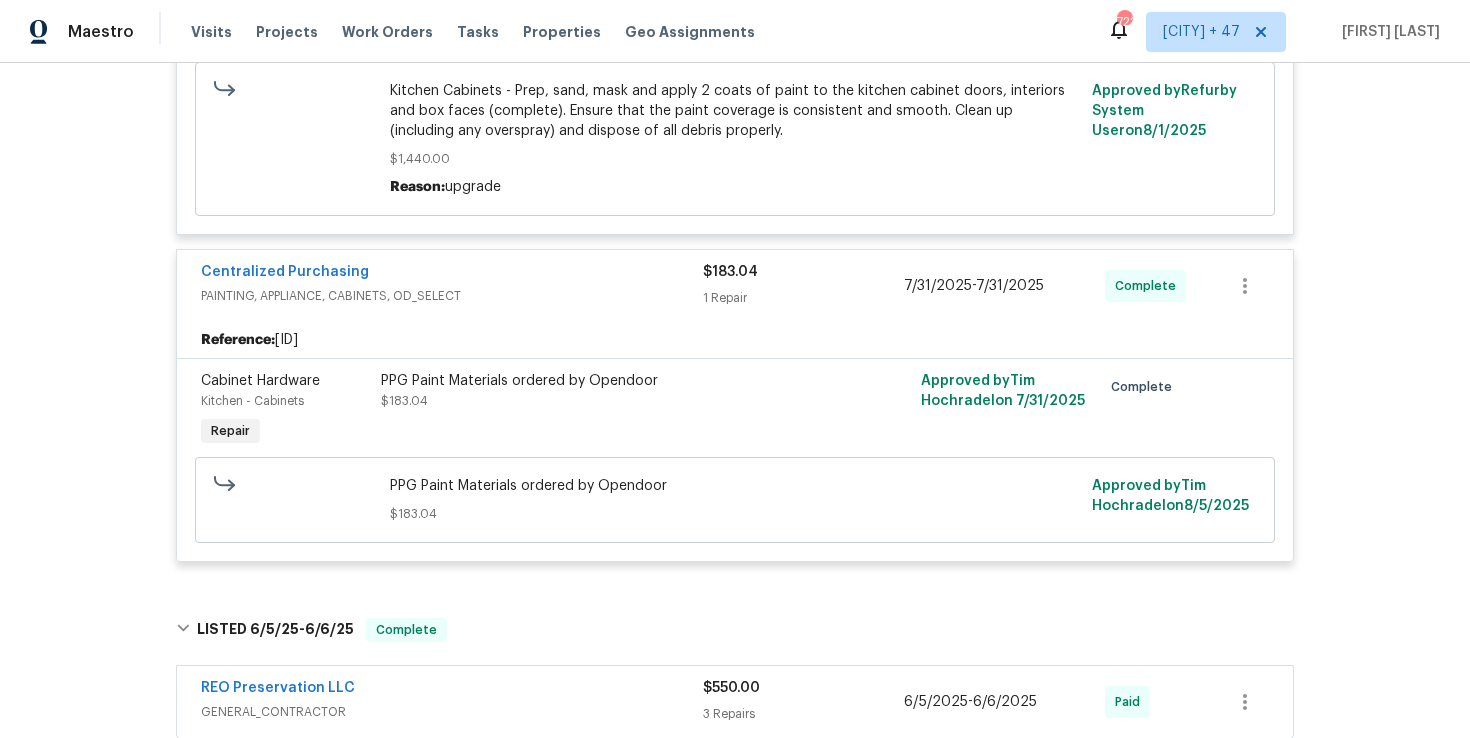 scroll, scrollTop: 1065, scrollLeft: 0, axis: vertical 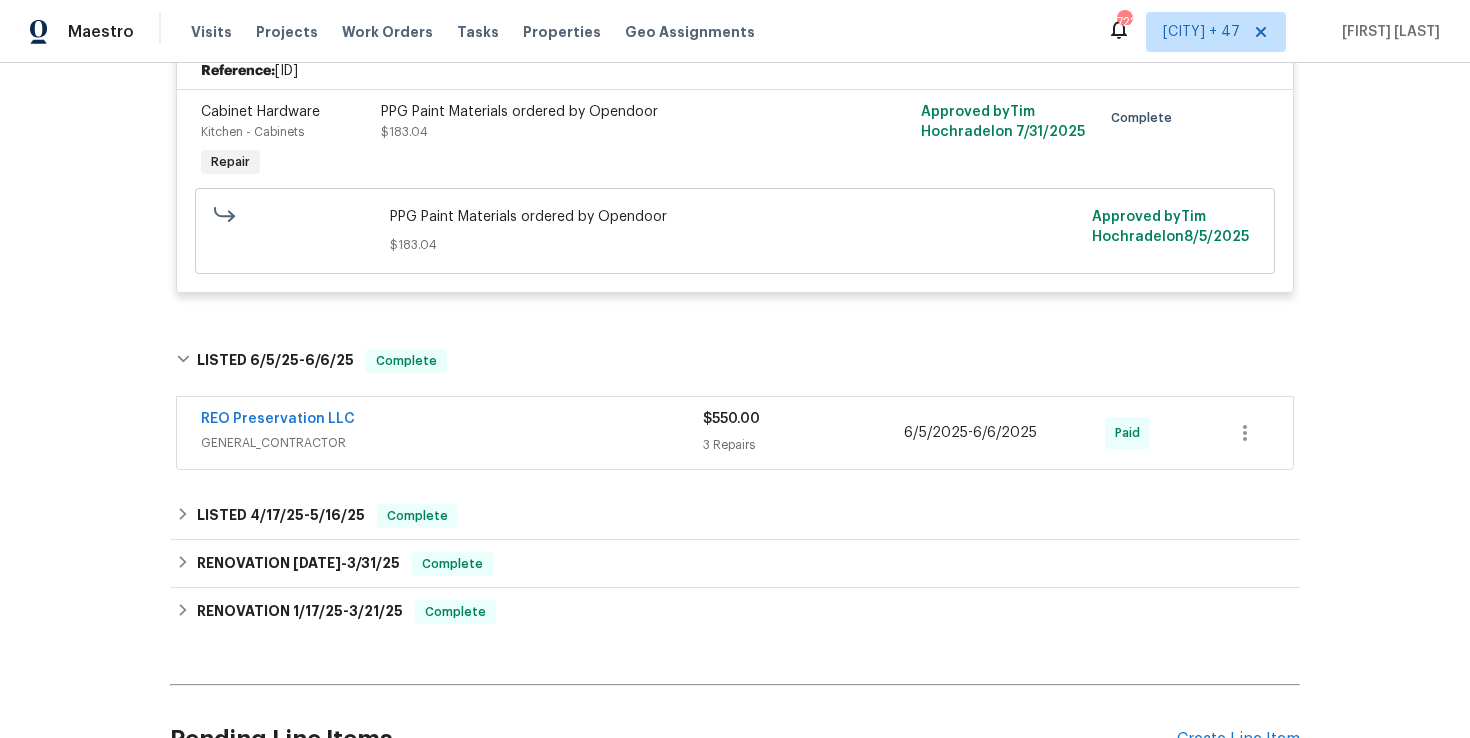 click on "GENERAL_CONTRACTOR" at bounding box center (452, 443) 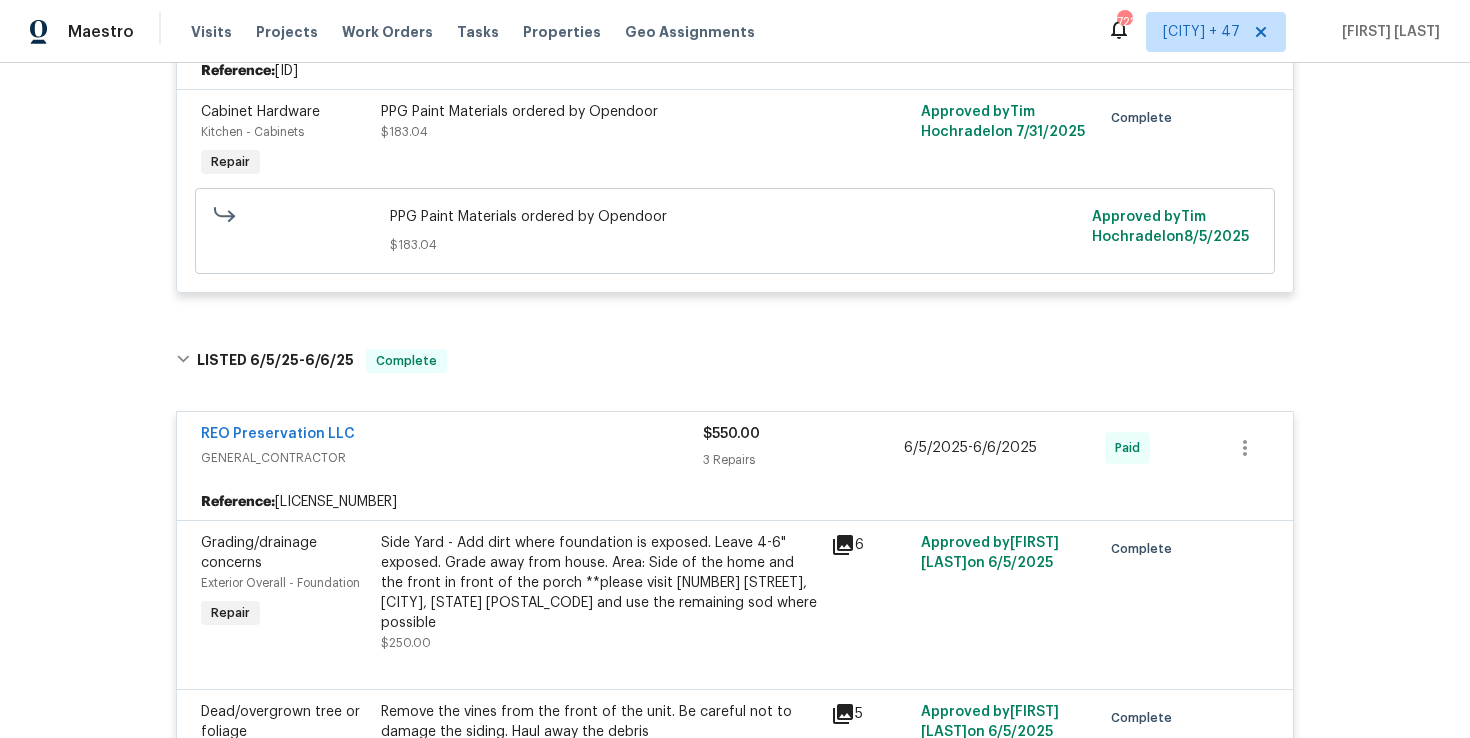 scroll, scrollTop: 1566, scrollLeft: 0, axis: vertical 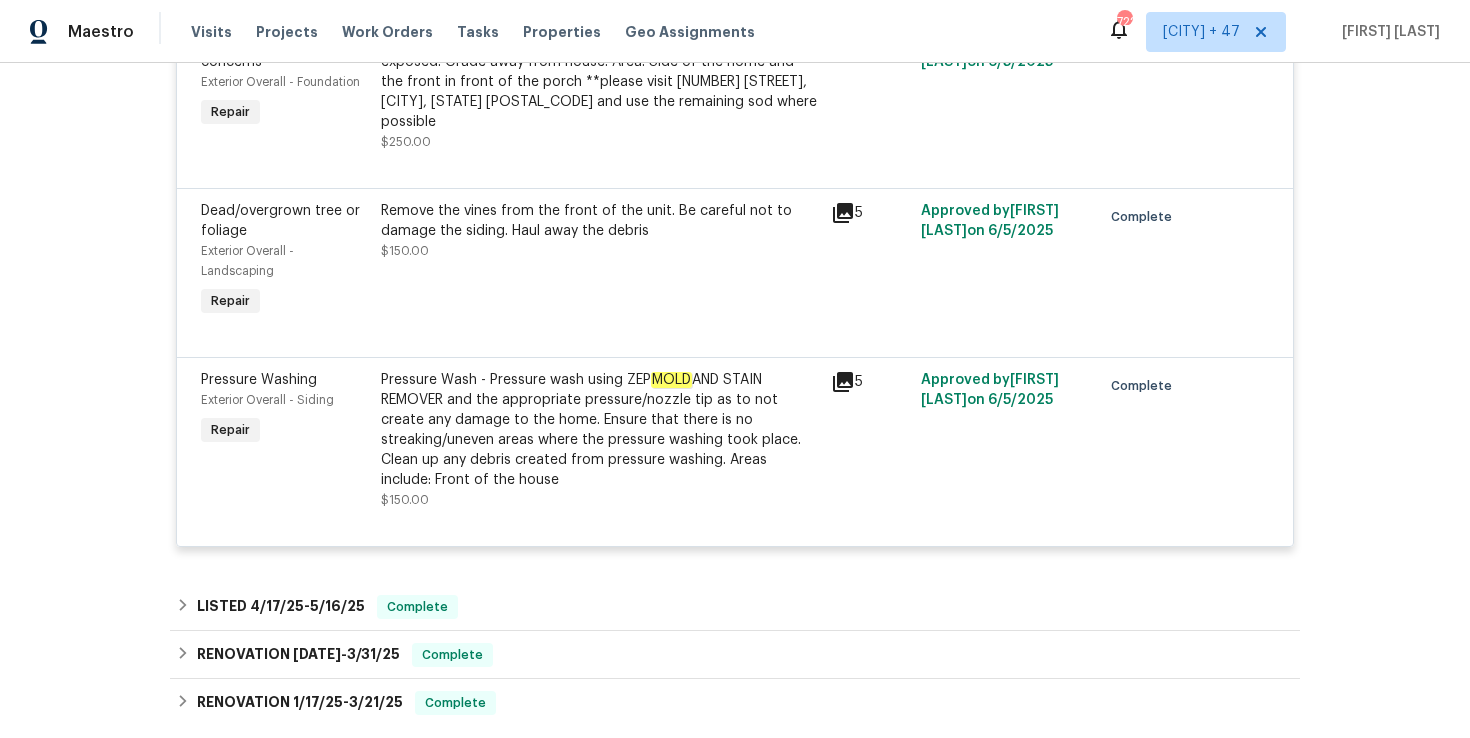 click on "Pressure Wash - Pressure wash using ZEP MOLD AND STAIN REMOVER and the appropriate pressure/nozzle tip as to not create any damage to the home. Ensure that there is no streaking/uneven areas where the pressure washing took place. Clean up any debris created from pressure washing. Areas include: Front of the house" at bounding box center (600, 430) 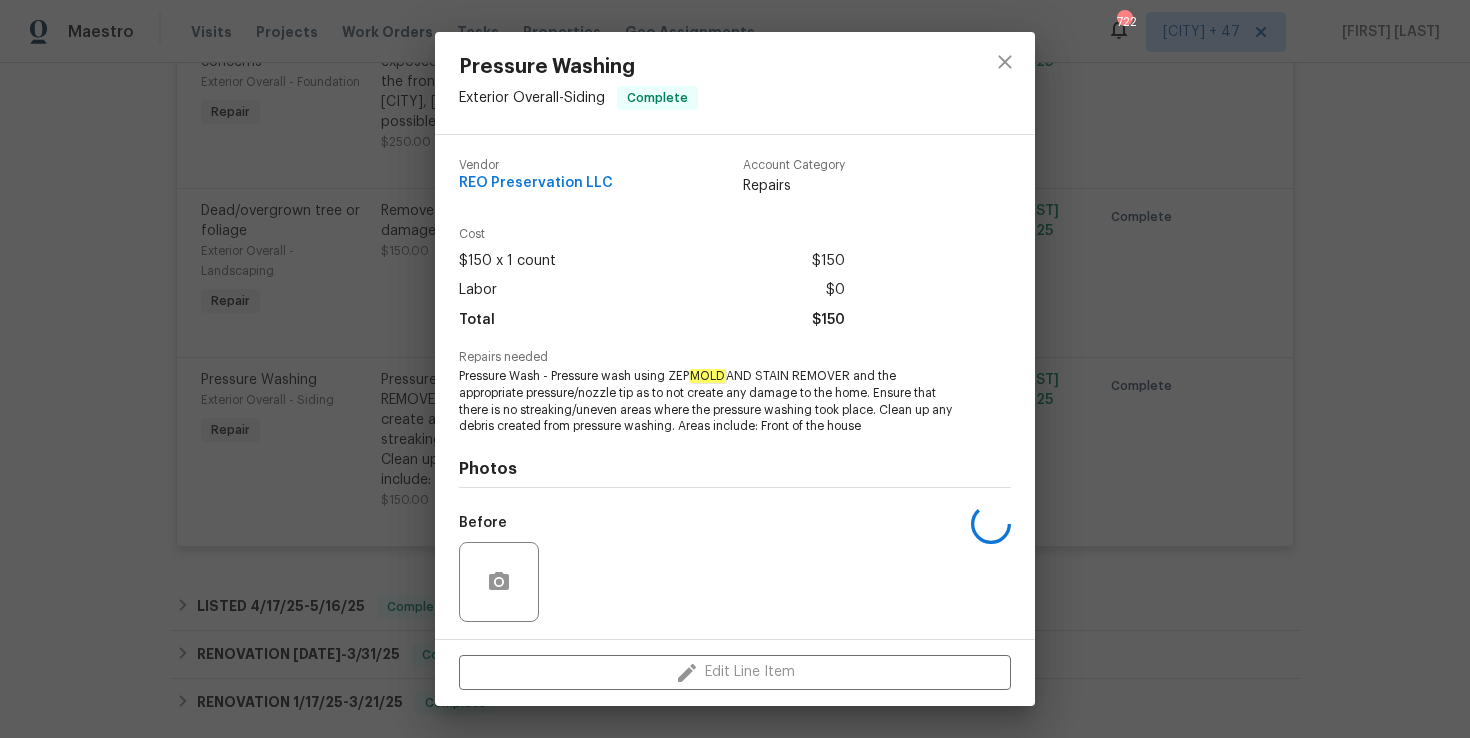 scroll, scrollTop: 133, scrollLeft: 0, axis: vertical 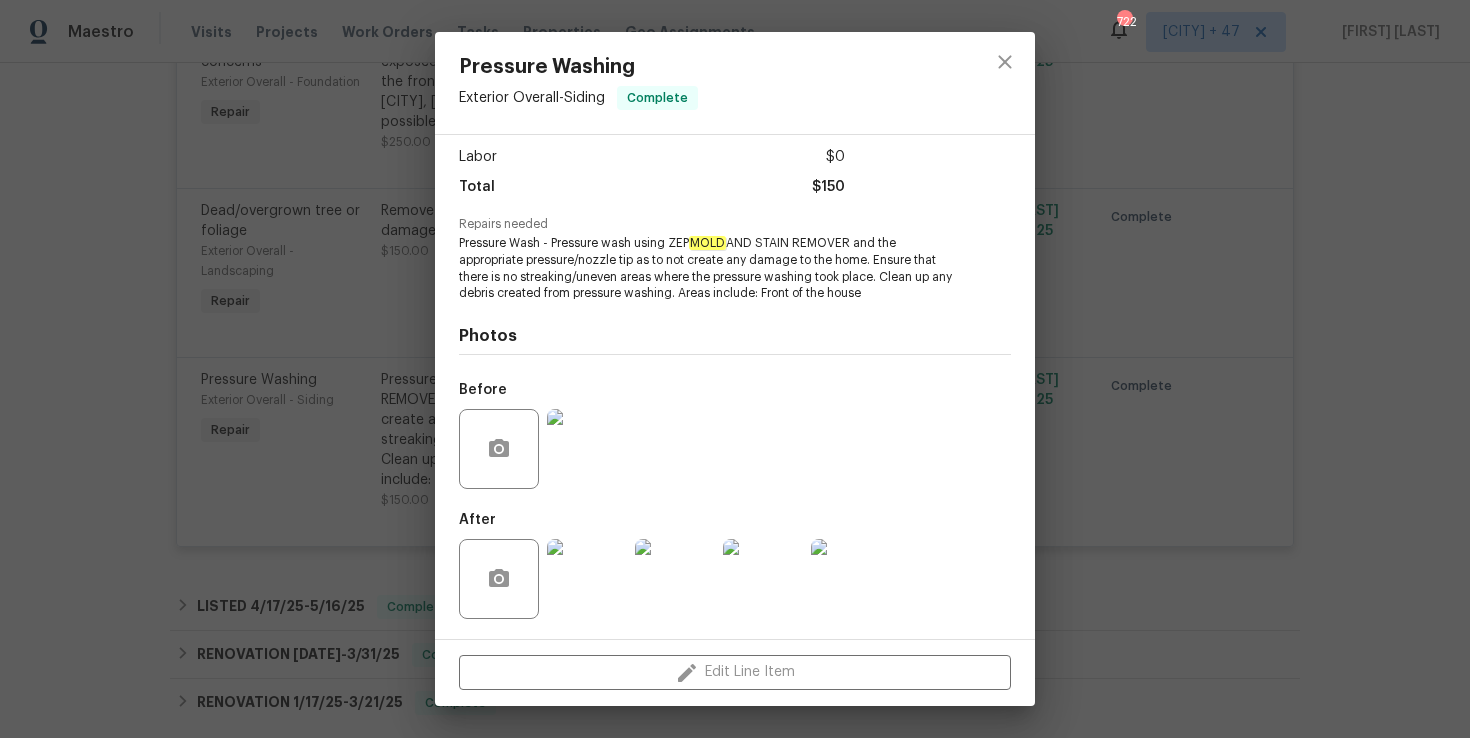 click on "Pressure Washing Exterior Overall  -  Siding Complete Vendor REO Preservation LLC Account Category Repairs Cost $150 x 1 count $150 Labor $0 Total $150 Repairs needed Pressure Wash - Pressure wash using ZEP MOLD AND STAIN REMOVER and the appropriate pressure/nozzle tip as to not create any damage to the home. Ensure that there is no streaking/uneven areas where the pressure washing took place. Clean up any debris created from pressure washing. Areas include: Front of the house Photos Before After  Edit Line Item" at bounding box center [735, 369] 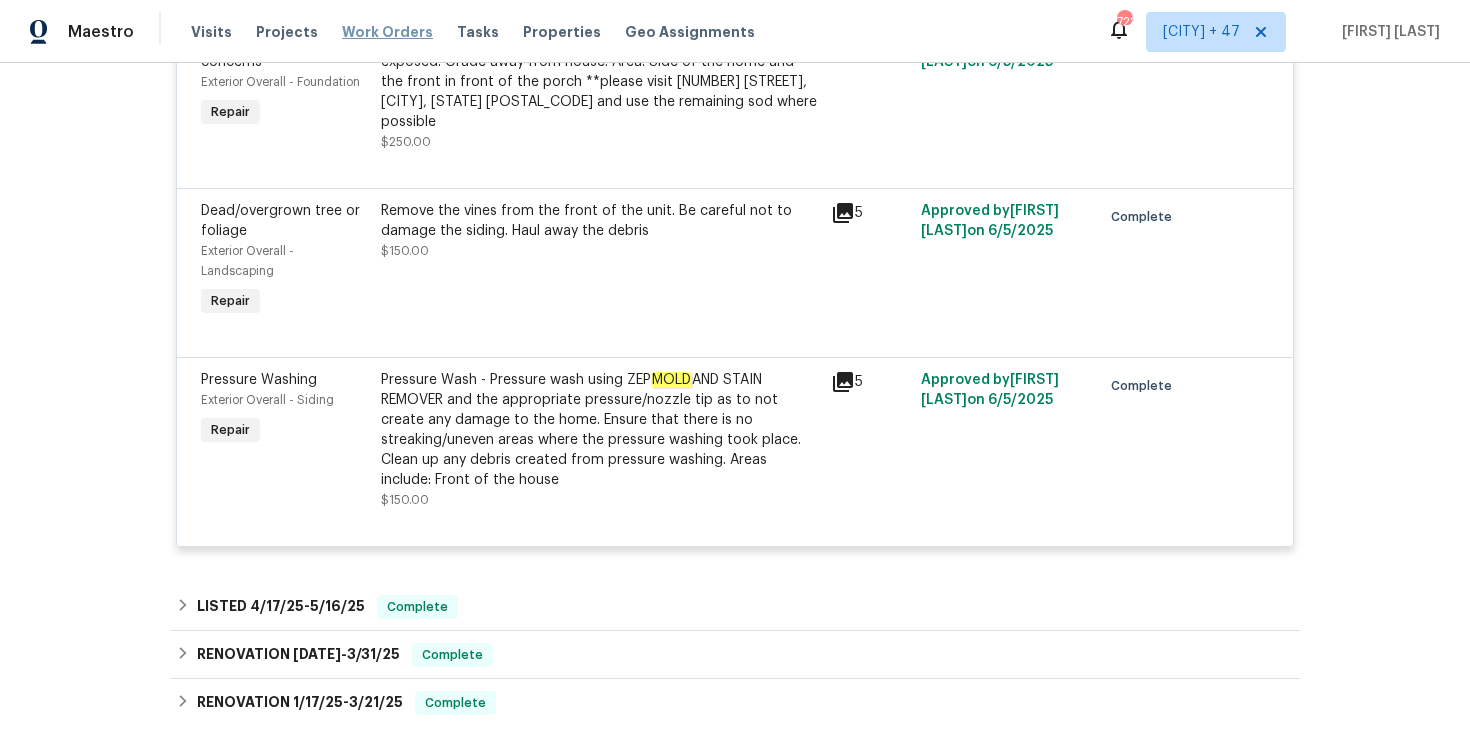click on "Work Orders" at bounding box center [387, 32] 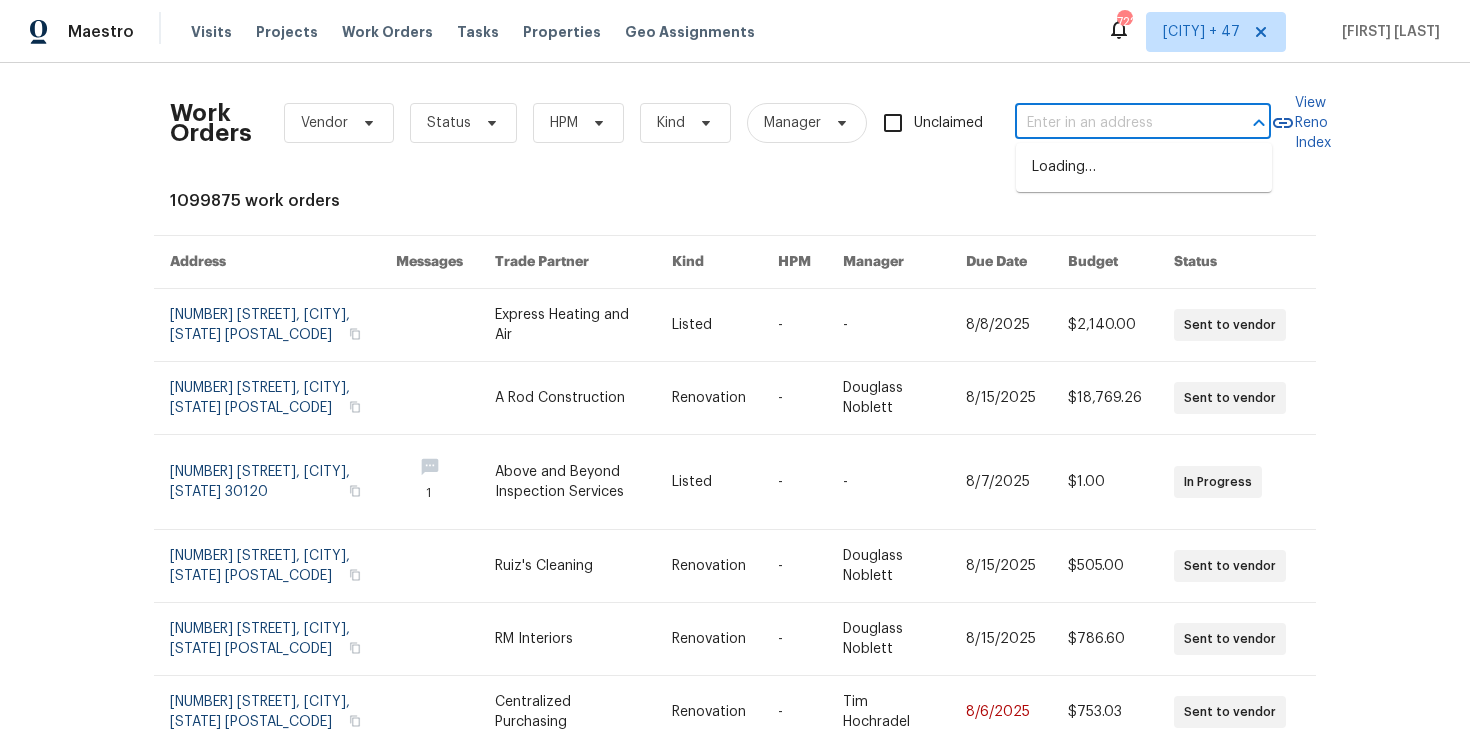 click at bounding box center [1115, 123] 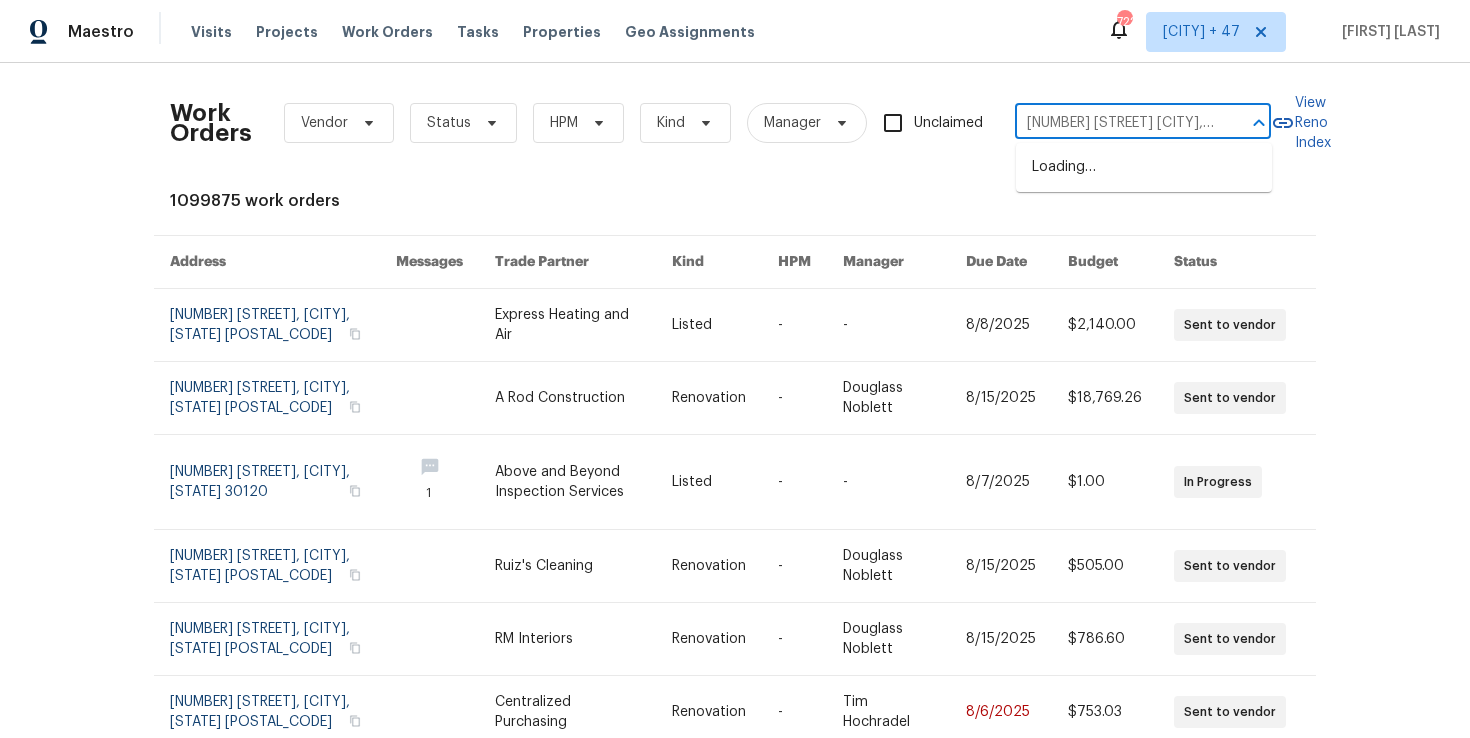 scroll, scrollTop: 0, scrollLeft: 13, axis: horizontal 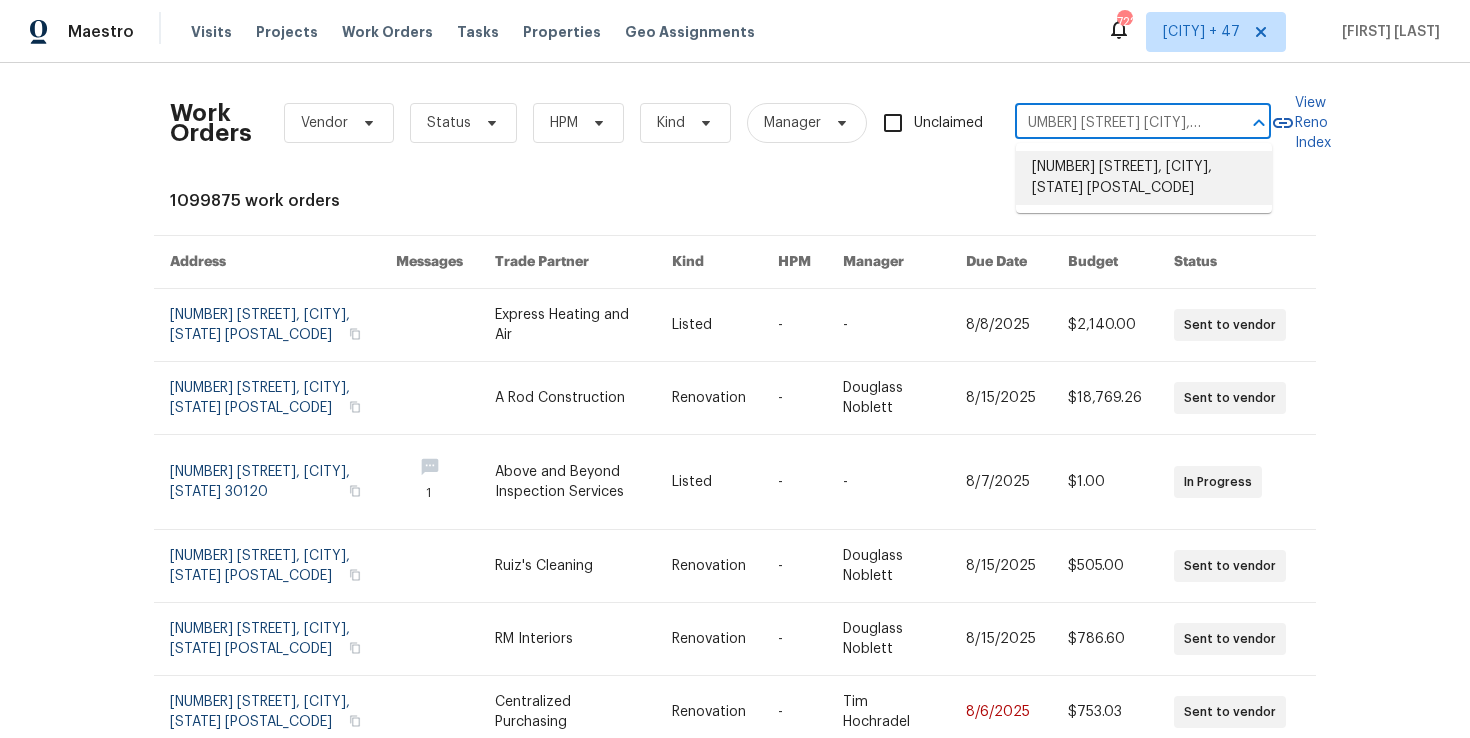 click on "[NUMBER] [STREET], [CITY], [STATE] [POSTAL_CODE]" at bounding box center [1144, 178] 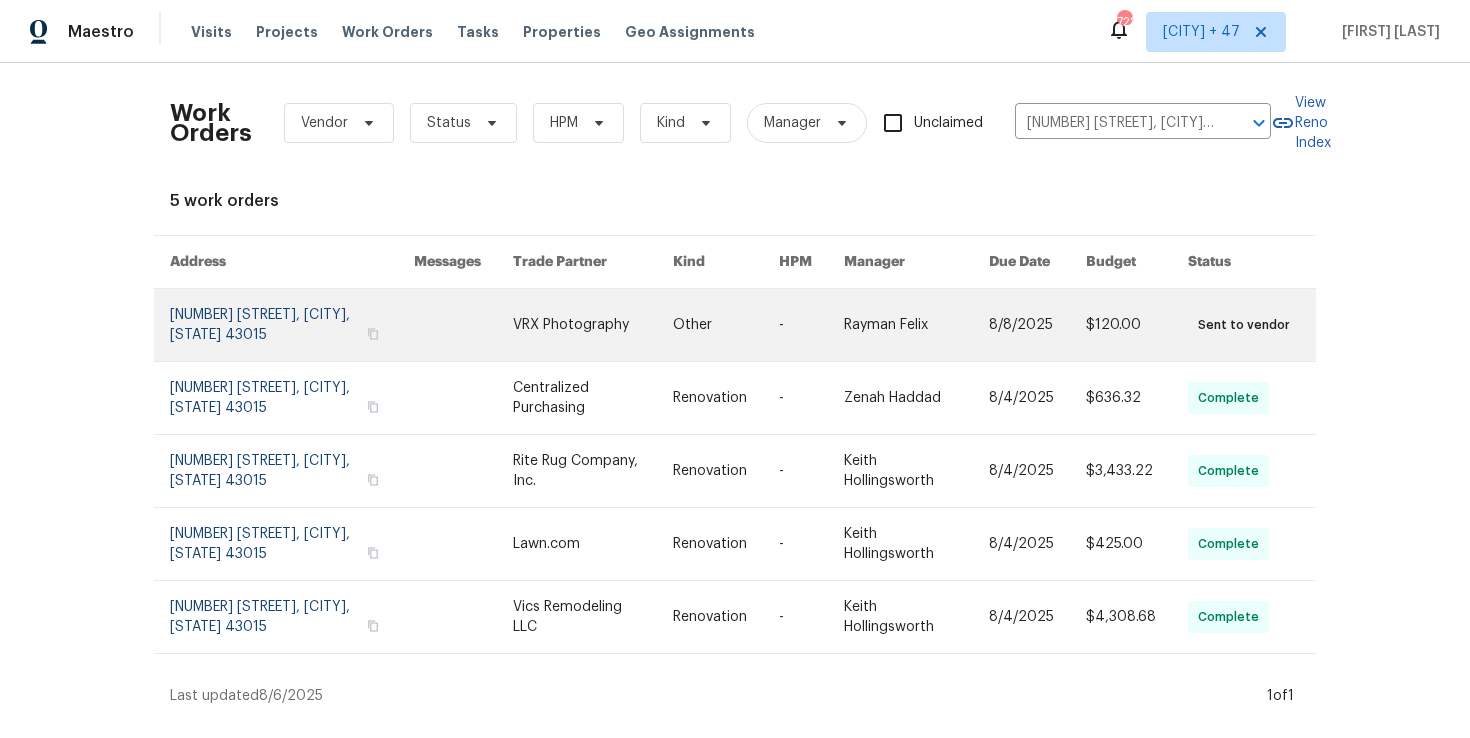 click at bounding box center [292, 325] 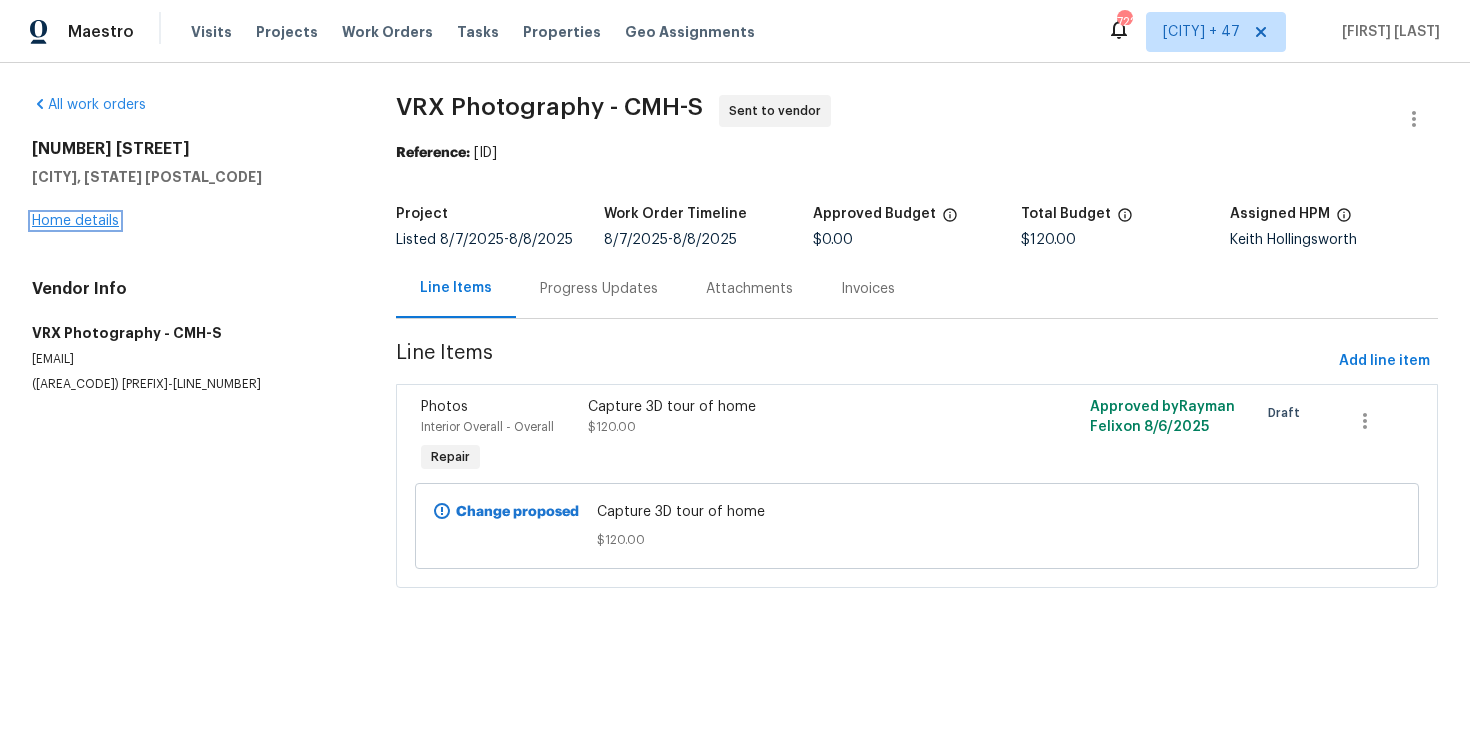 click on "Home details" at bounding box center [75, 221] 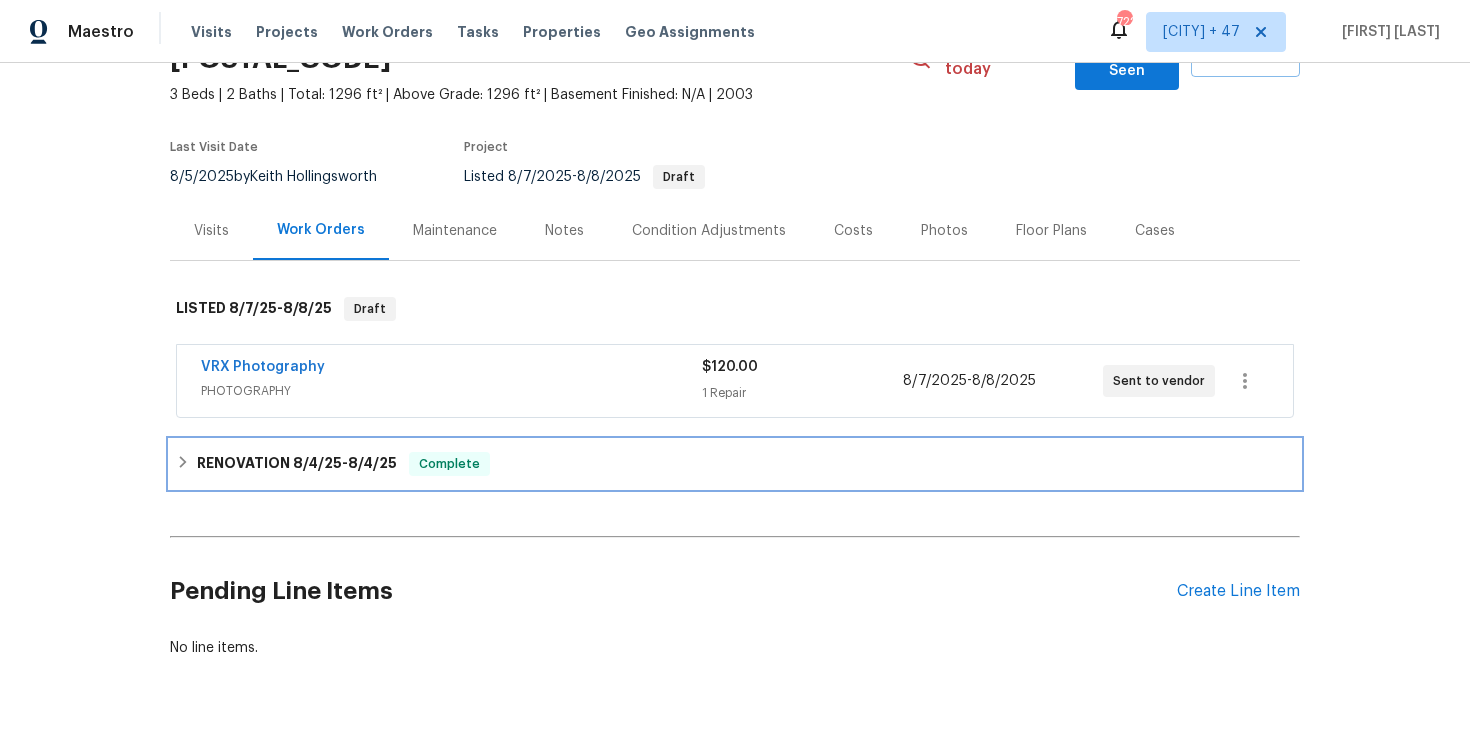 click on "RENOVATION [DATE] - [DATE] Complete" at bounding box center (735, 464) 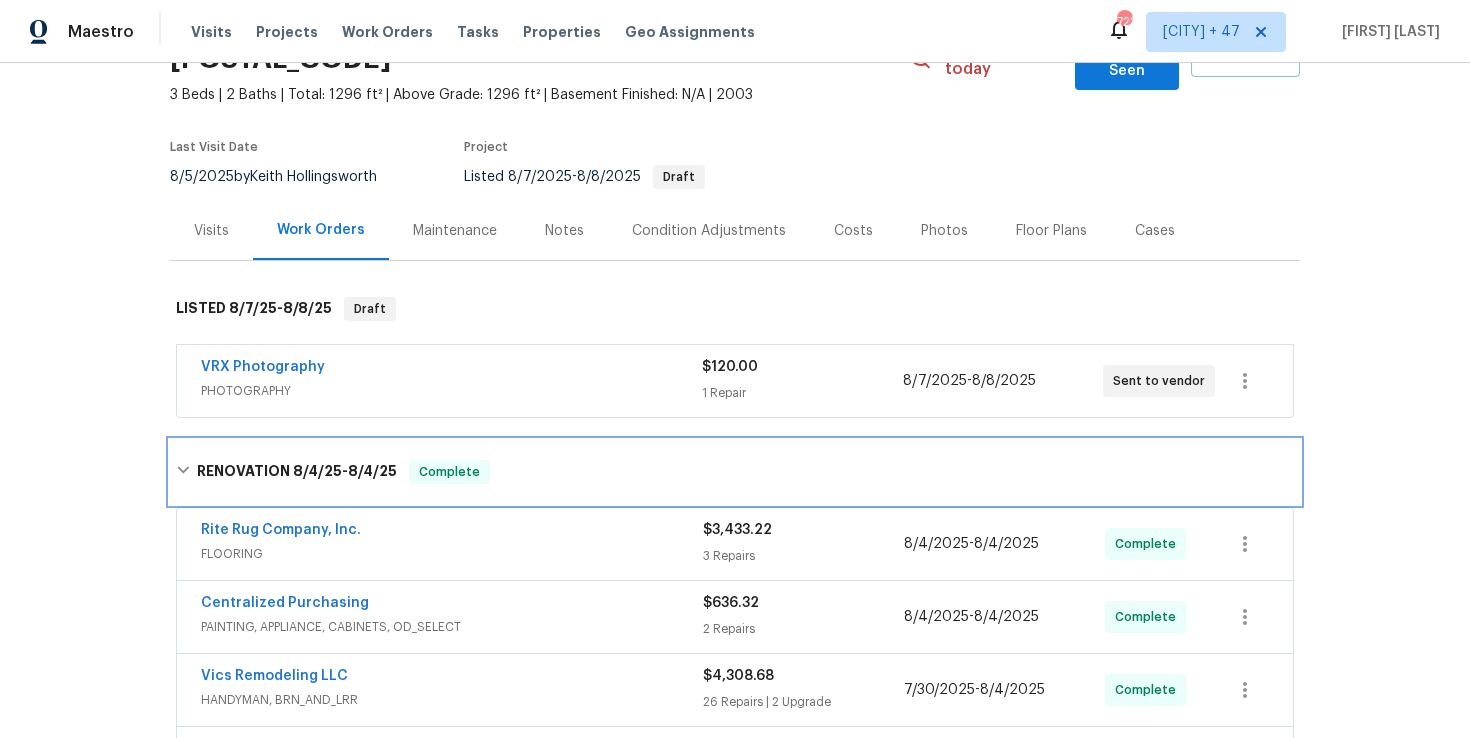scroll, scrollTop: 398, scrollLeft: 0, axis: vertical 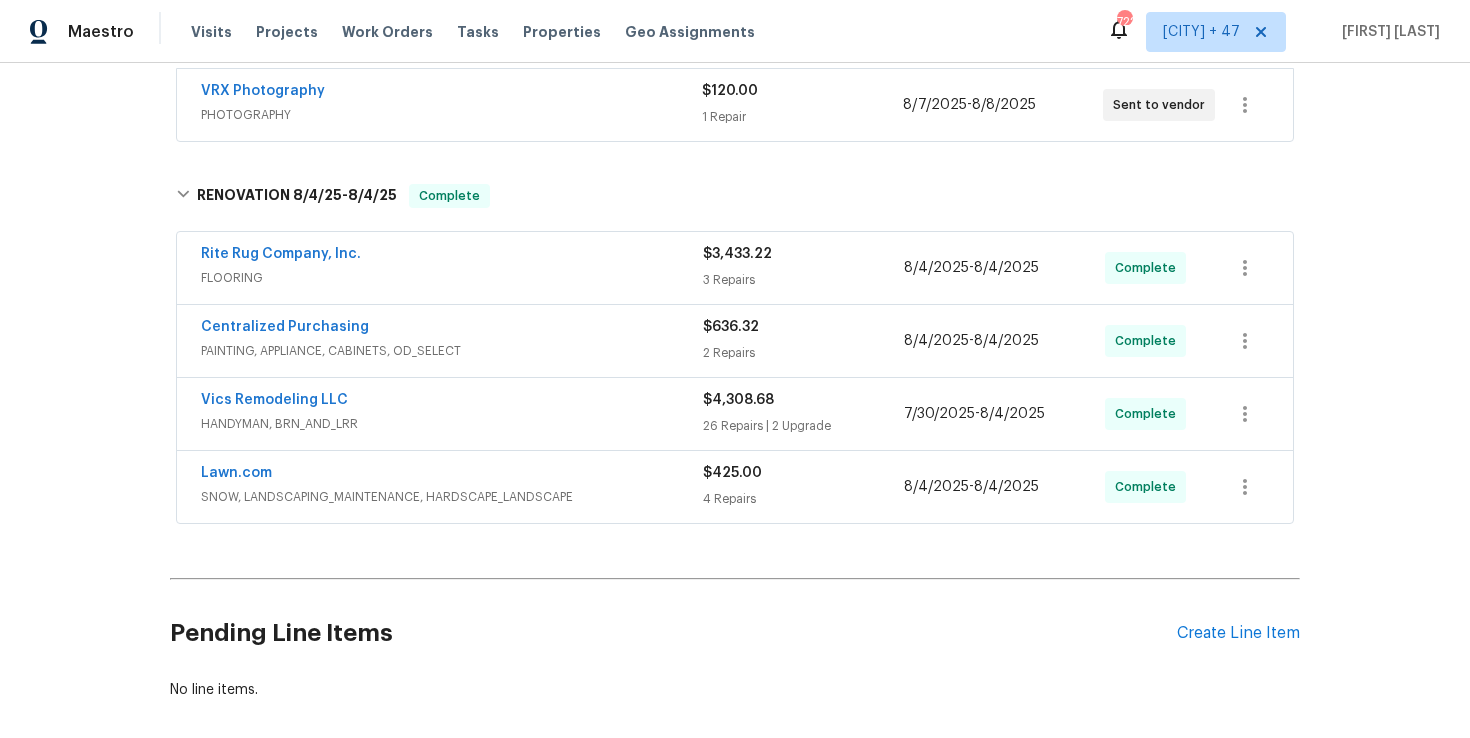 click on "FLOORING" at bounding box center (452, 278) 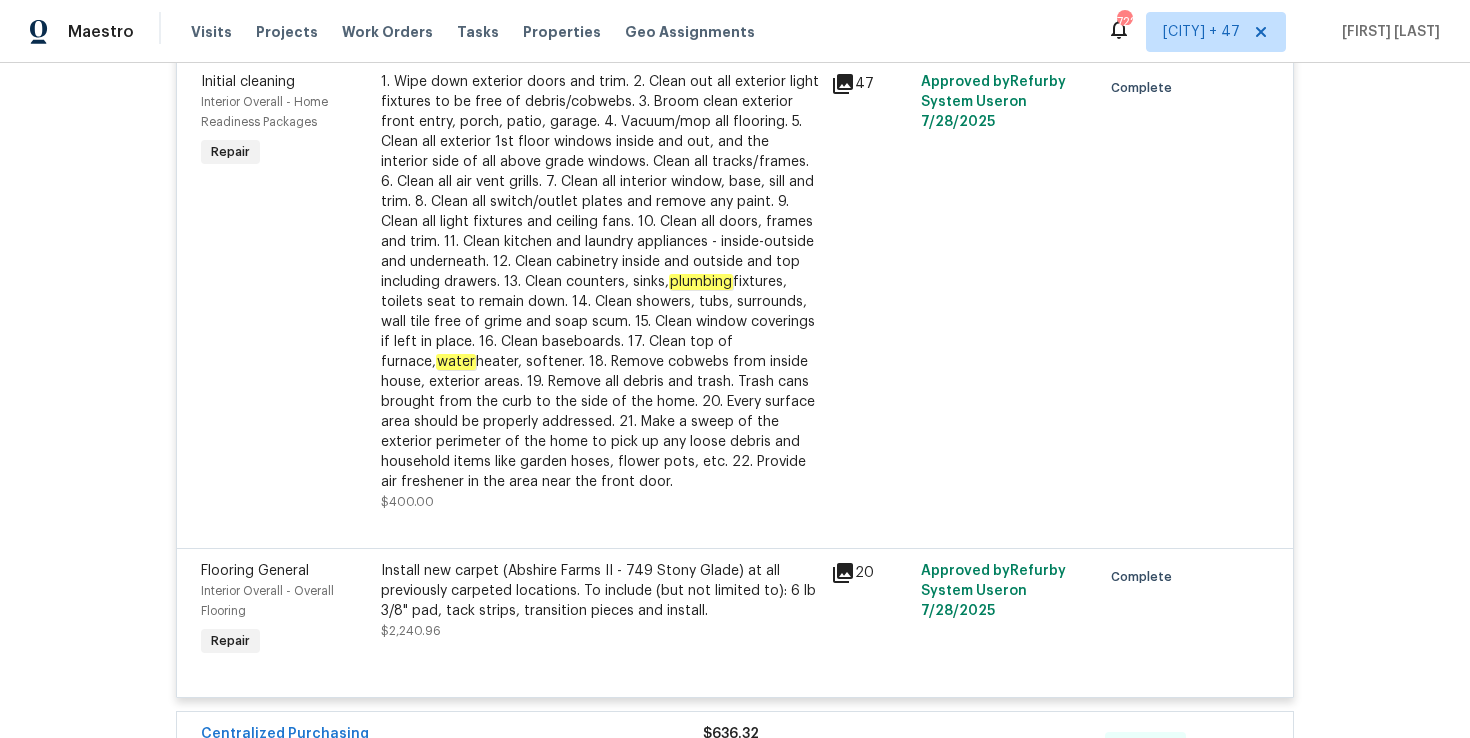 scroll, scrollTop: 1245, scrollLeft: 0, axis: vertical 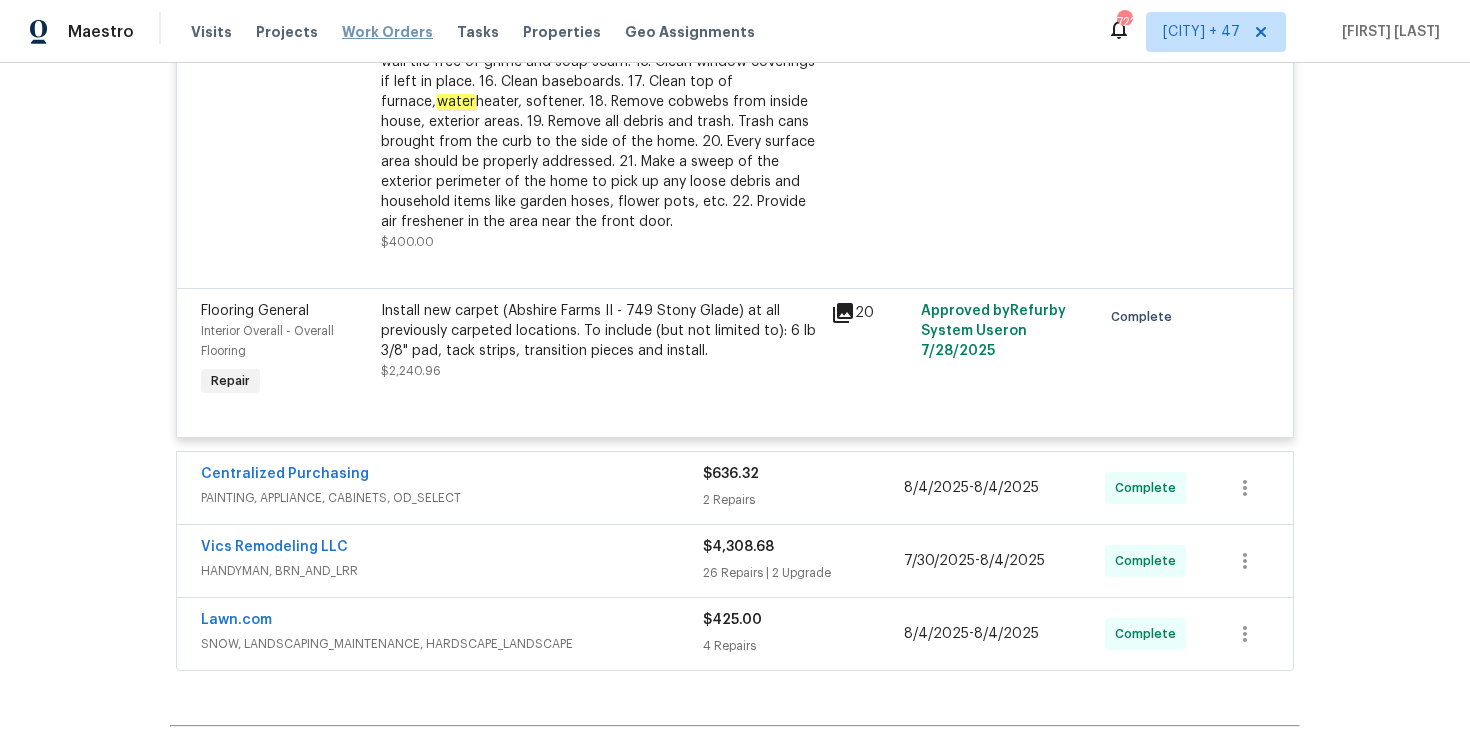 click on "Work Orders" at bounding box center [387, 32] 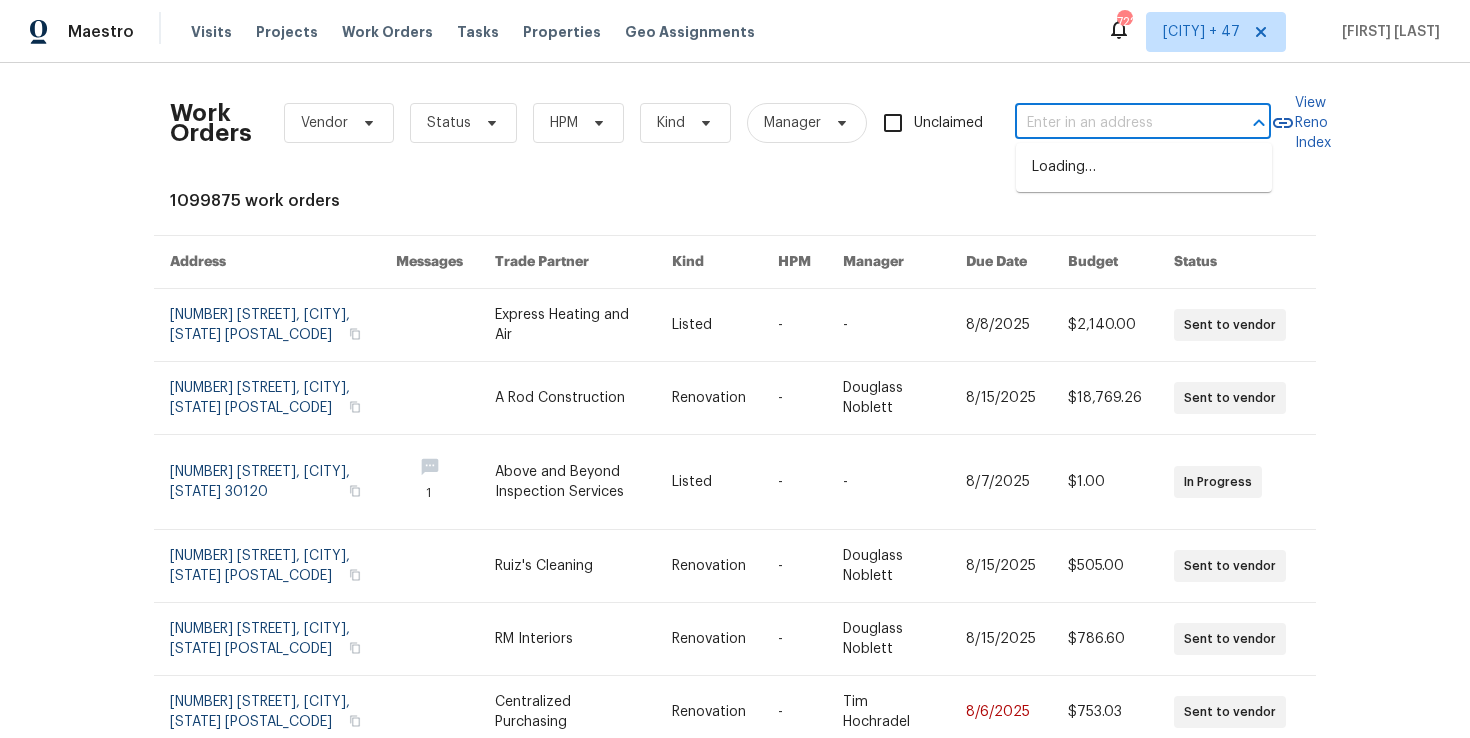 click at bounding box center (1115, 123) 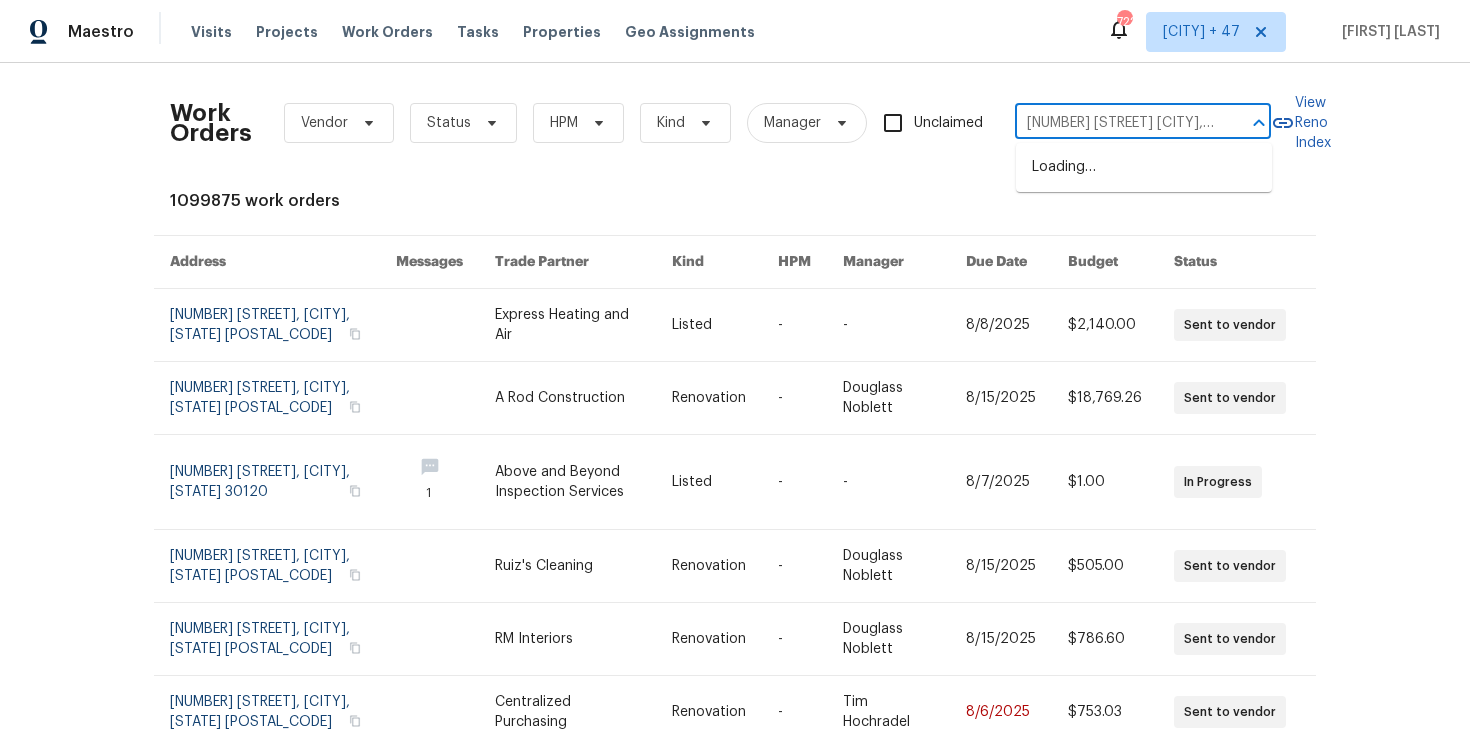 scroll, scrollTop: 0, scrollLeft: 137, axis: horizontal 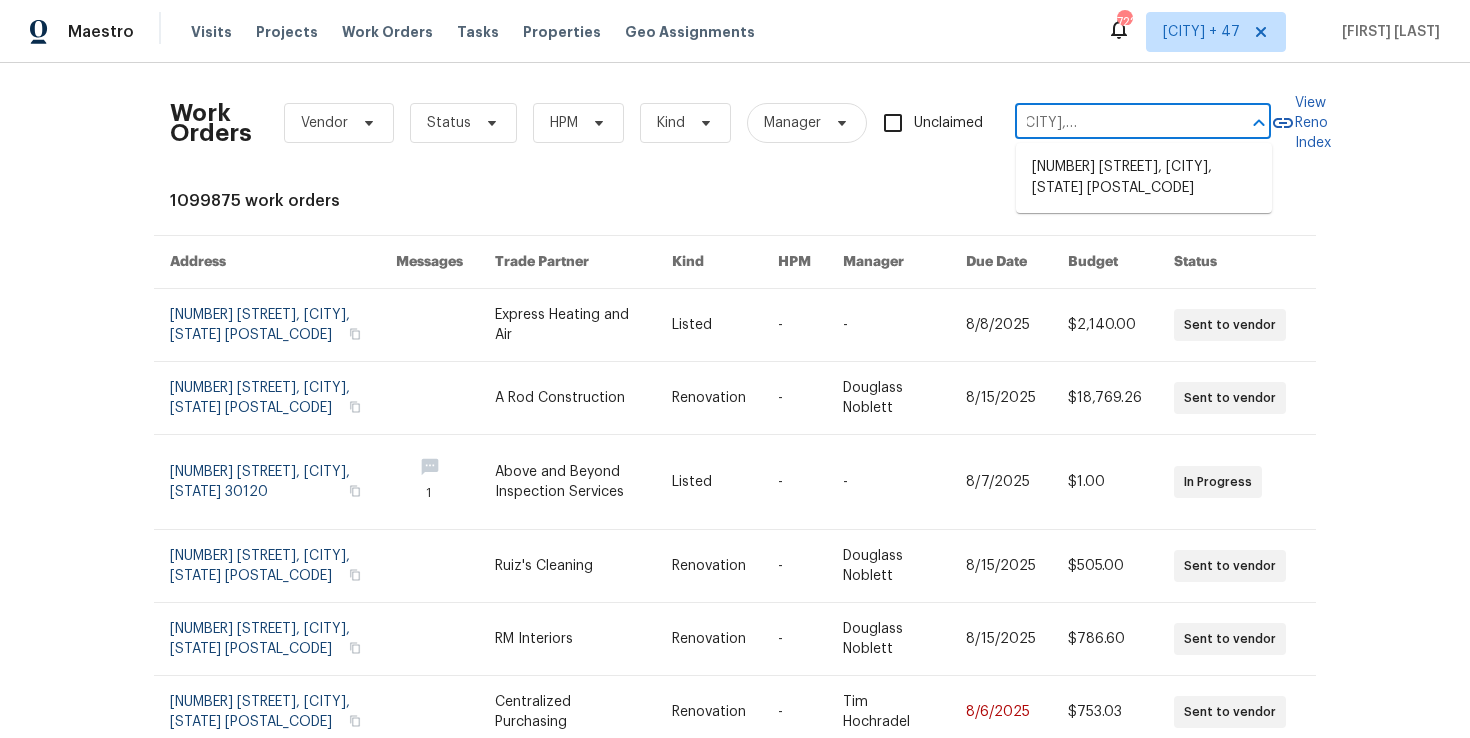 click on "[NUMBER] [STREET], [CITY], [STATE] [POSTAL_CODE]" at bounding box center [1144, 178] 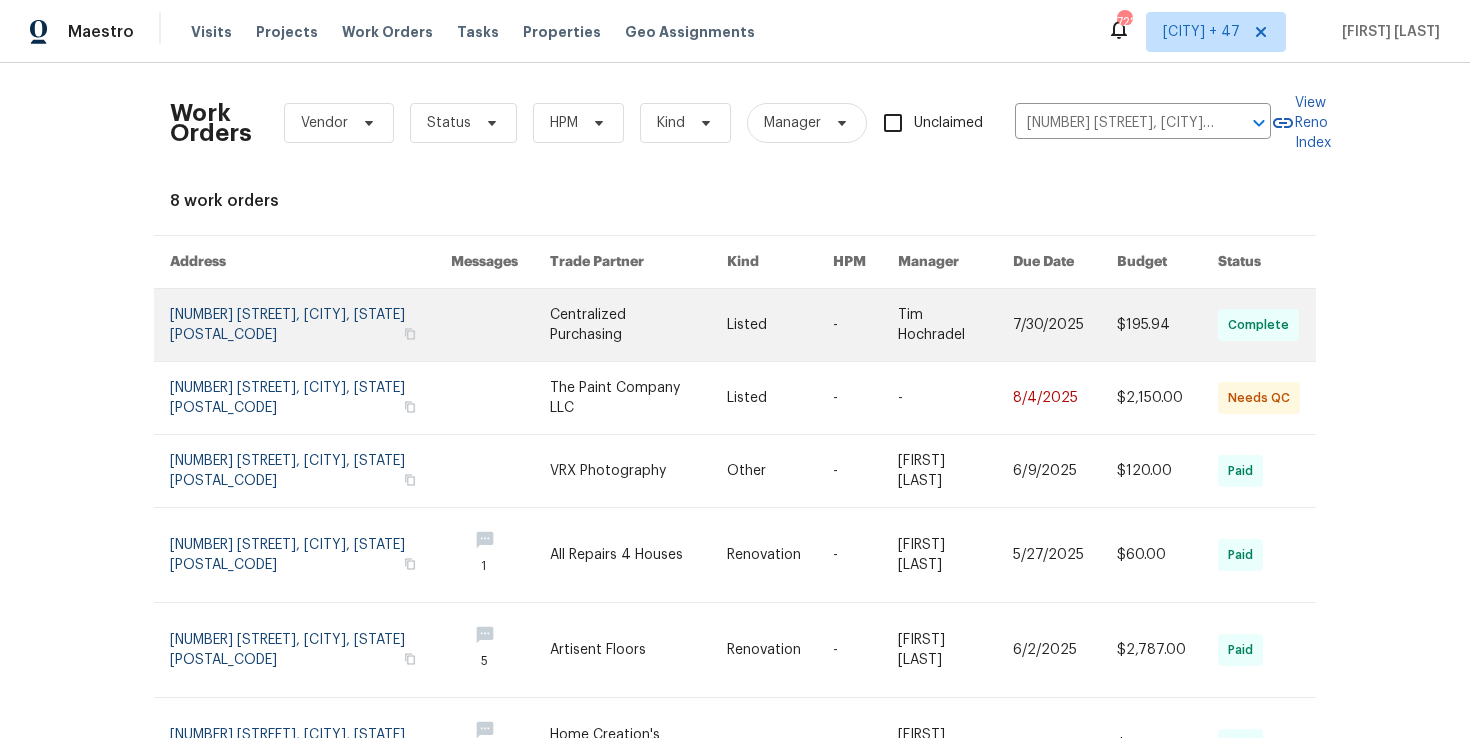 click at bounding box center (310, 325) 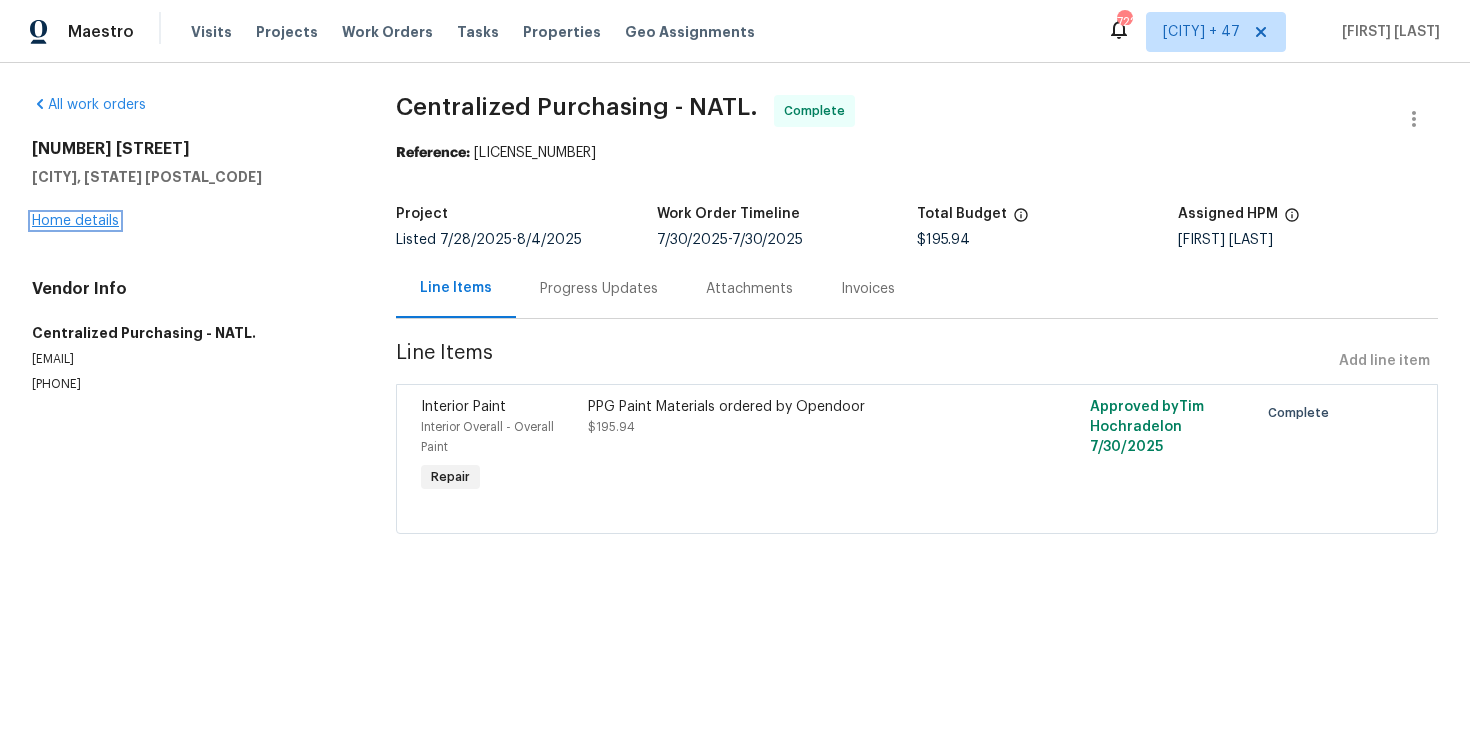 click on "Home details" at bounding box center [75, 221] 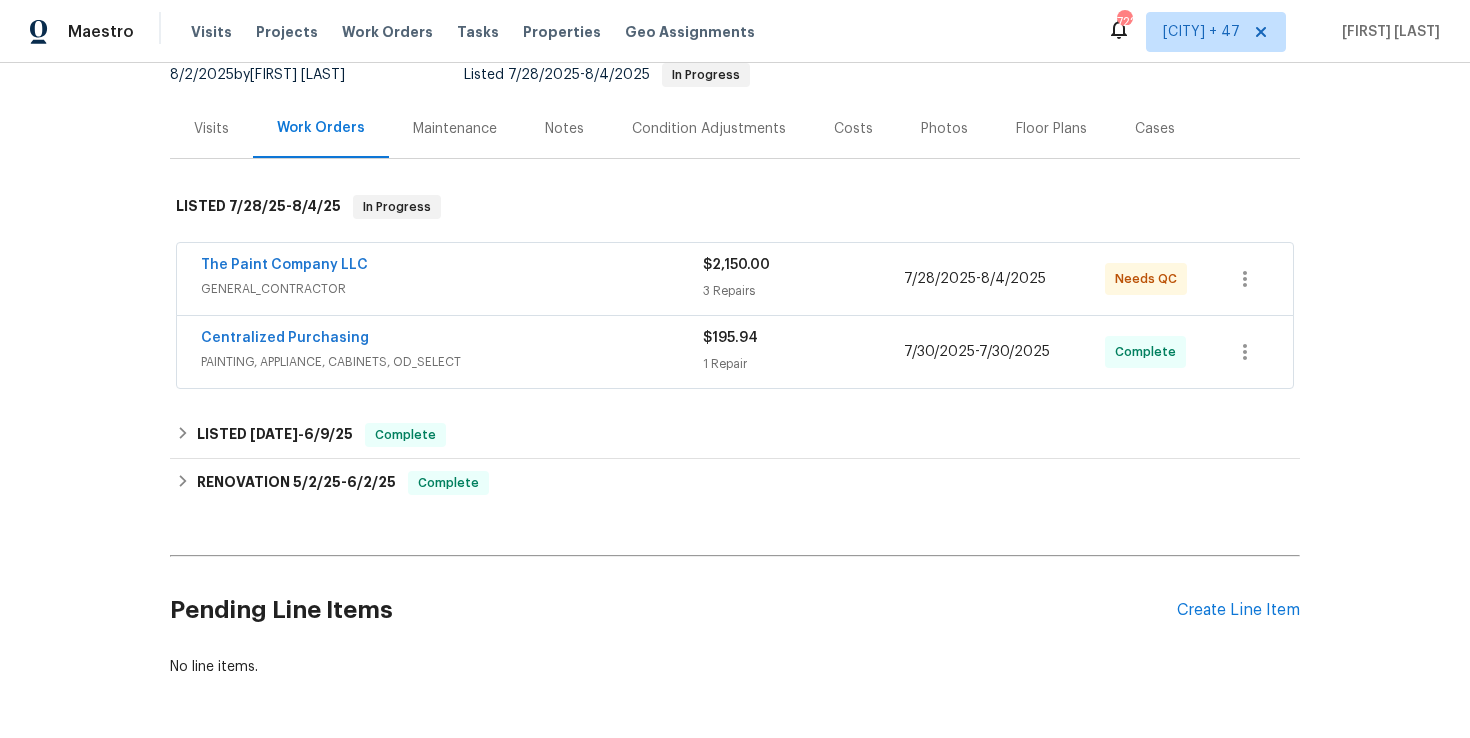 scroll, scrollTop: 279, scrollLeft: 0, axis: vertical 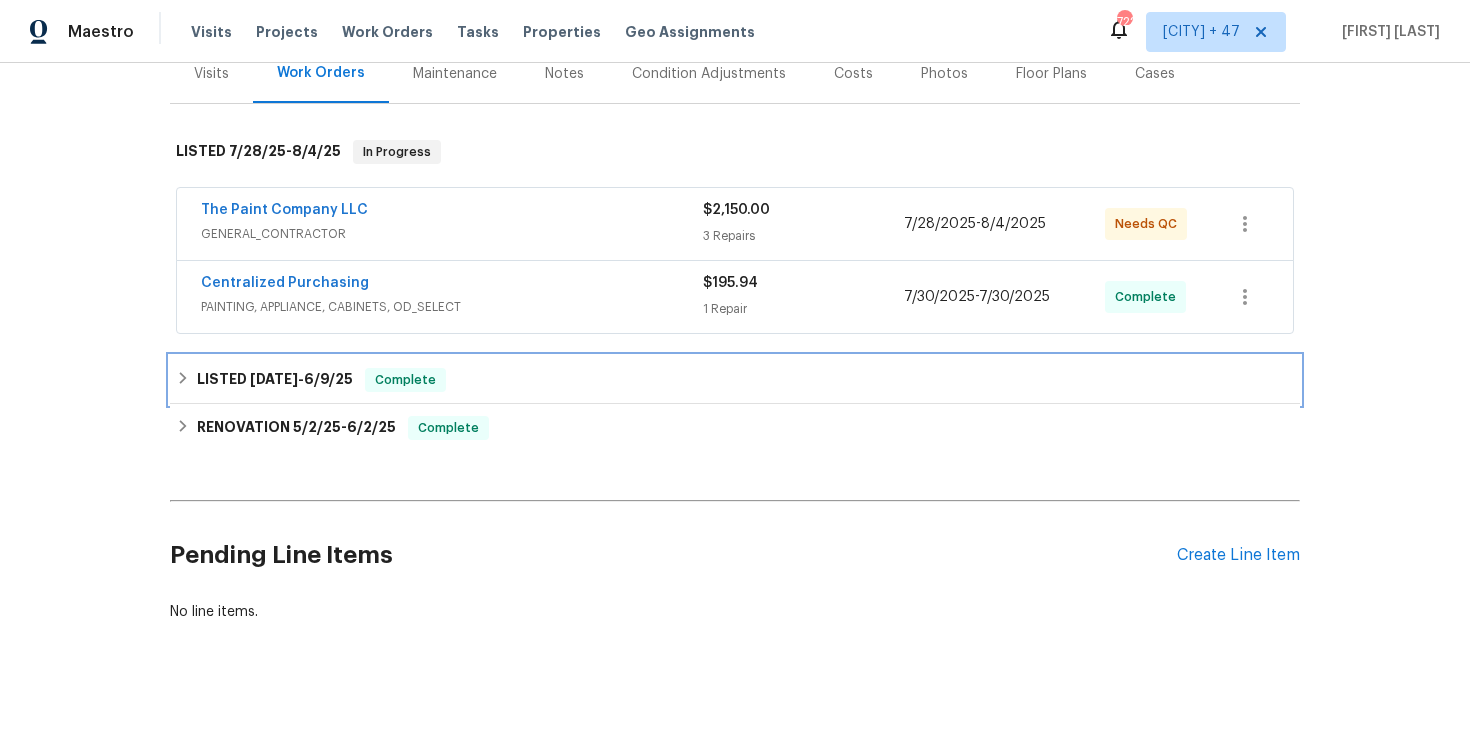 click on "LISTED [DATE] - [DATE] Complete" at bounding box center [735, 380] 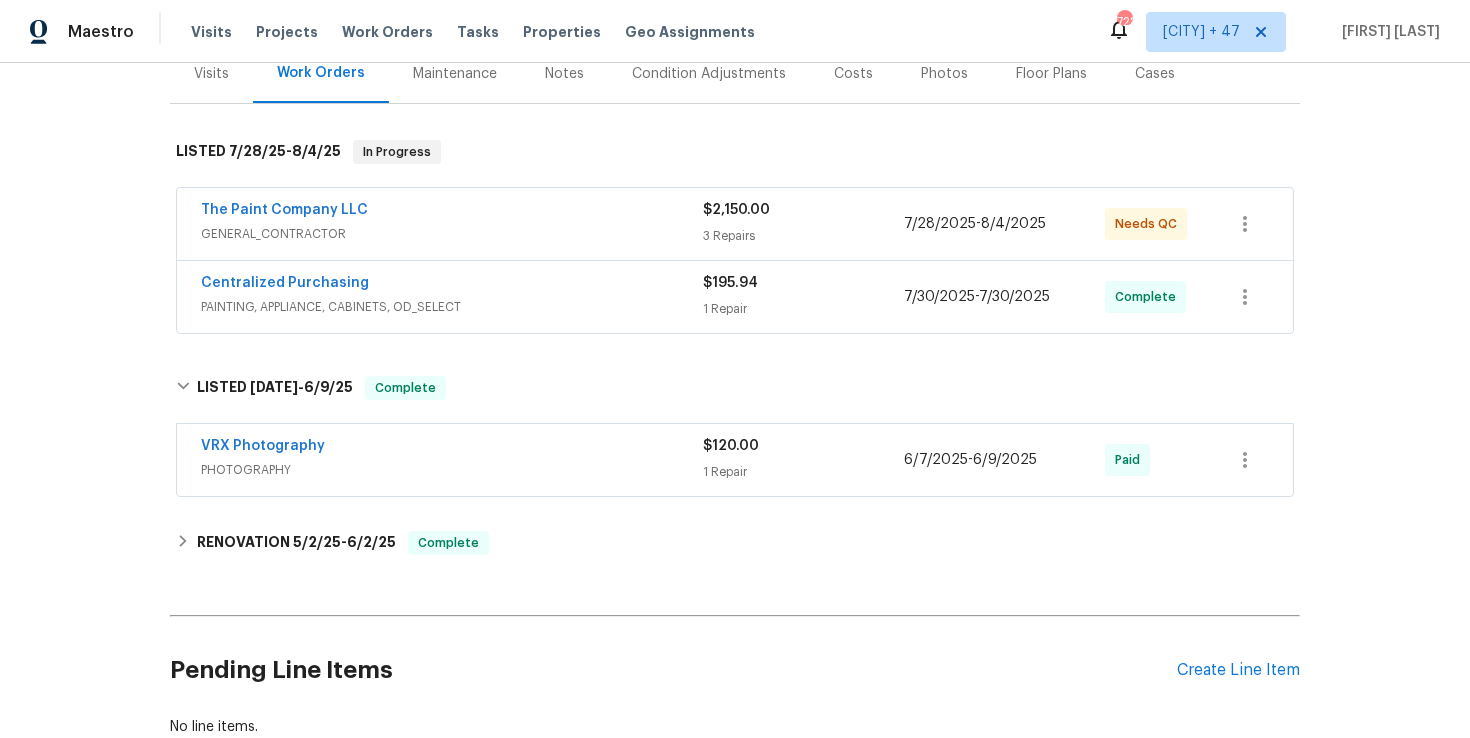 click on "PAINTING, APPLIANCE, CABINETS, OD_SELECT" at bounding box center [452, 307] 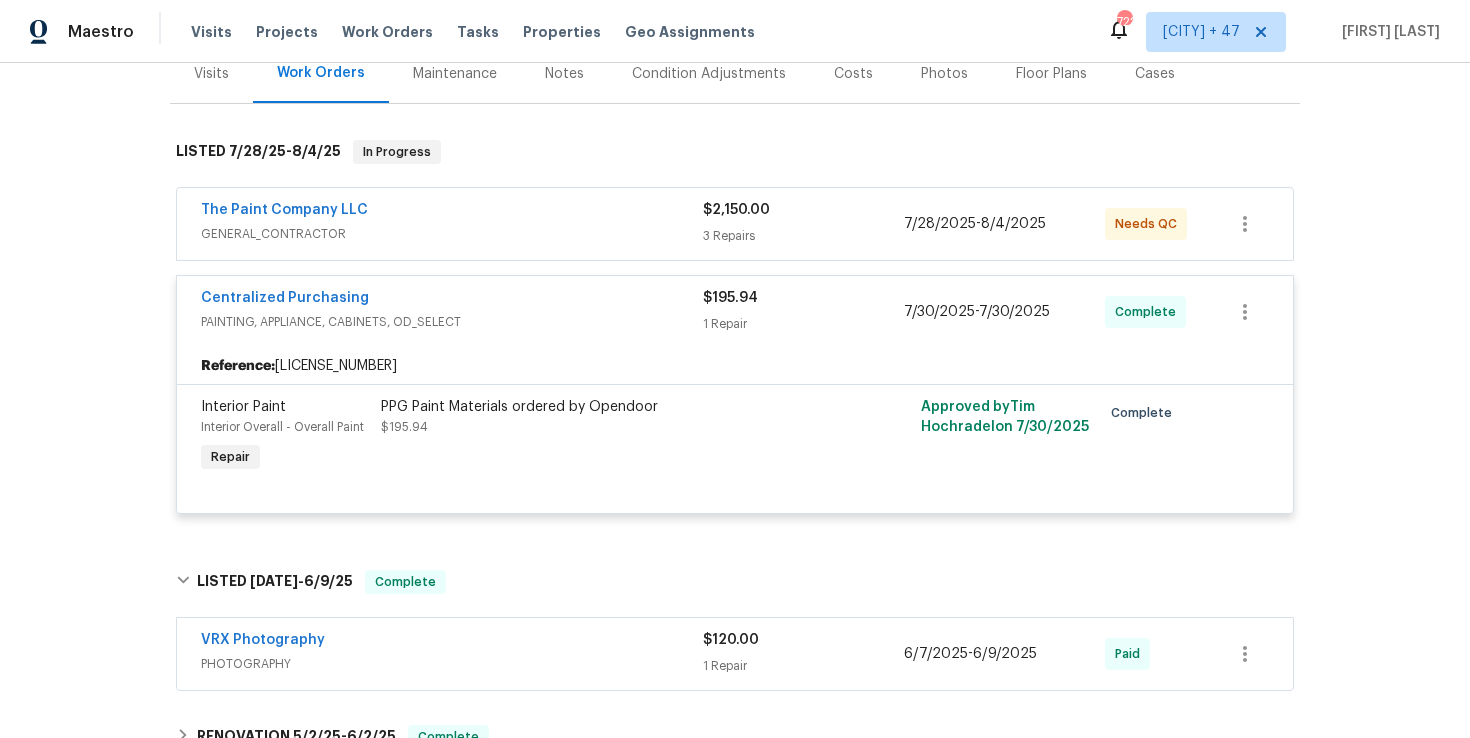click on "GENERAL_CONTRACTOR" at bounding box center [452, 234] 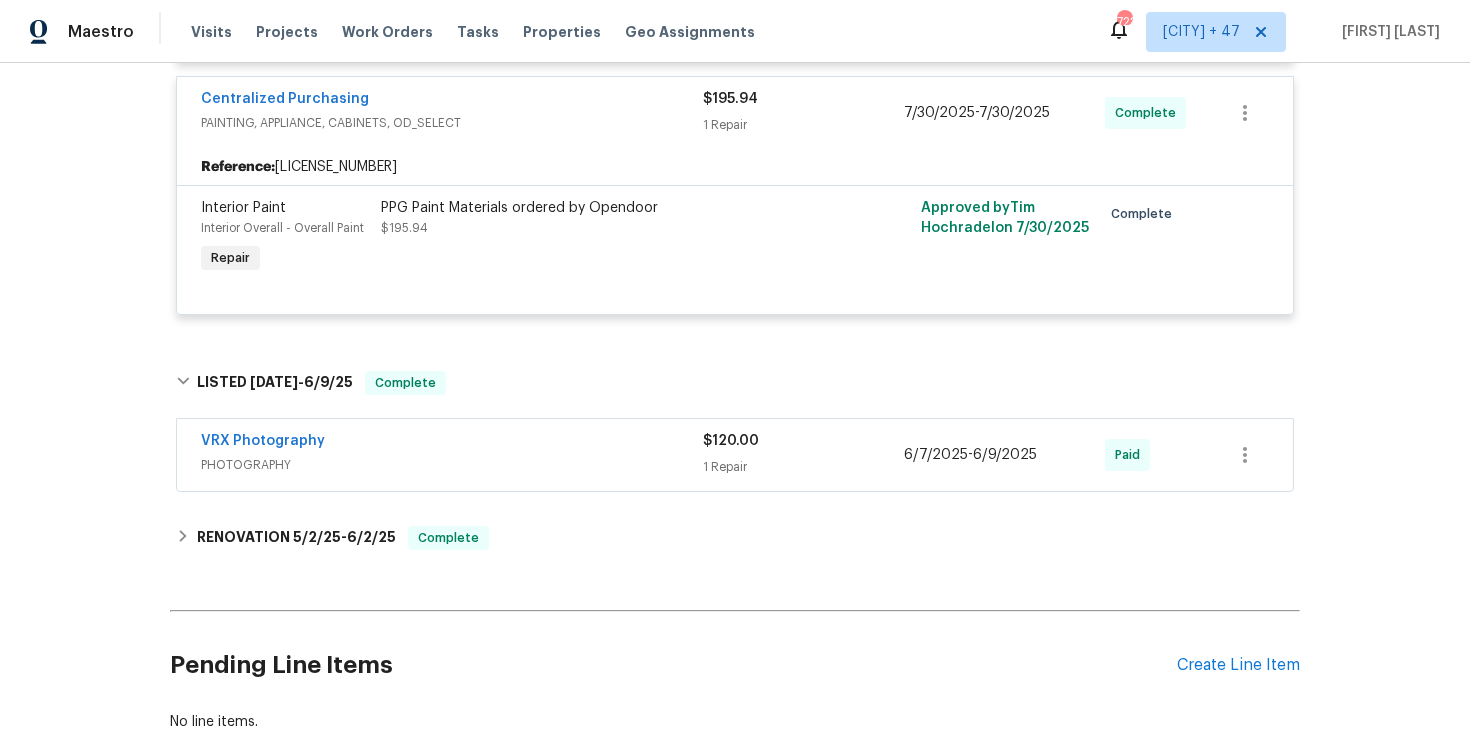 scroll, scrollTop: 1190, scrollLeft: 0, axis: vertical 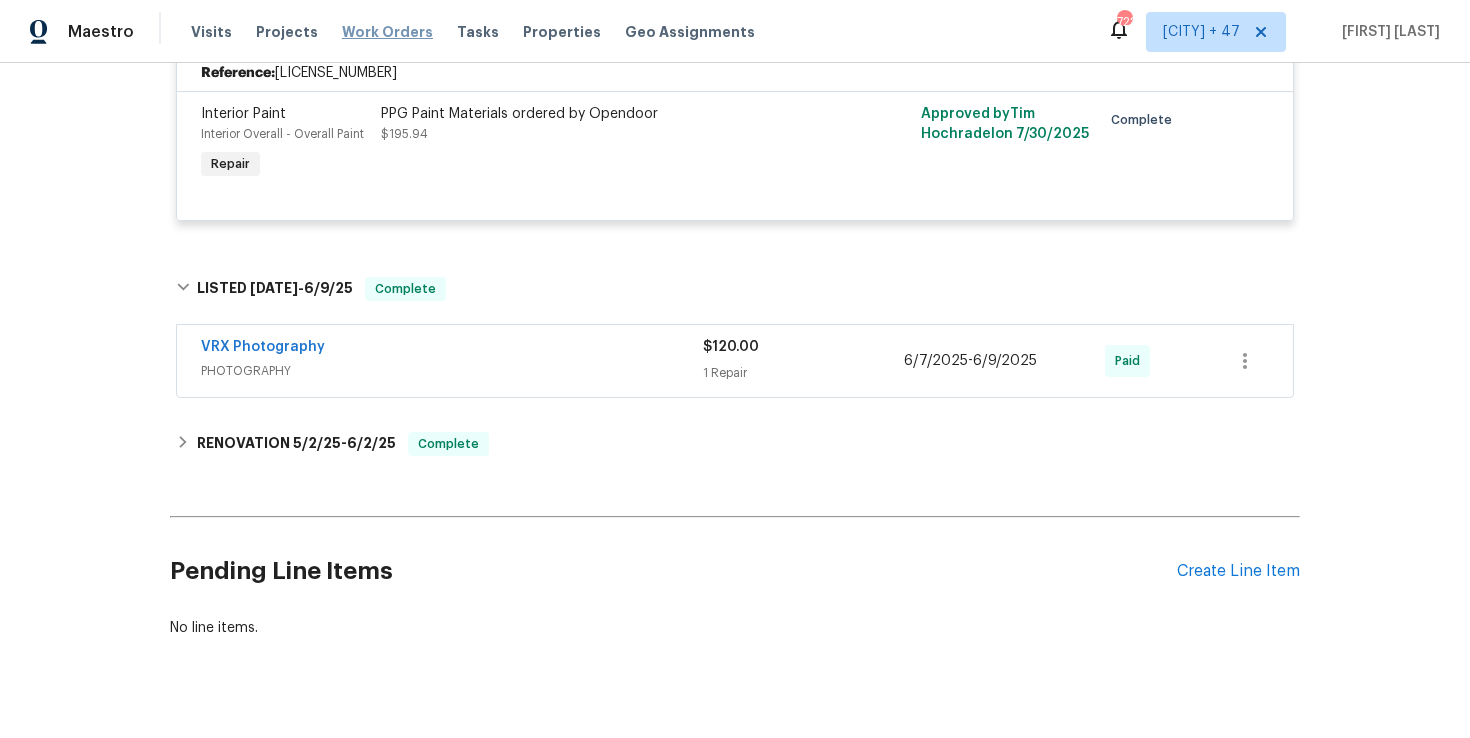 click on "Work Orders" at bounding box center (387, 32) 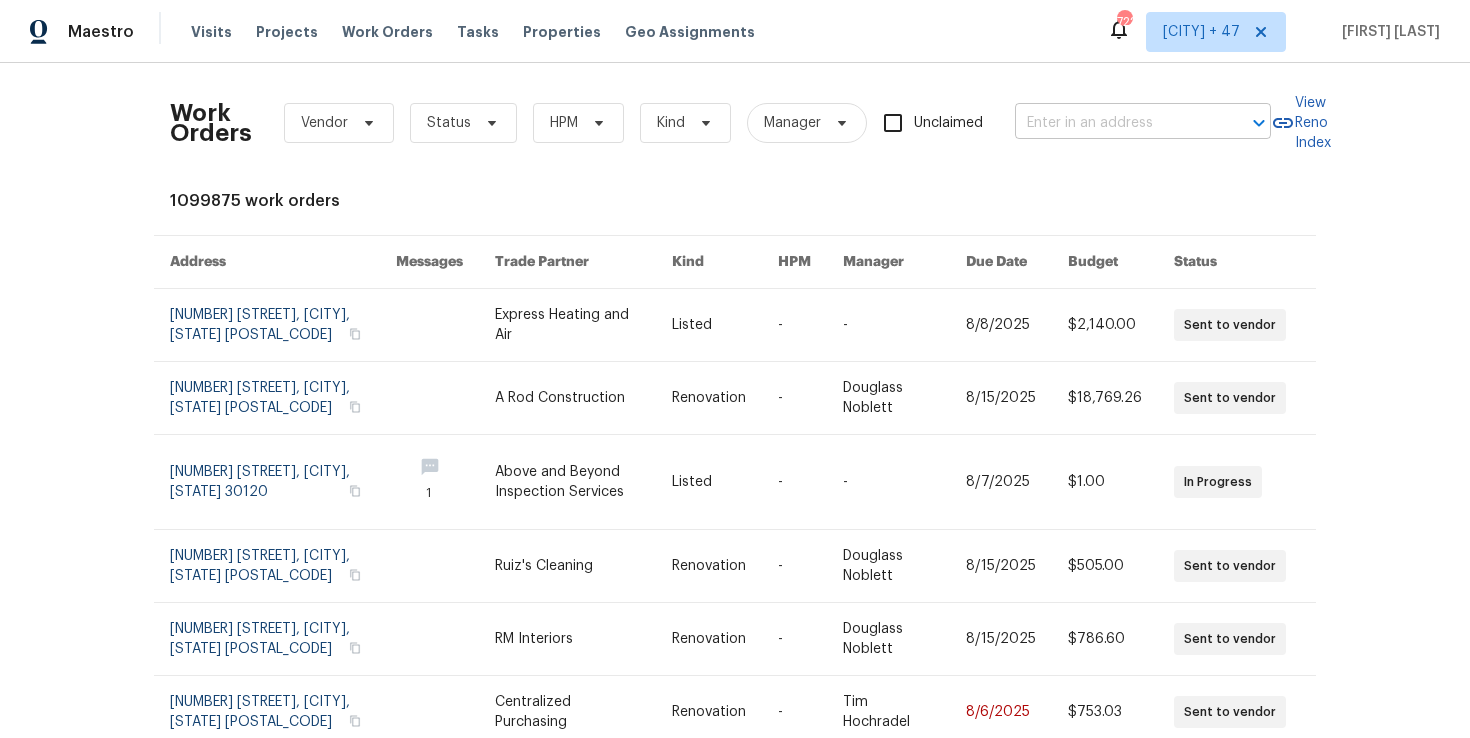 click at bounding box center (1115, 123) 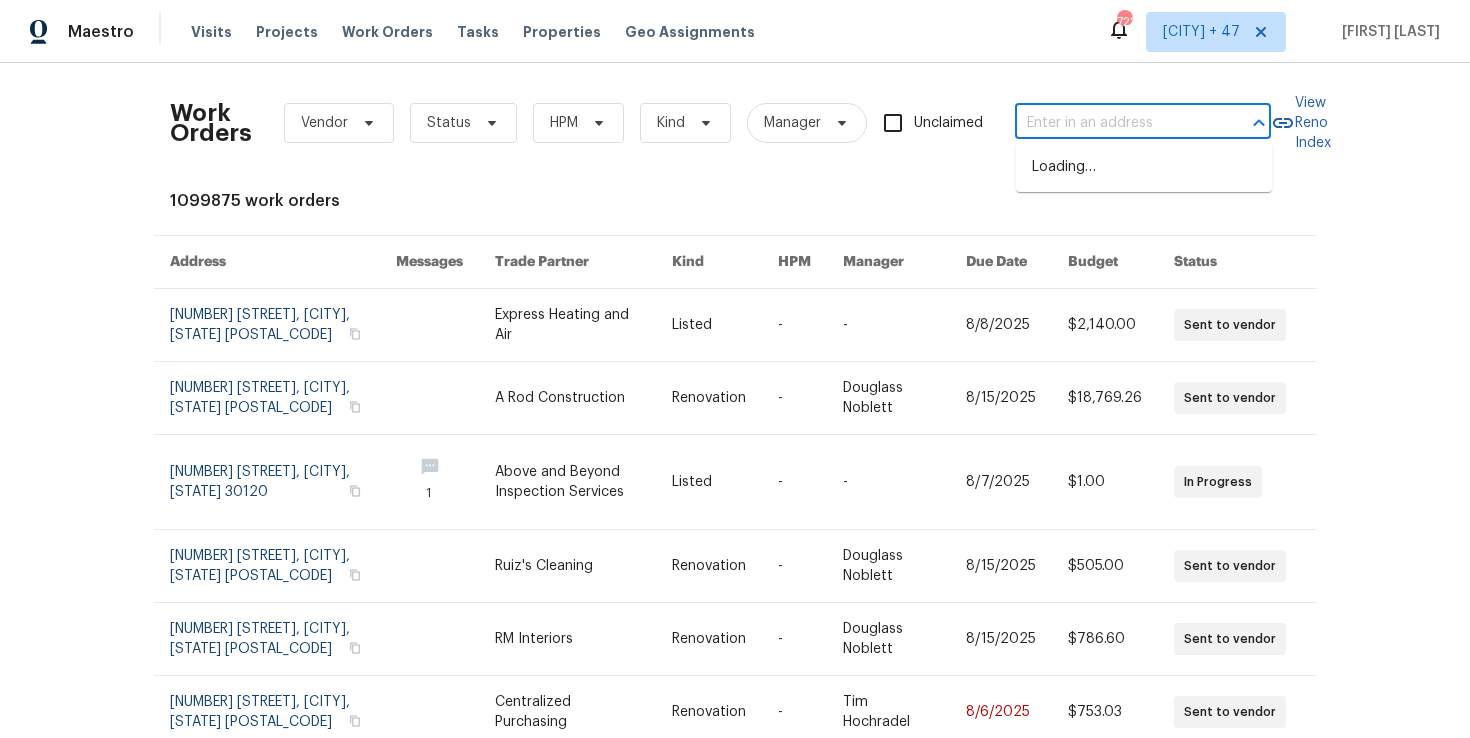 paste on "[NUMBER] [STREET] [CITY], [STATE] [POSTAL_CODE]" 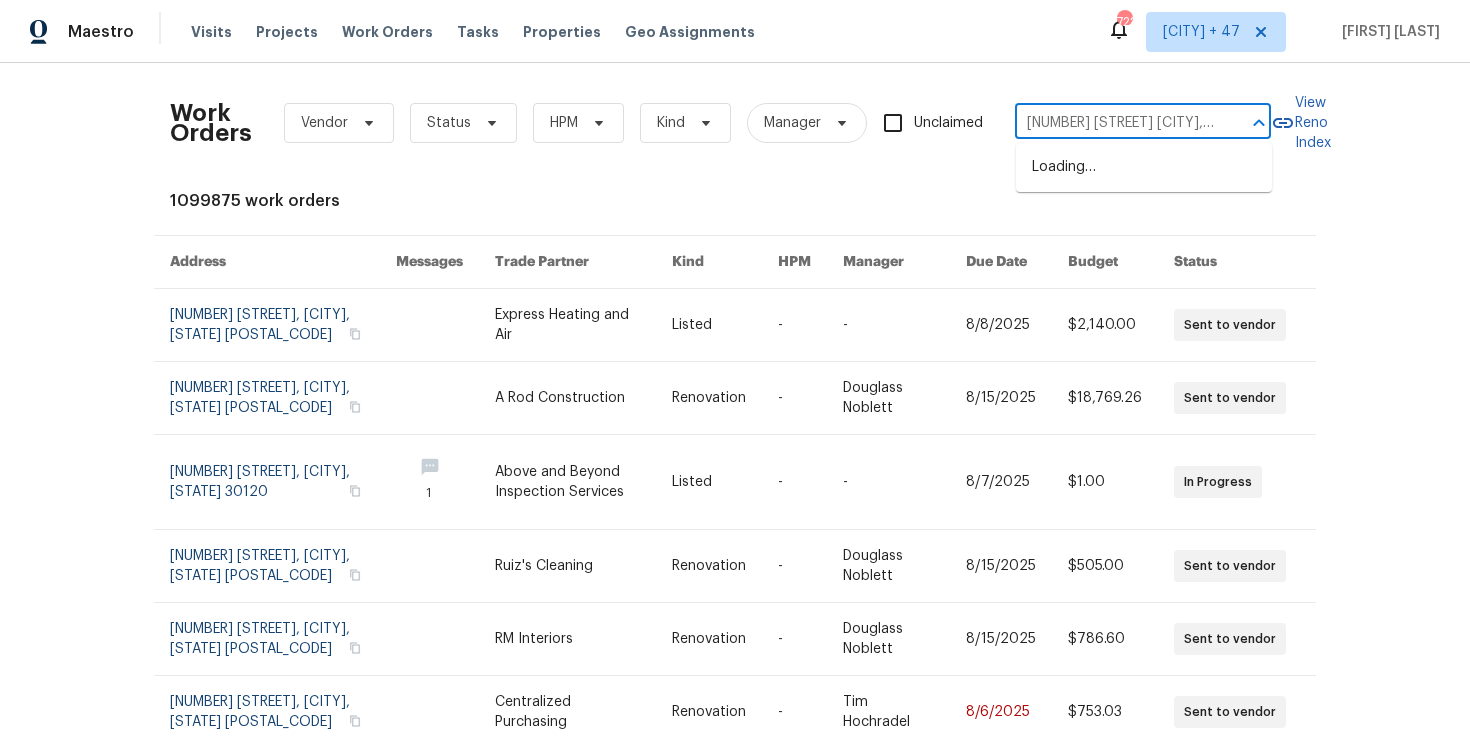 scroll, scrollTop: 0, scrollLeft: 39, axis: horizontal 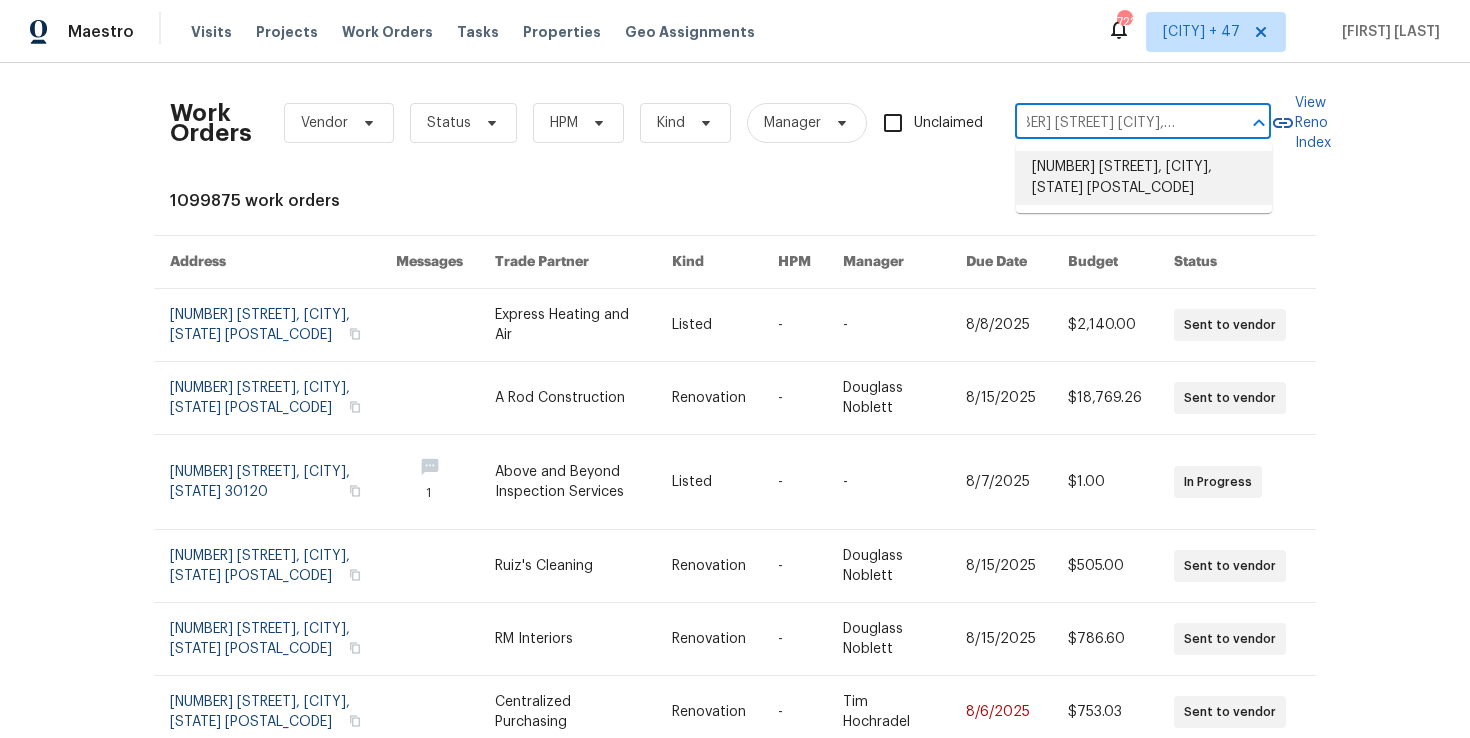 click on "[NUMBER] [STREET], [CITY], [STATE] [POSTAL_CODE]" at bounding box center (1144, 178) 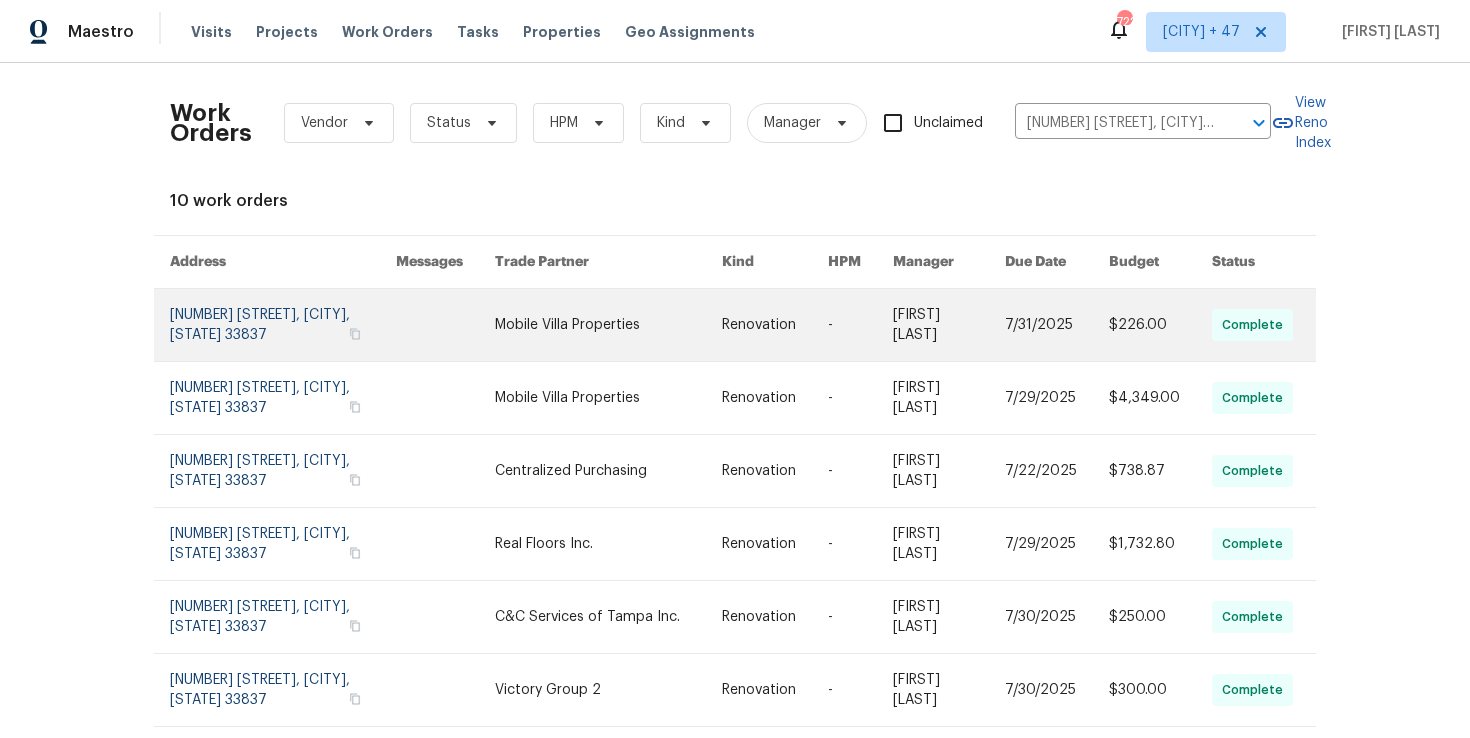 click at bounding box center (283, 325) 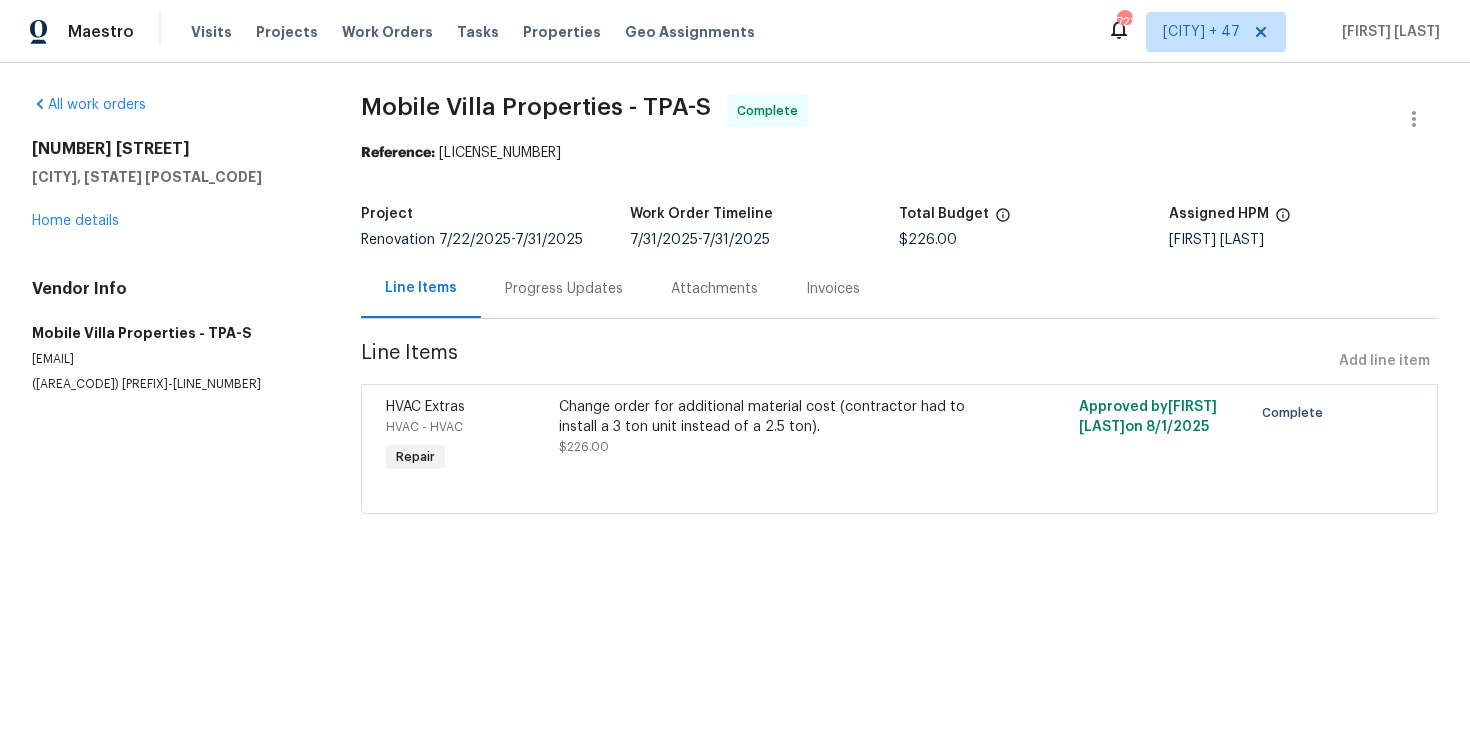 click on "Visits Projects Work Orders Tasks Properties Geo Assignments" at bounding box center (485, 32) 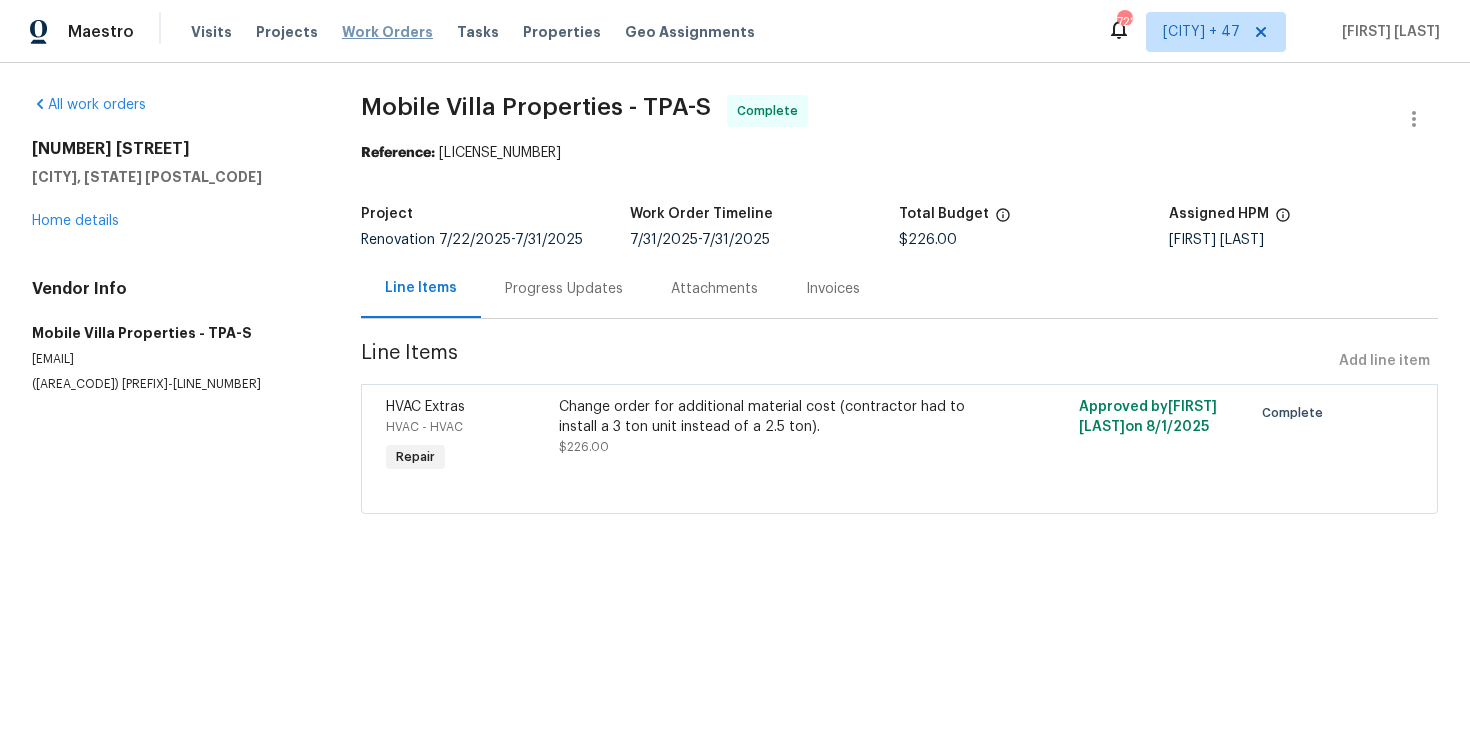 click on "Work Orders" at bounding box center (387, 32) 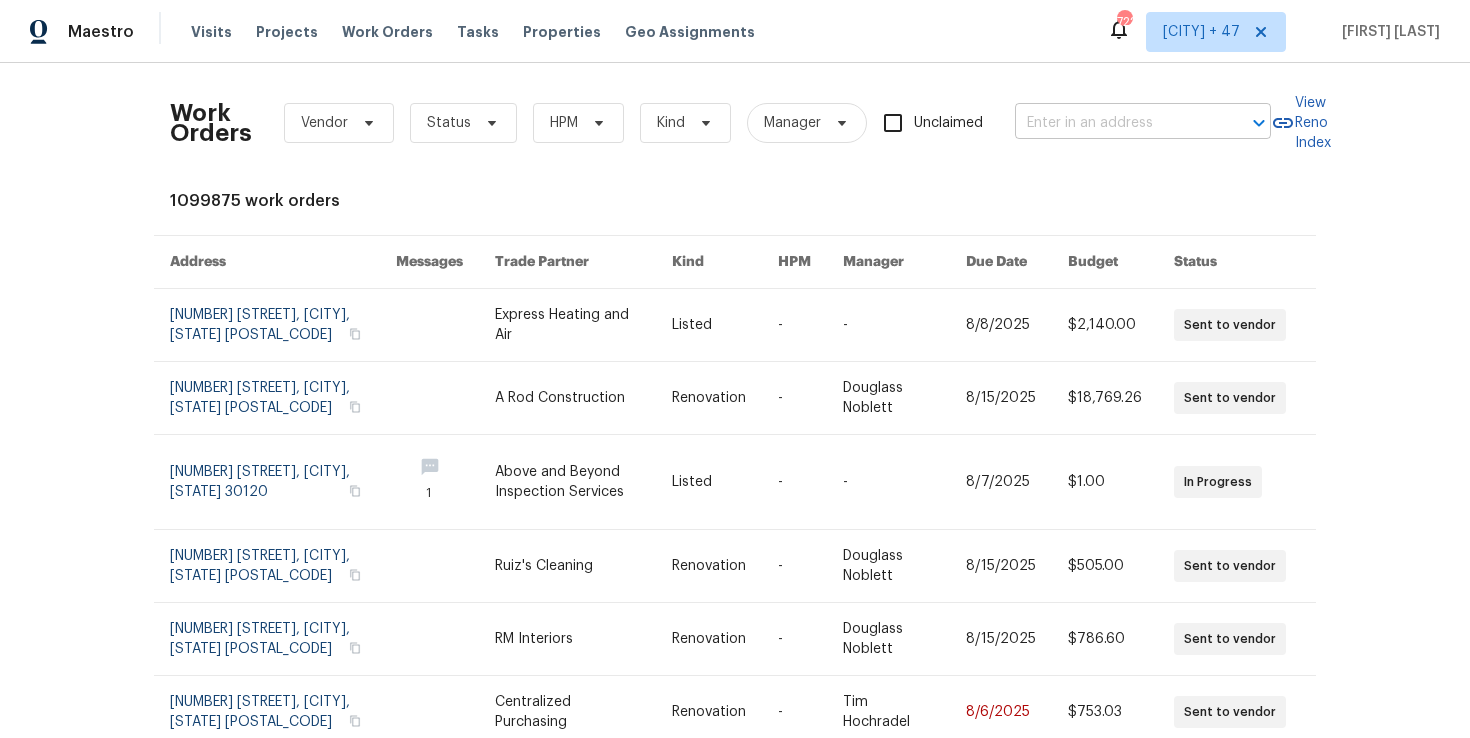click at bounding box center [1115, 123] 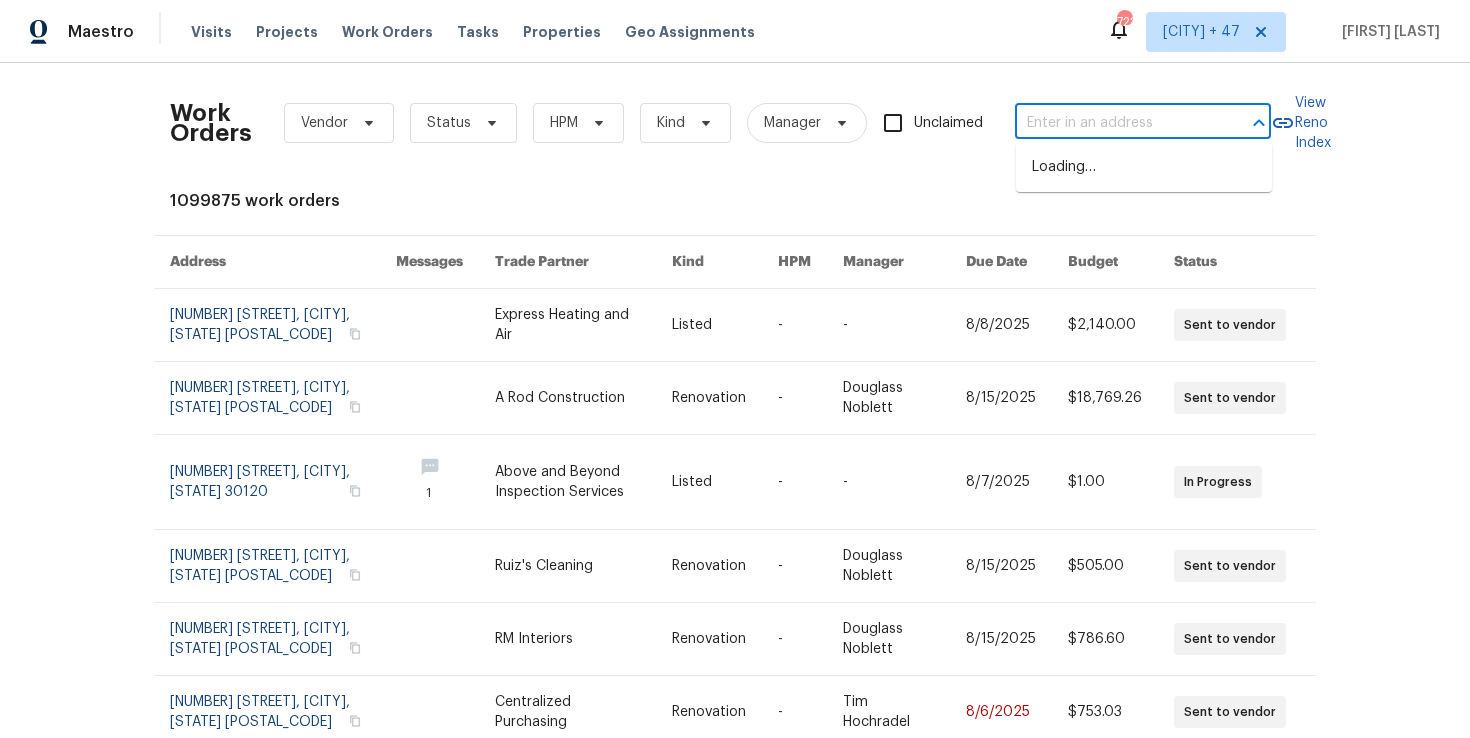 paste on "[NUMBER] [STREET] [CITY], [STATE] [POSTAL_CODE]" 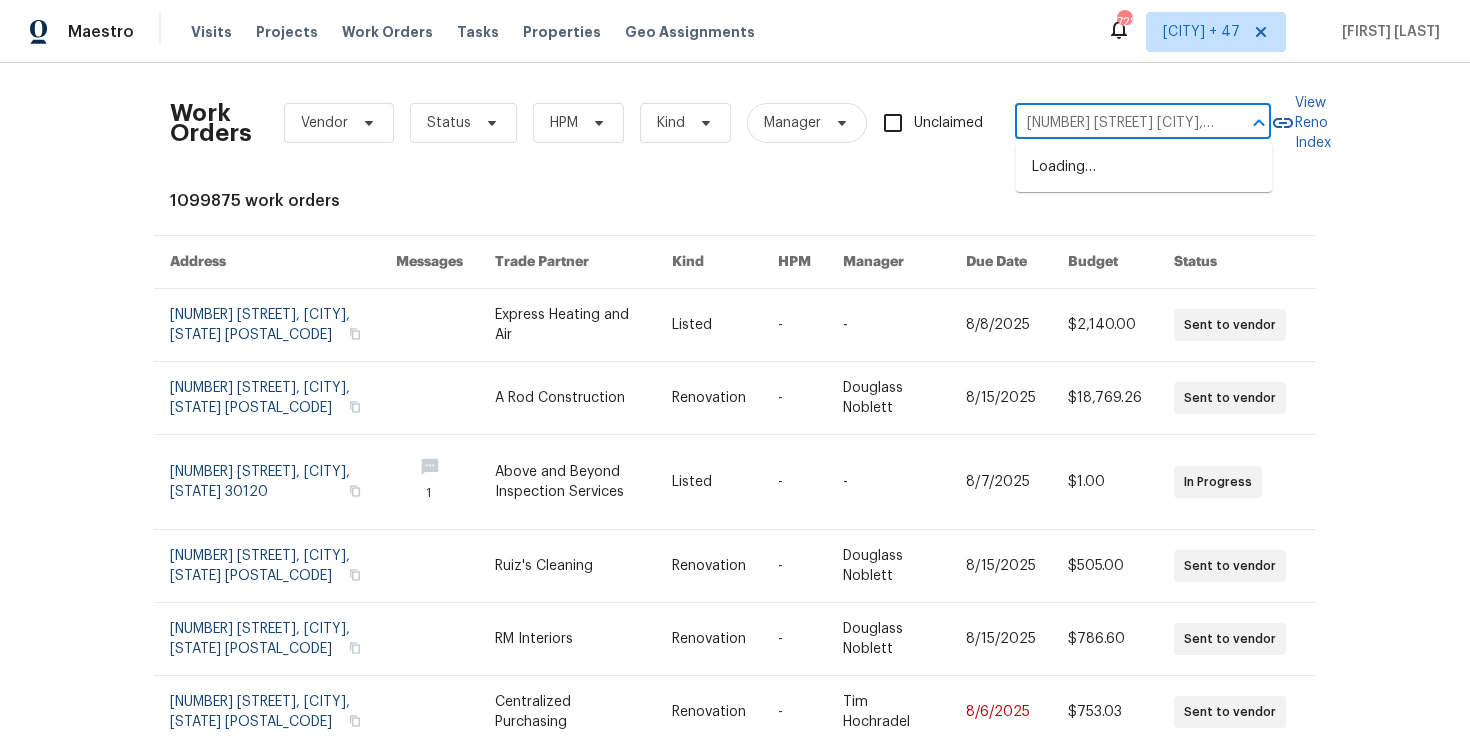 scroll, scrollTop: 0, scrollLeft: 58, axis: horizontal 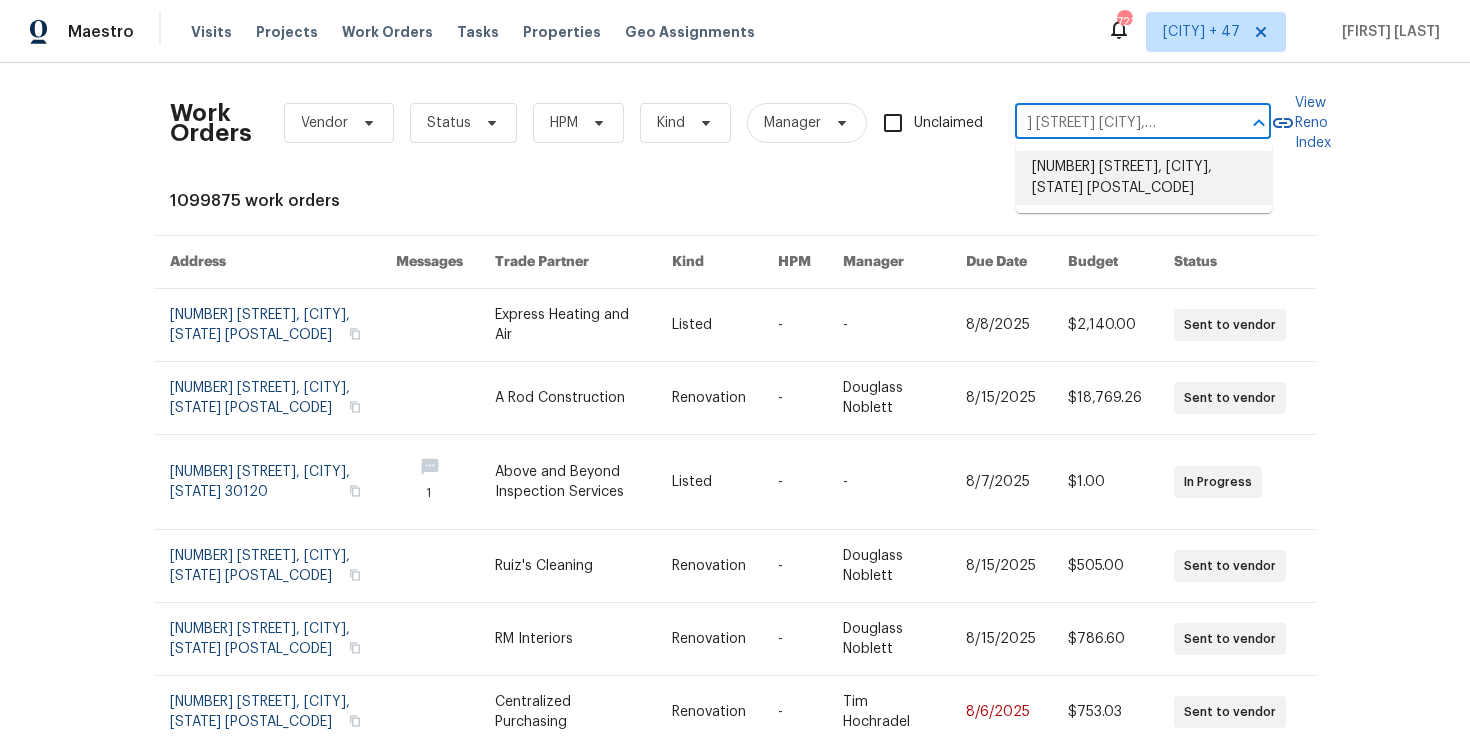 click on "[NUMBER] [STREET], [CITY], [STATE] [POSTAL_CODE]" at bounding box center [1144, 178] 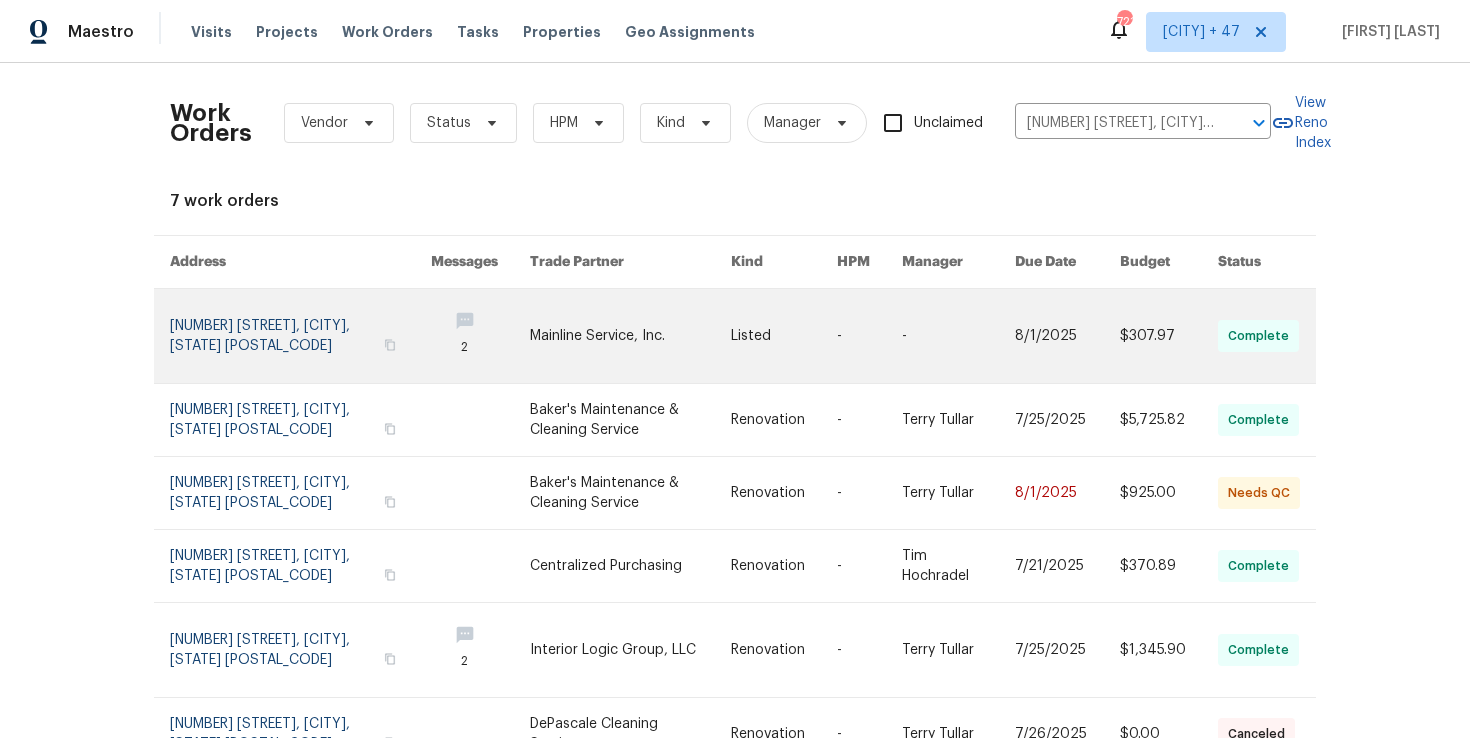 click at bounding box center (300, 336) 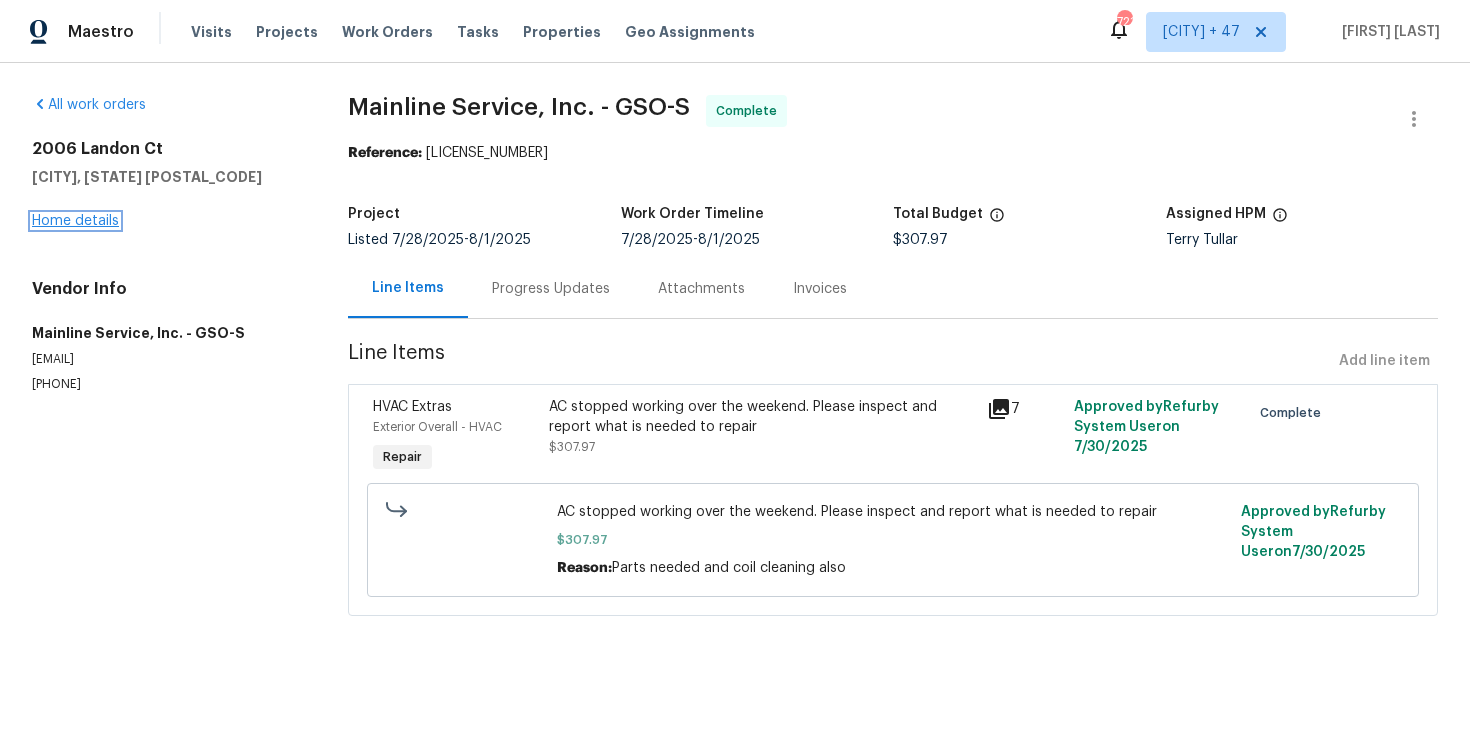 click on "Home details" at bounding box center [75, 221] 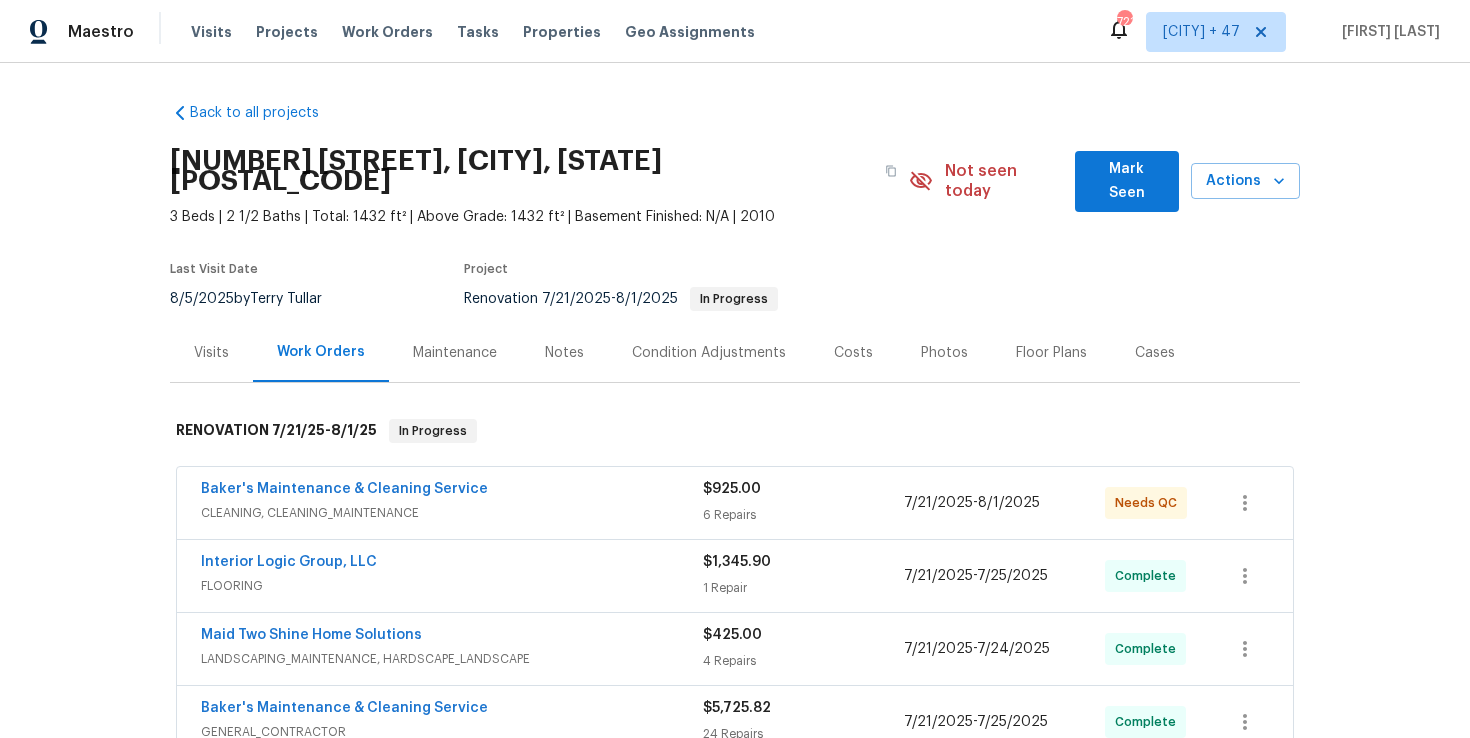scroll, scrollTop: 324, scrollLeft: 0, axis: vertical 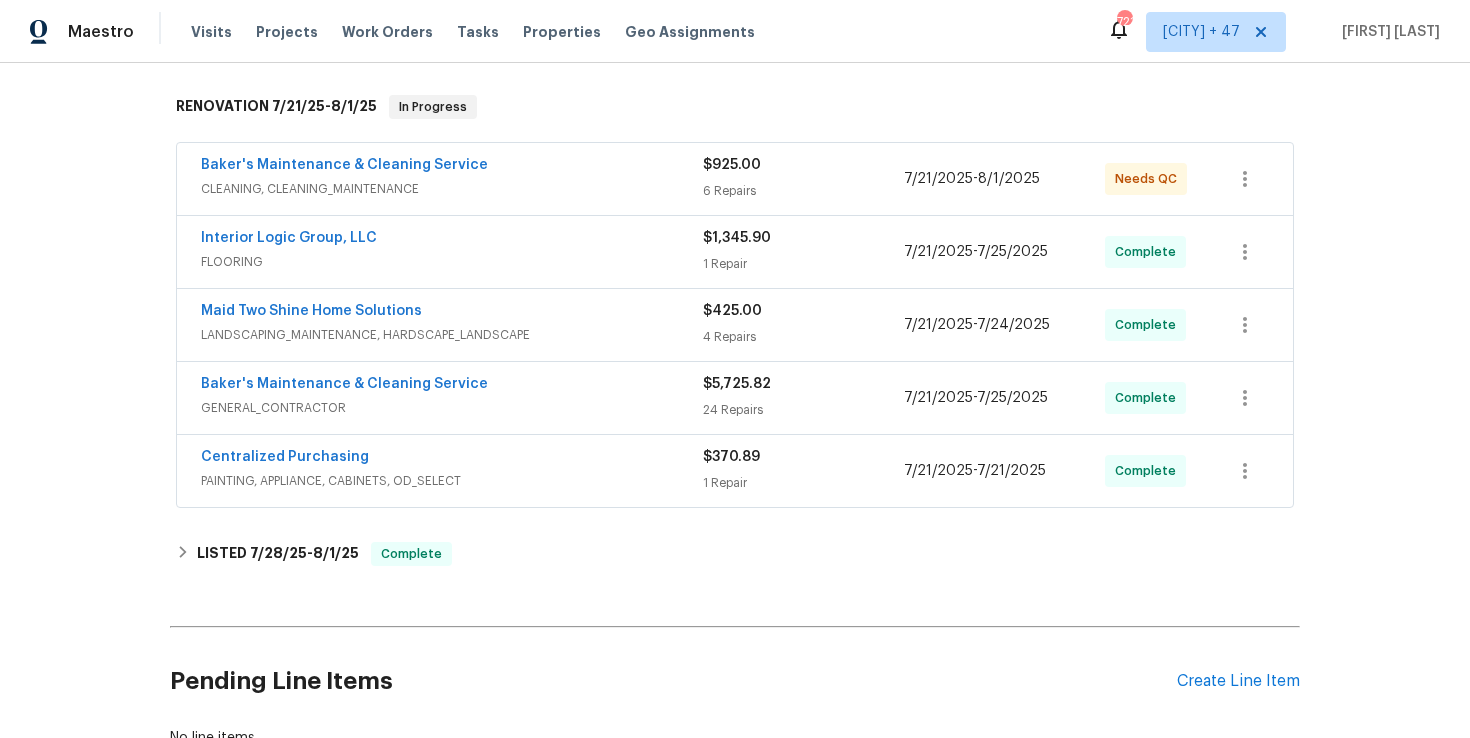 click on "Baker's Maintenance & Cleaning Service" at bounding box center [452, 167] 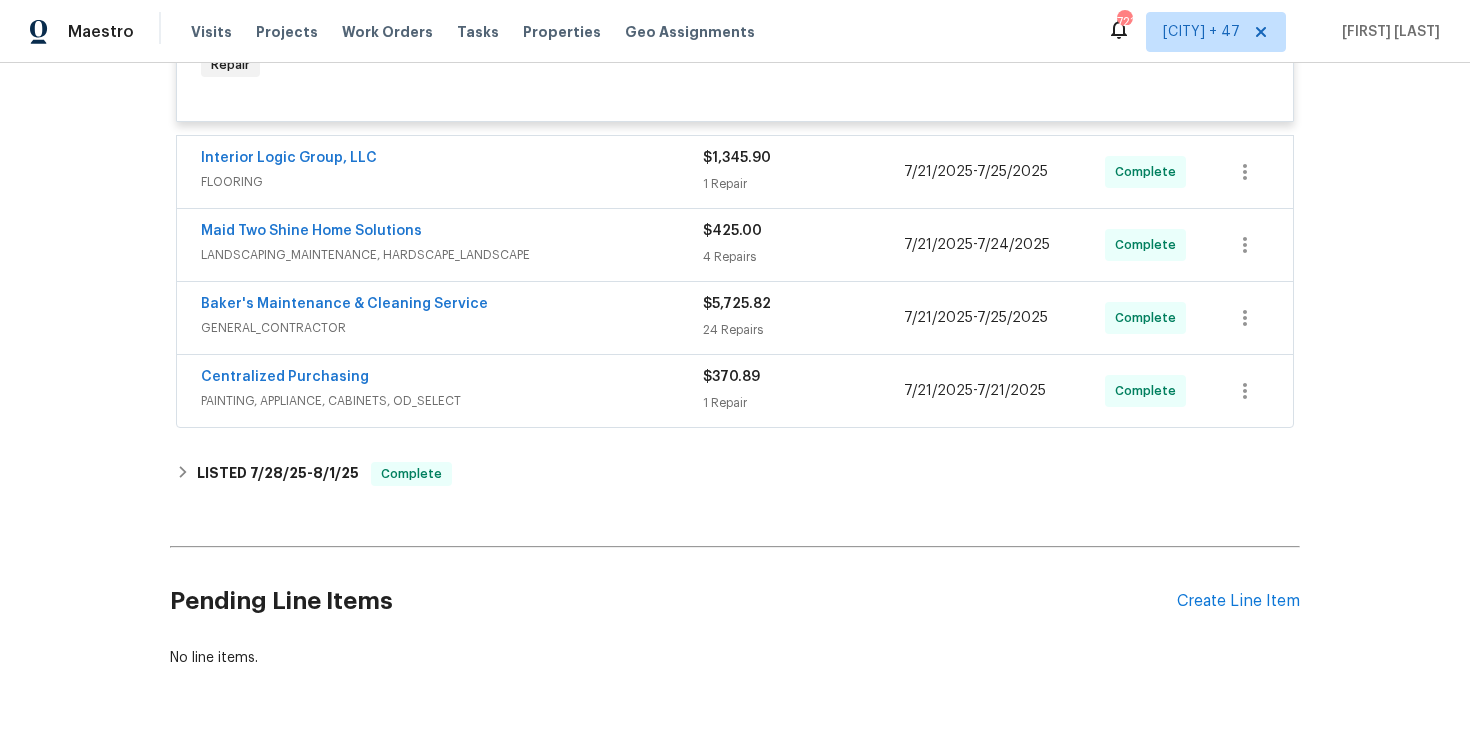 scroll, scrollTop: 1644, scrollLeft: 0, axis: vertical 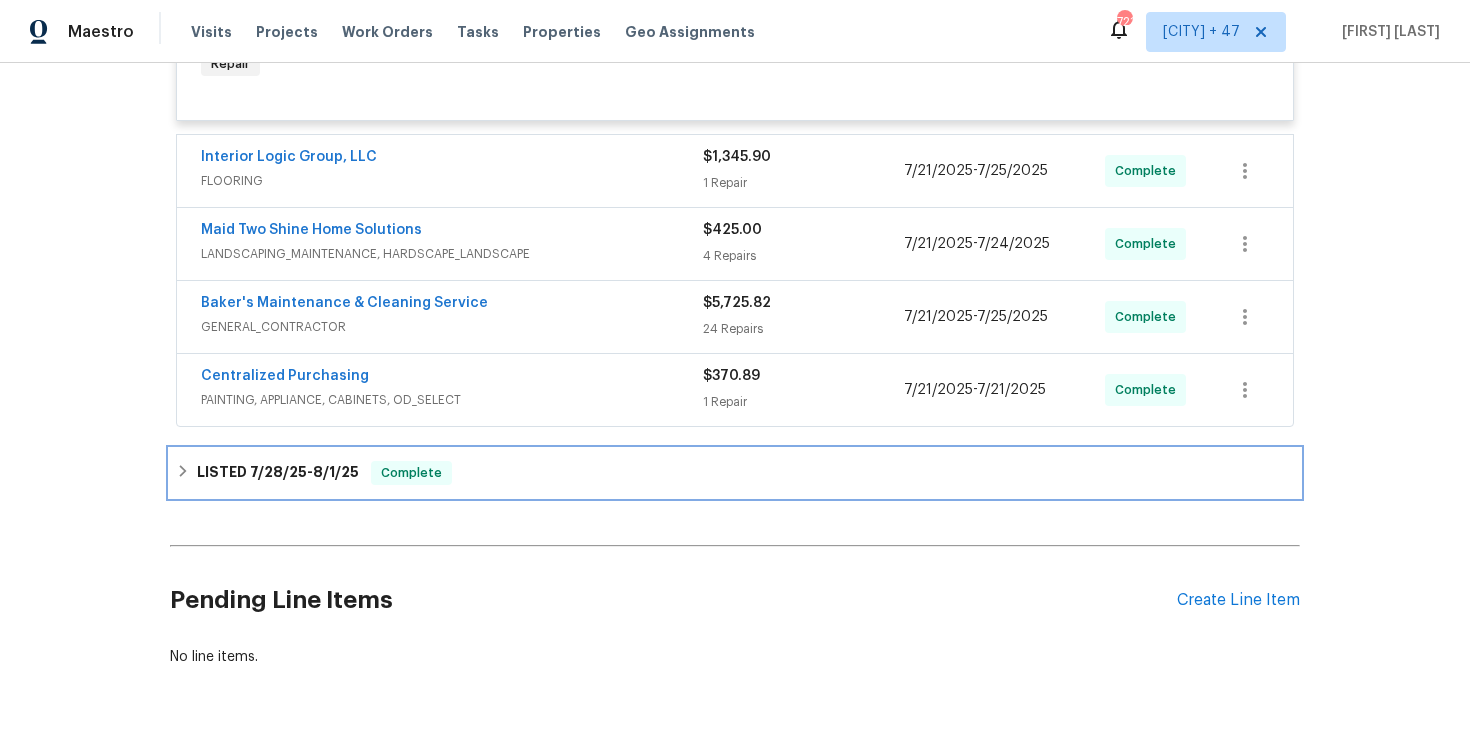 click on "LISTED   7/28/25  -  8/1/25 Complete" at bounding box center [735, 473] 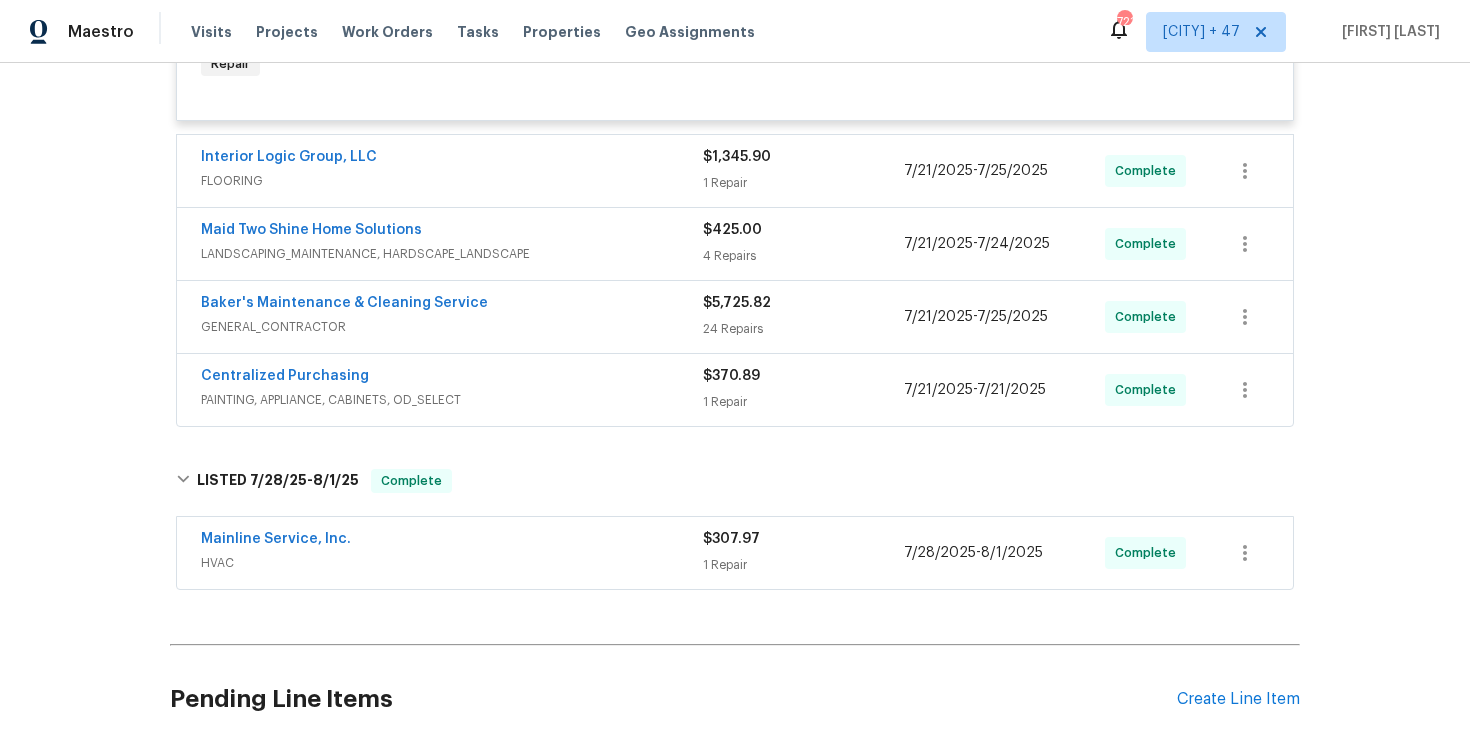click on "Mainline Service, Inc." at bounding box center [452, 541] 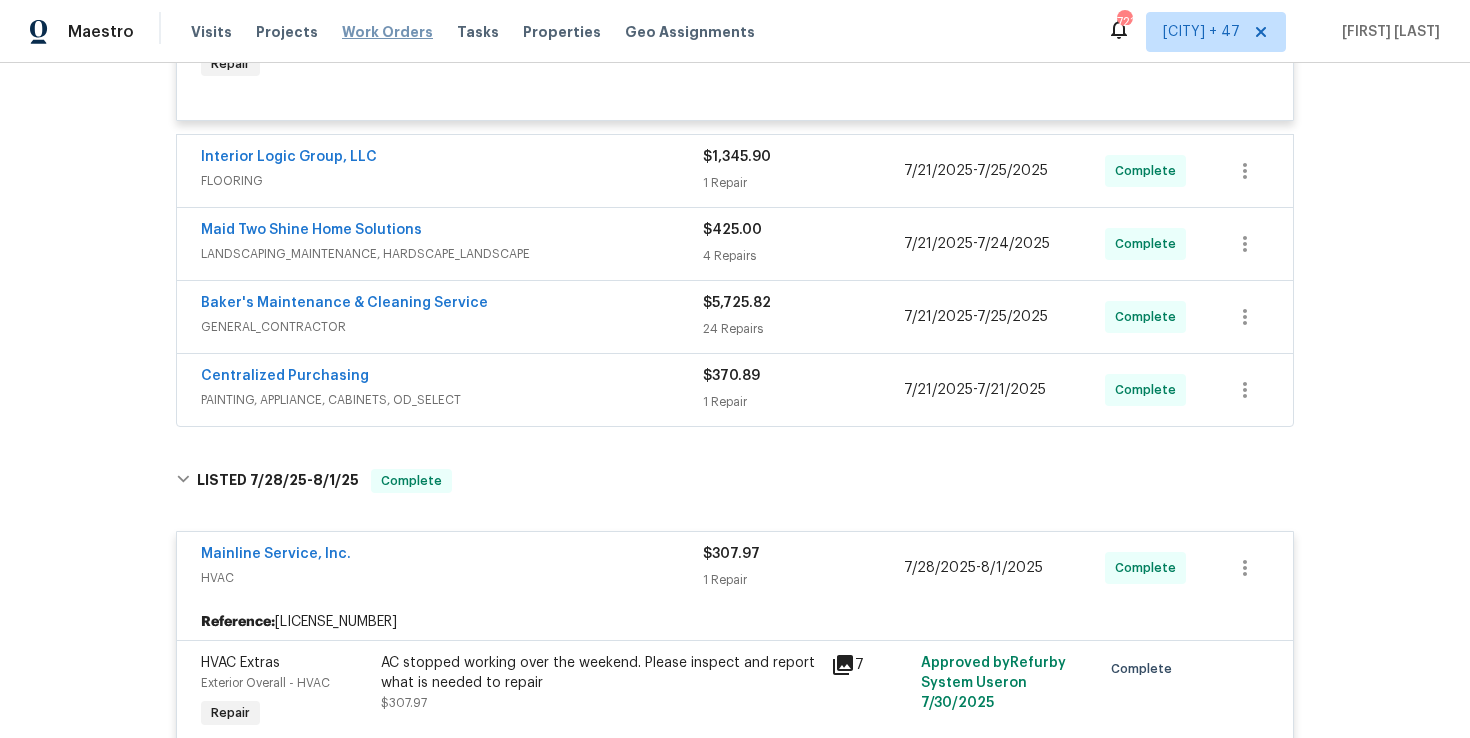 click on "Work Orders" at bounding box center [387, 32] 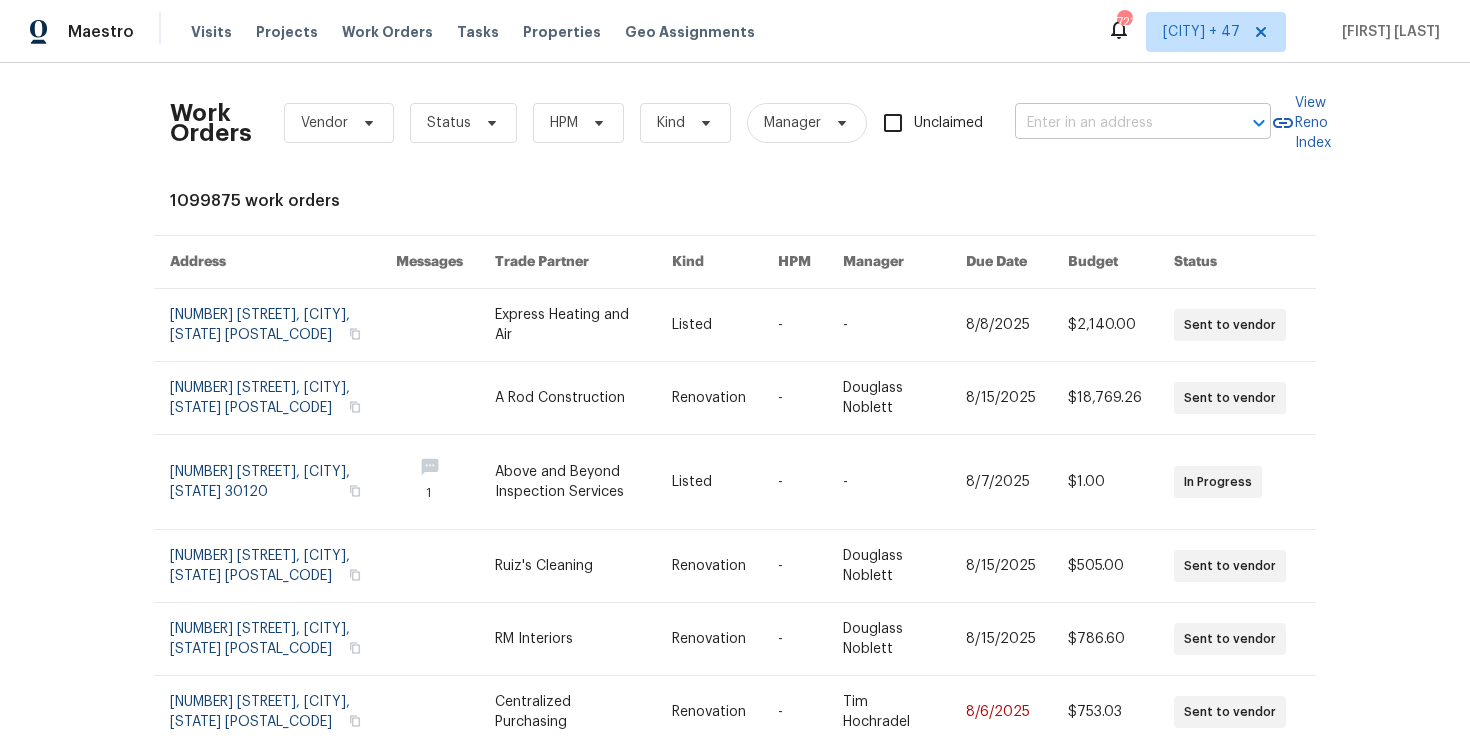 click at bounding box center (1115, 123) 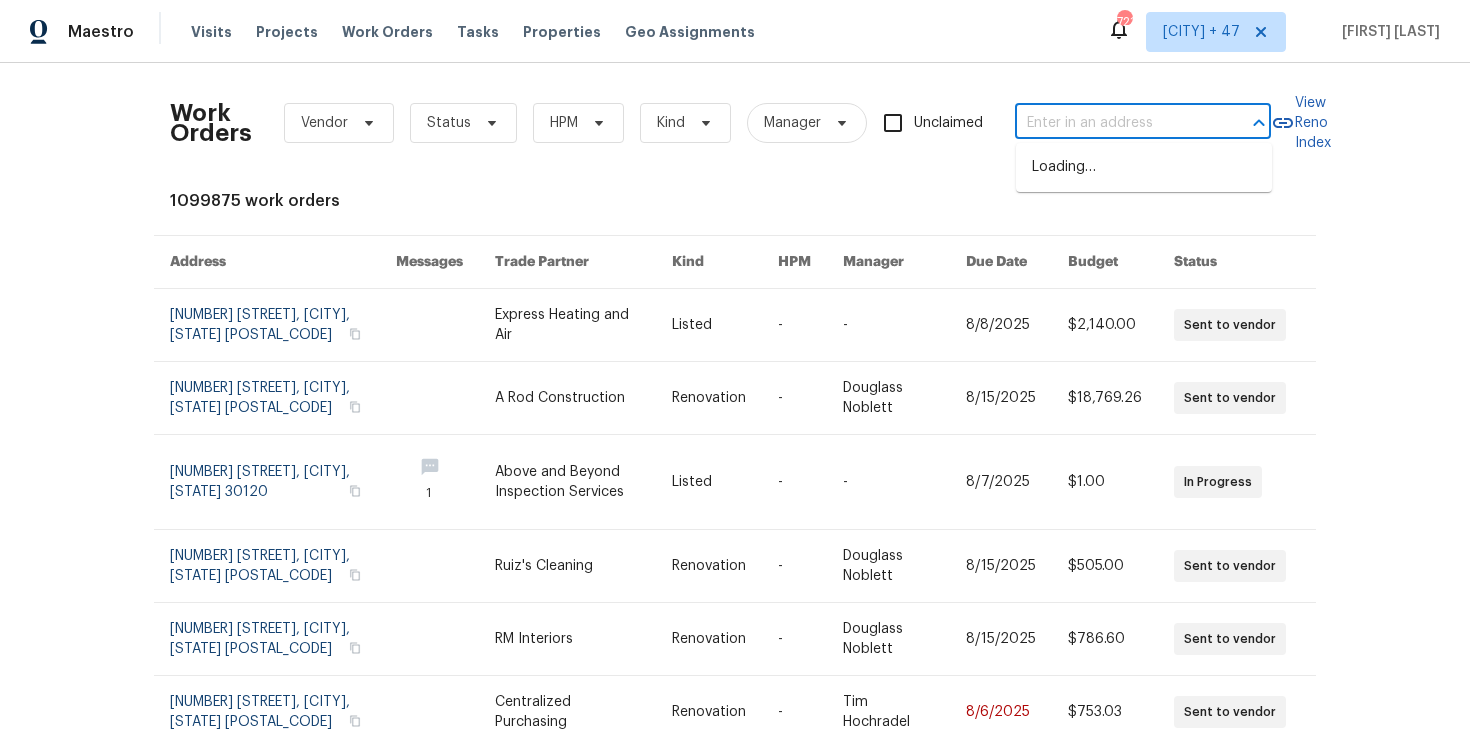 paste on "[NUMBER] [STREET] [CITY], [STATE] [POSTAL_CODE]" 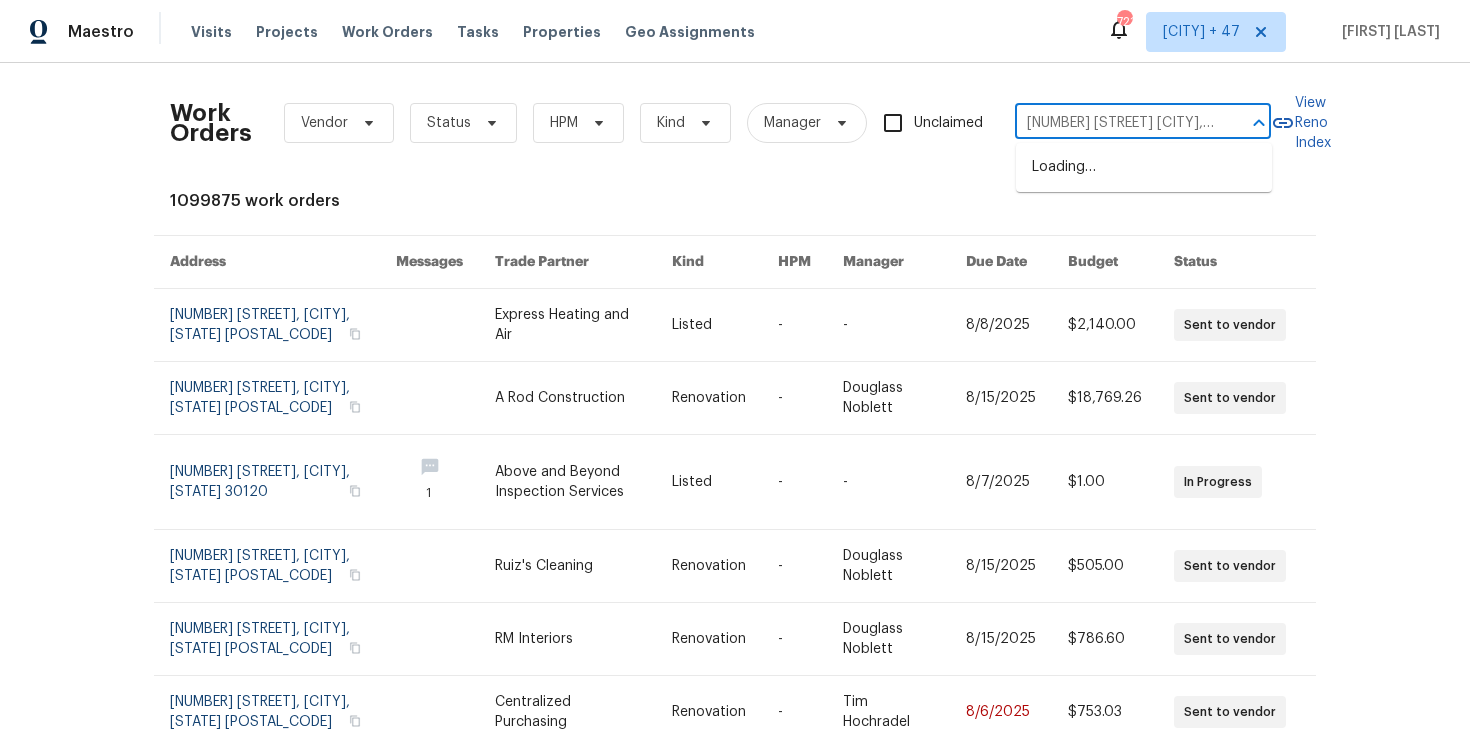 scroll, scrollTop: 0, scrollLeft: 61, axis: horizontal 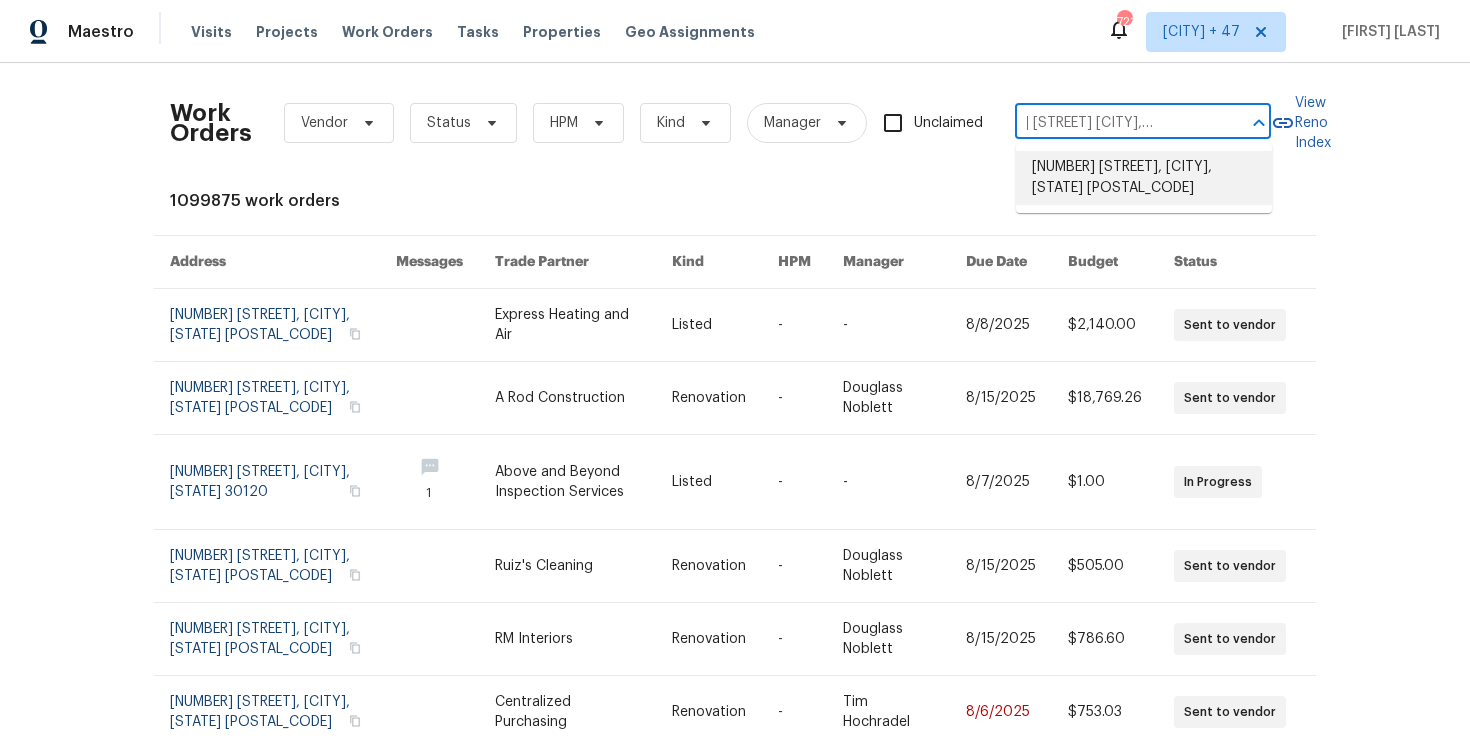 click on "[NUMBER] [STREET], [CITY], [STATE] [POSTAL_CODE]" at bounding box center (1144, 178) 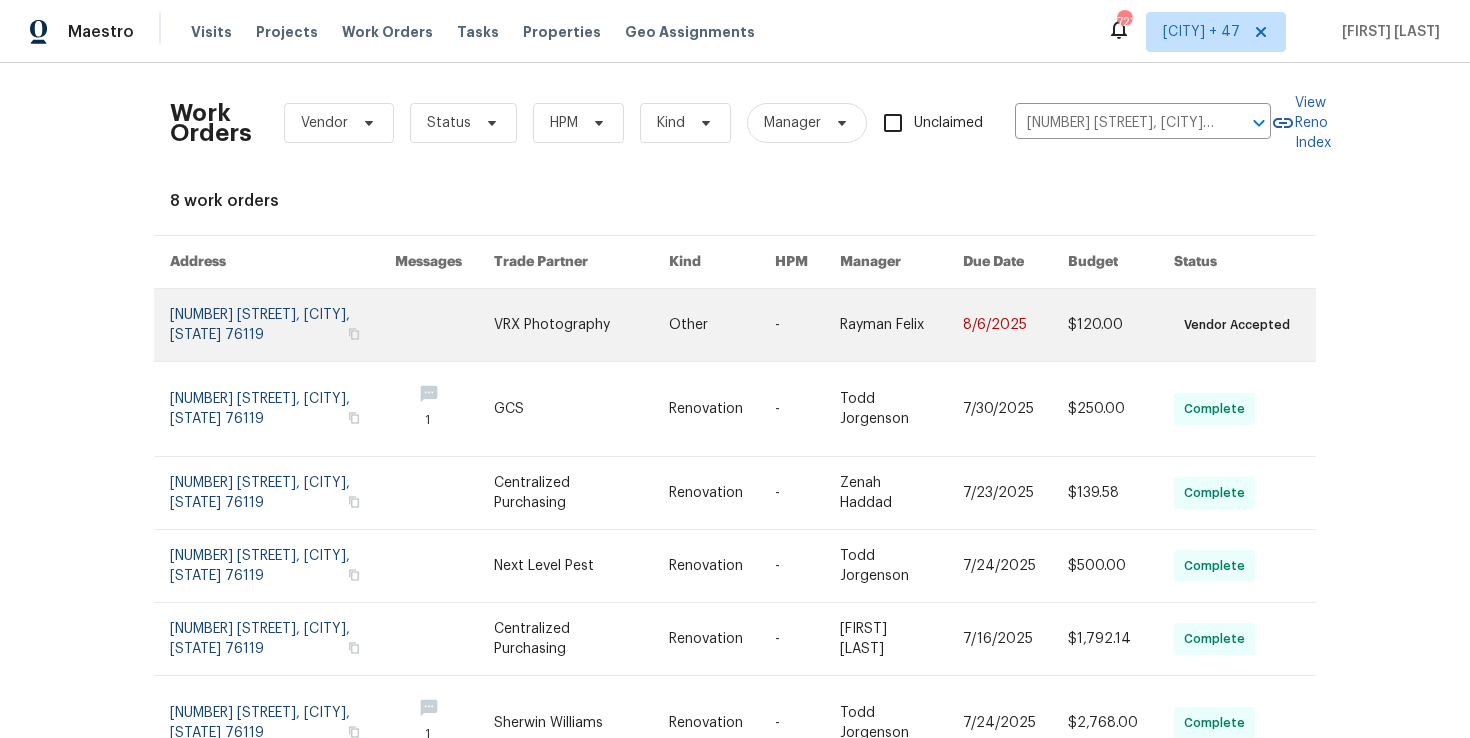 click at bounding box center (282, 325) 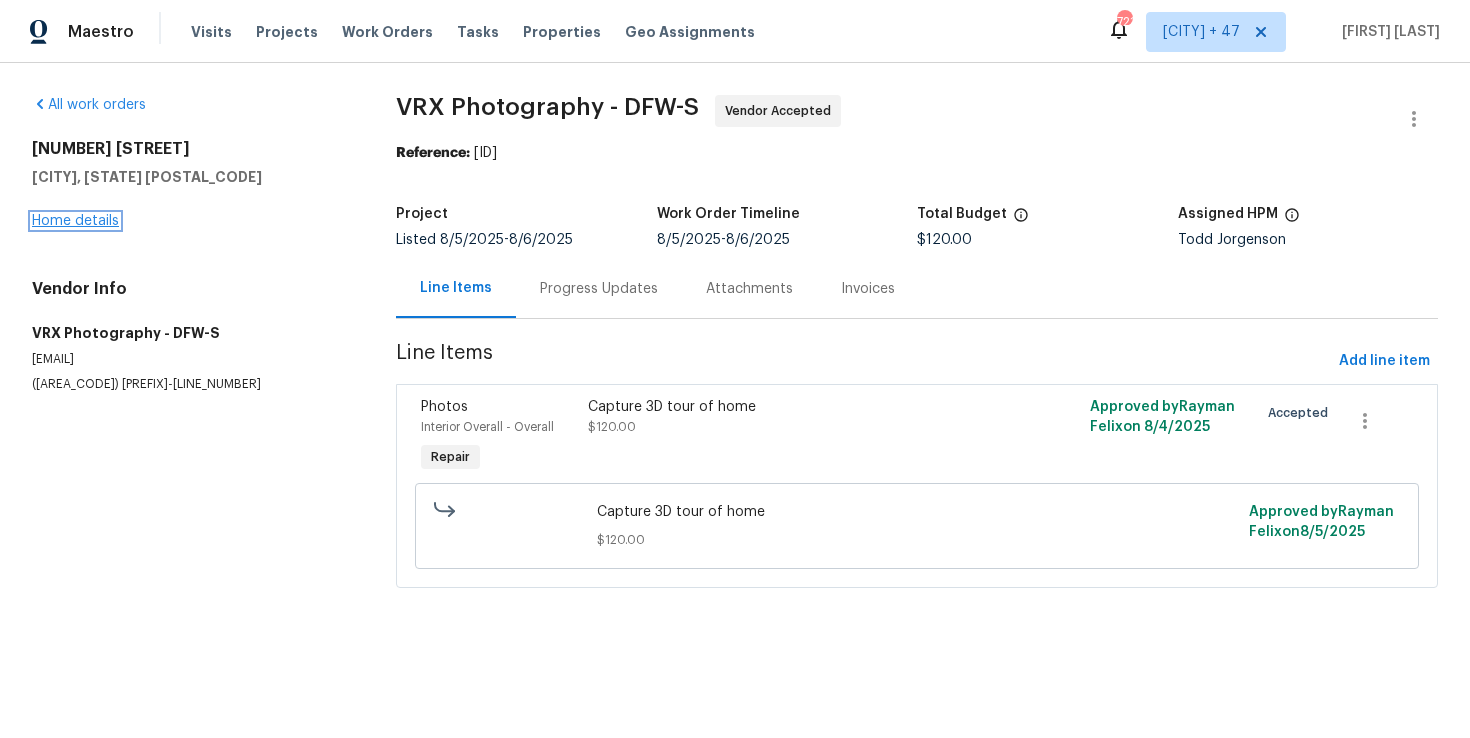 click on "Home details" at bounding box center [75, 221] 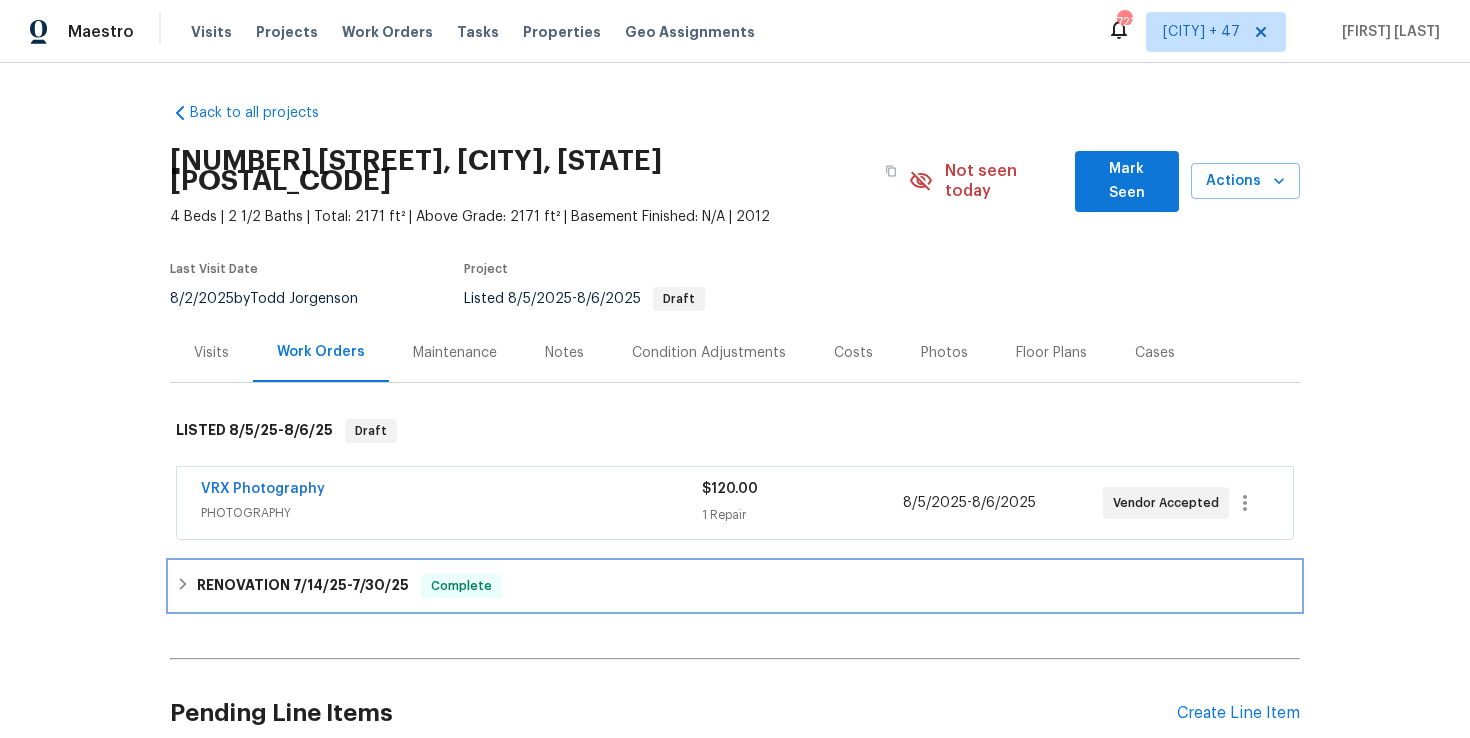 click on "RENOVATION [DATE] - [DATE] Complete" at bounding box center [735, 586] 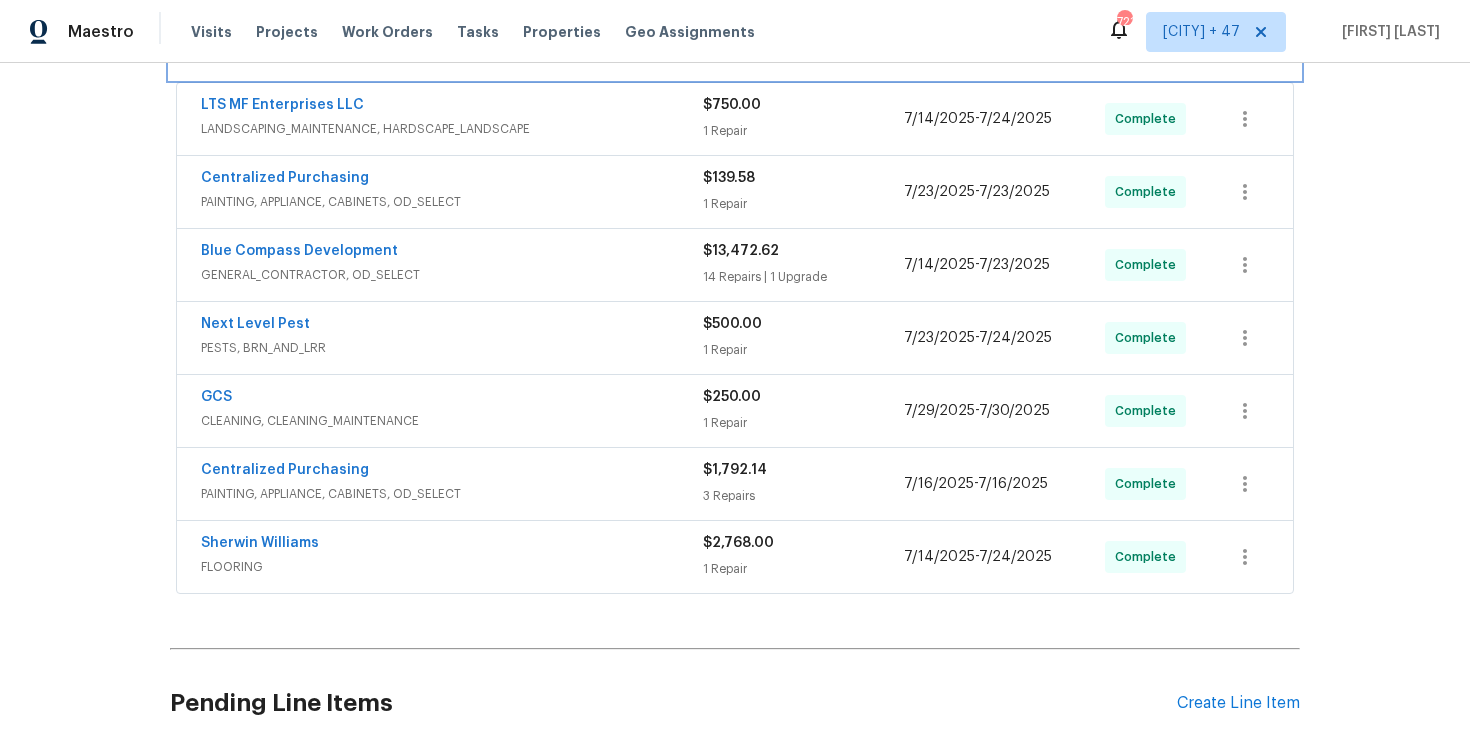 scroll, scrollTop: 555, scrollLeft: 0, axis: vertical 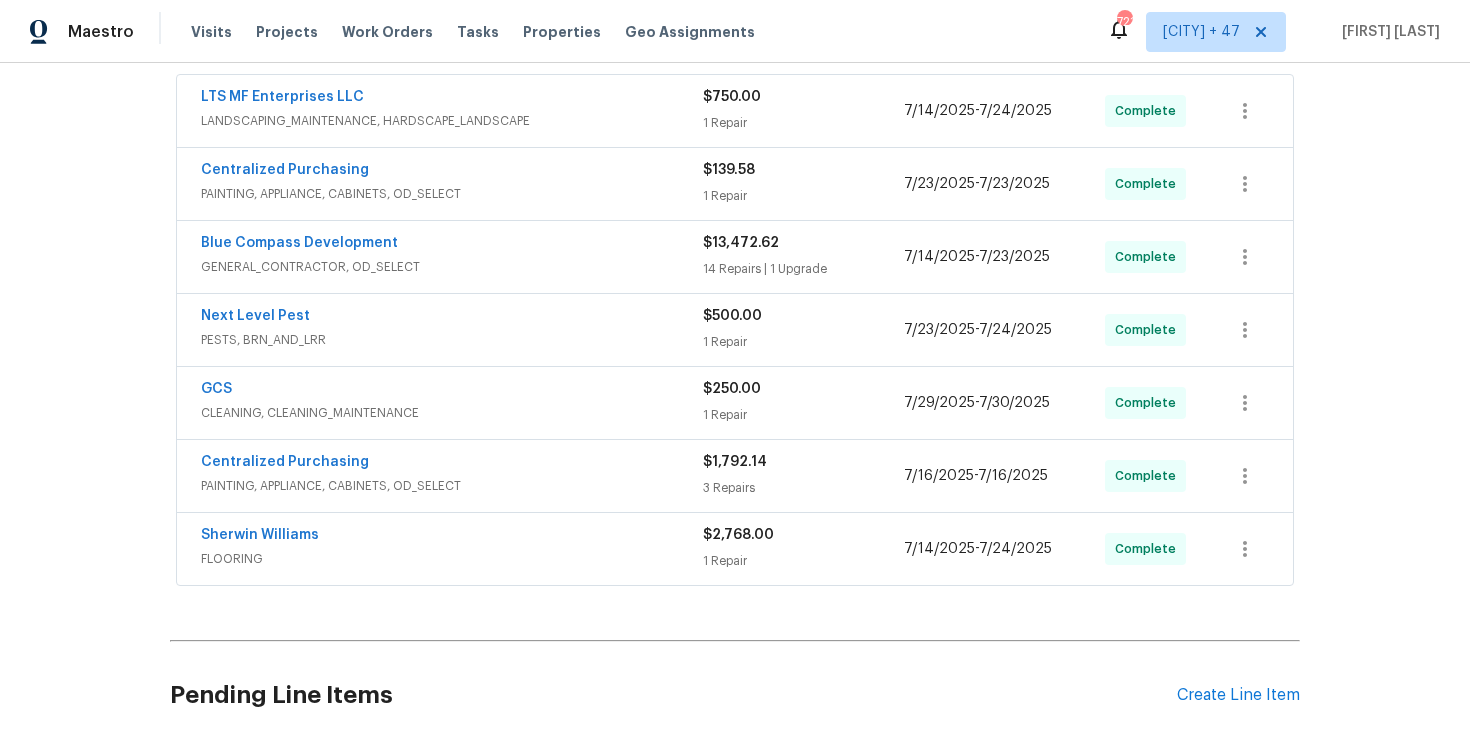 click on "FLOORING" at bounding box center (452, 559) 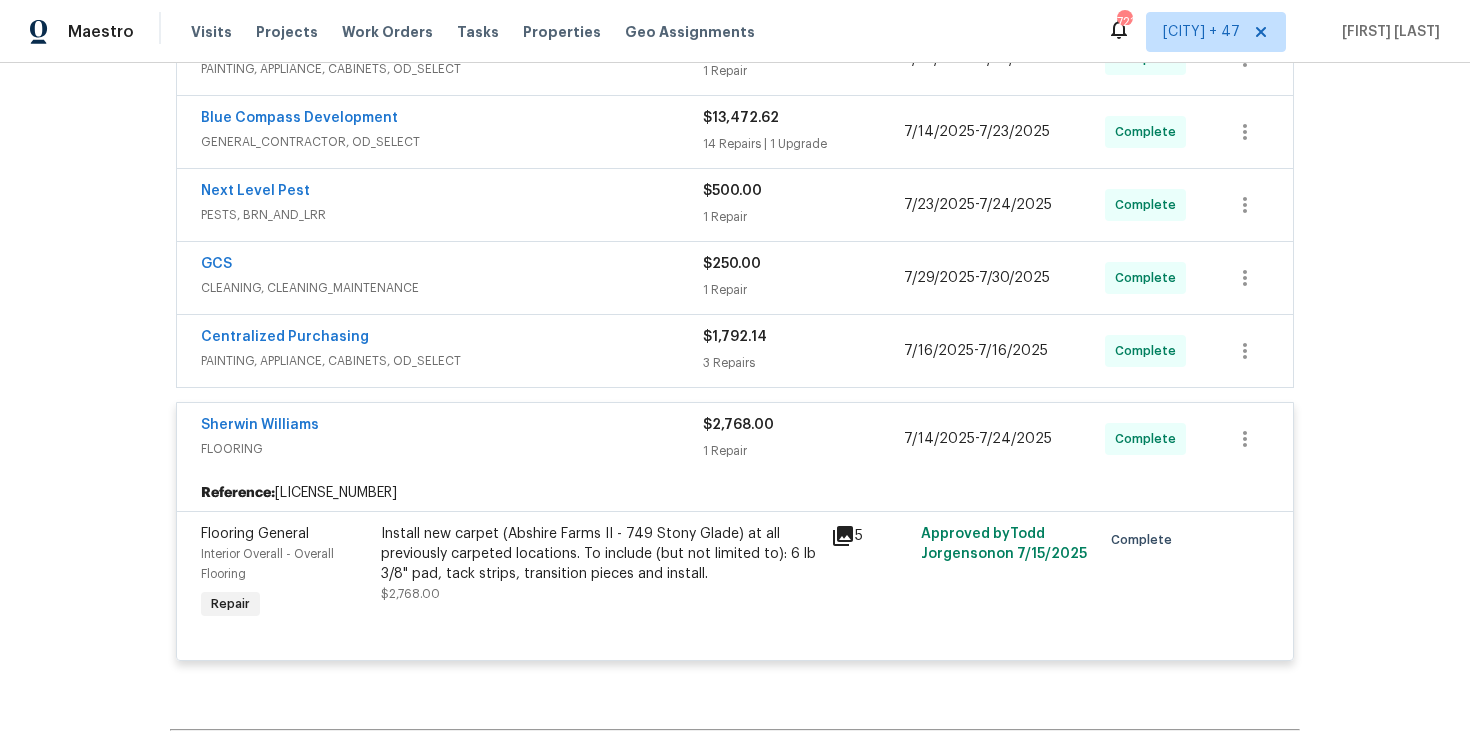 scroll, scrollTop: 722, scrollLeft: 0, axis: vertical 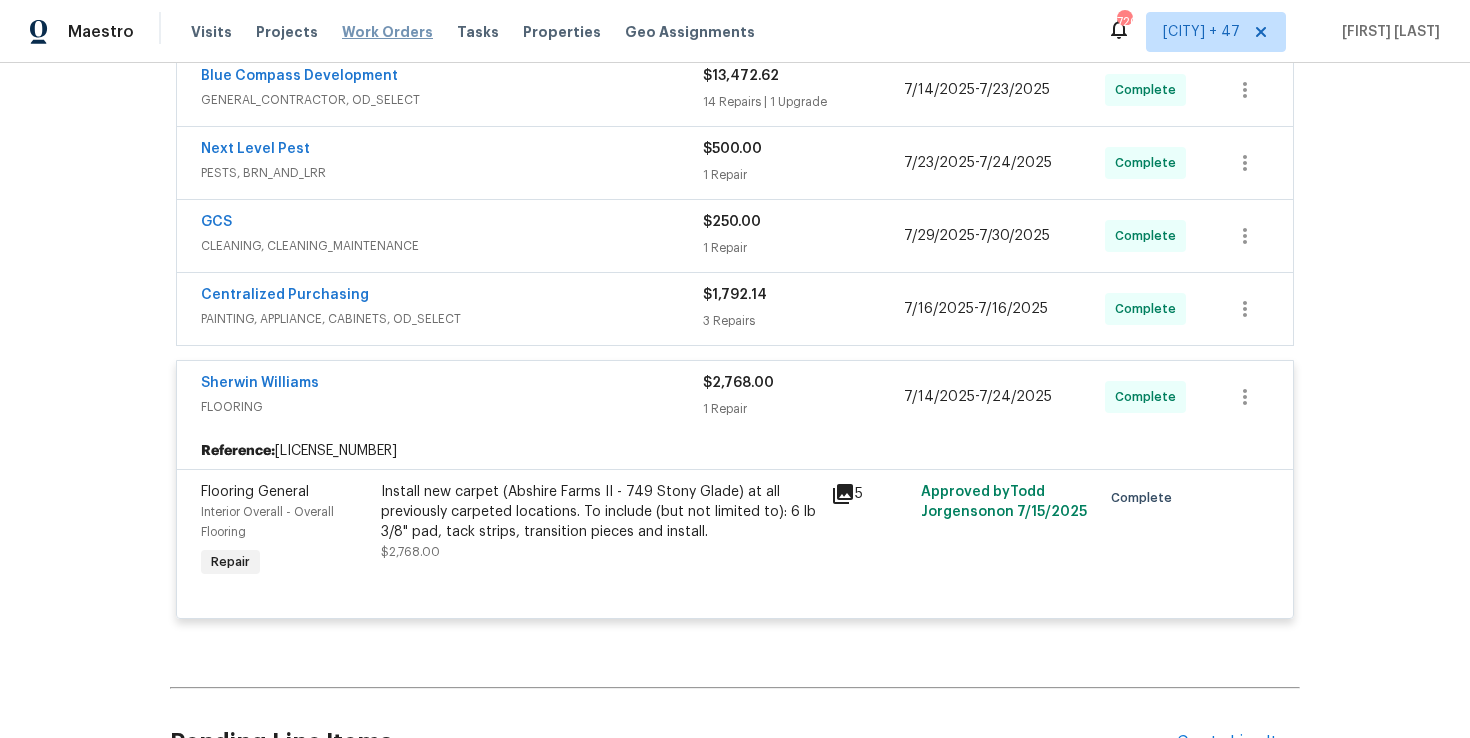 click on "Work Orders" at bounding box center (387, 32) 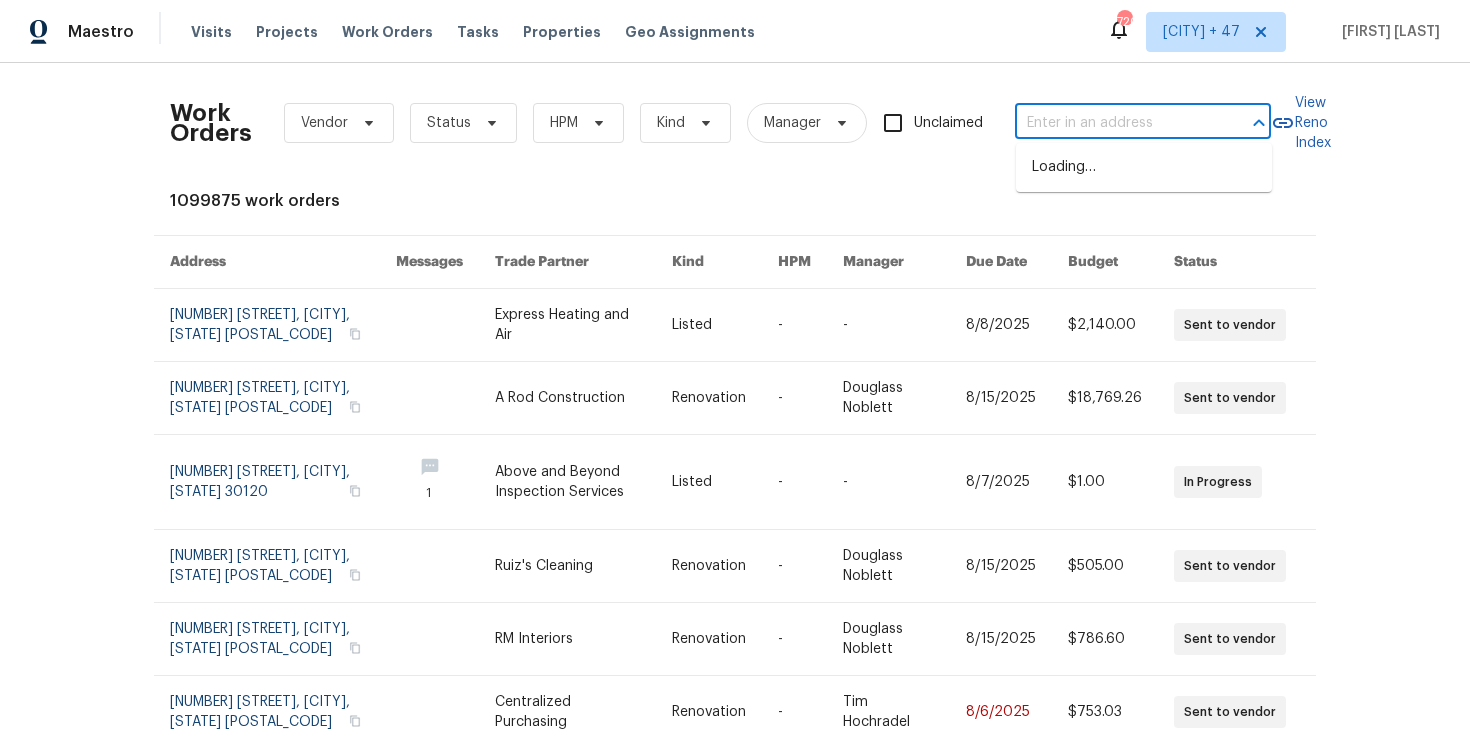 click at bounding box center [1115, 123] 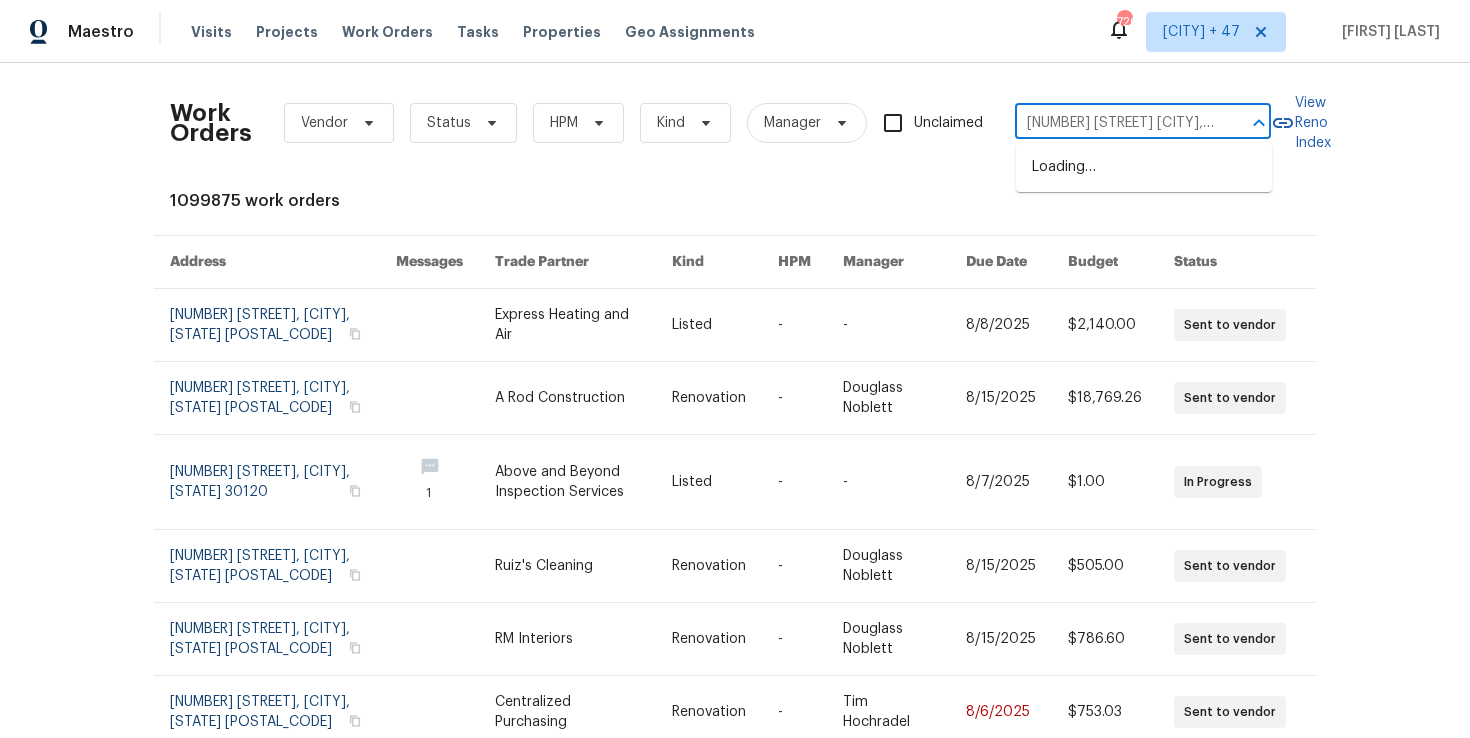 scroll, scrollTop: 0, scrollLeft: 39, axis: horizontal 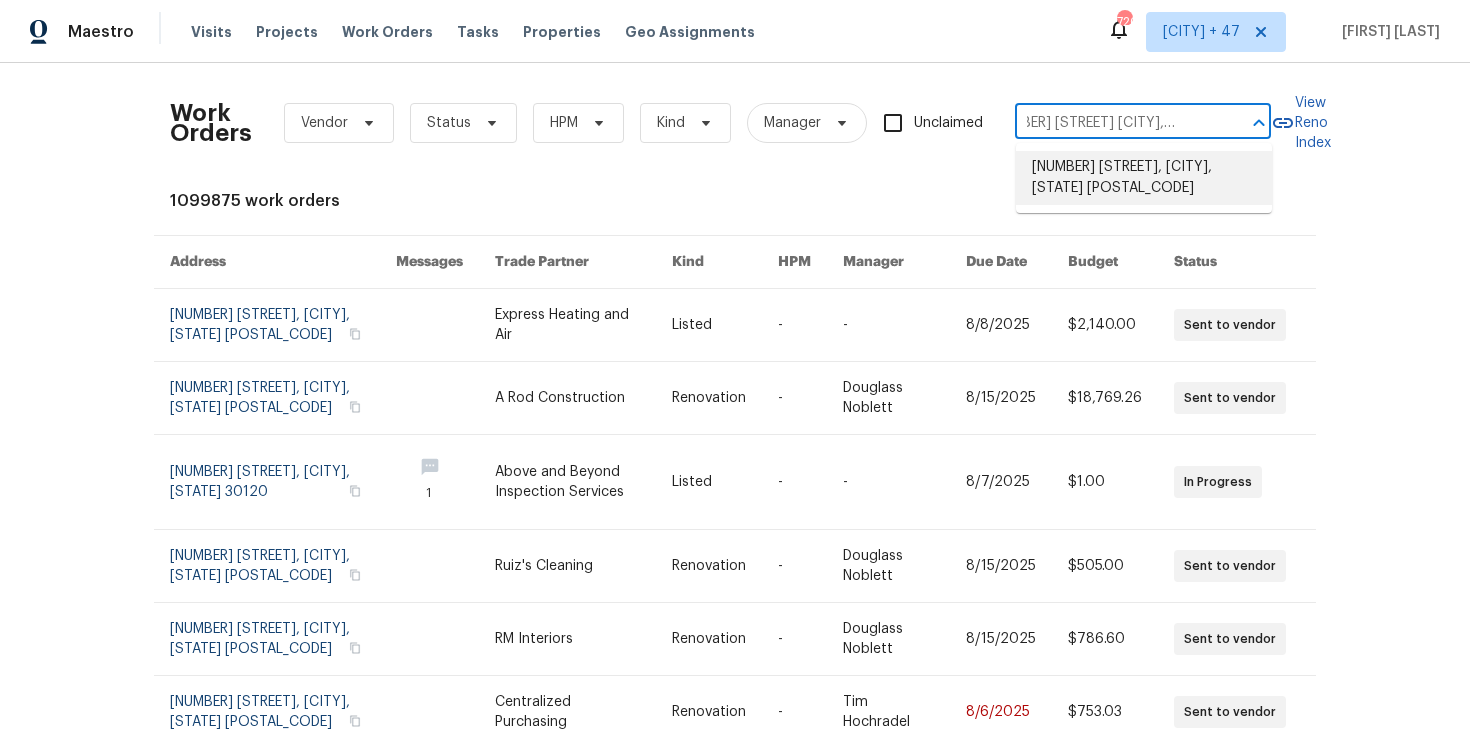 click on "[NUMBER] [STREET], [CITY], [STATE] [POSTAL_CODE]" at bounding box center [1144, 178] 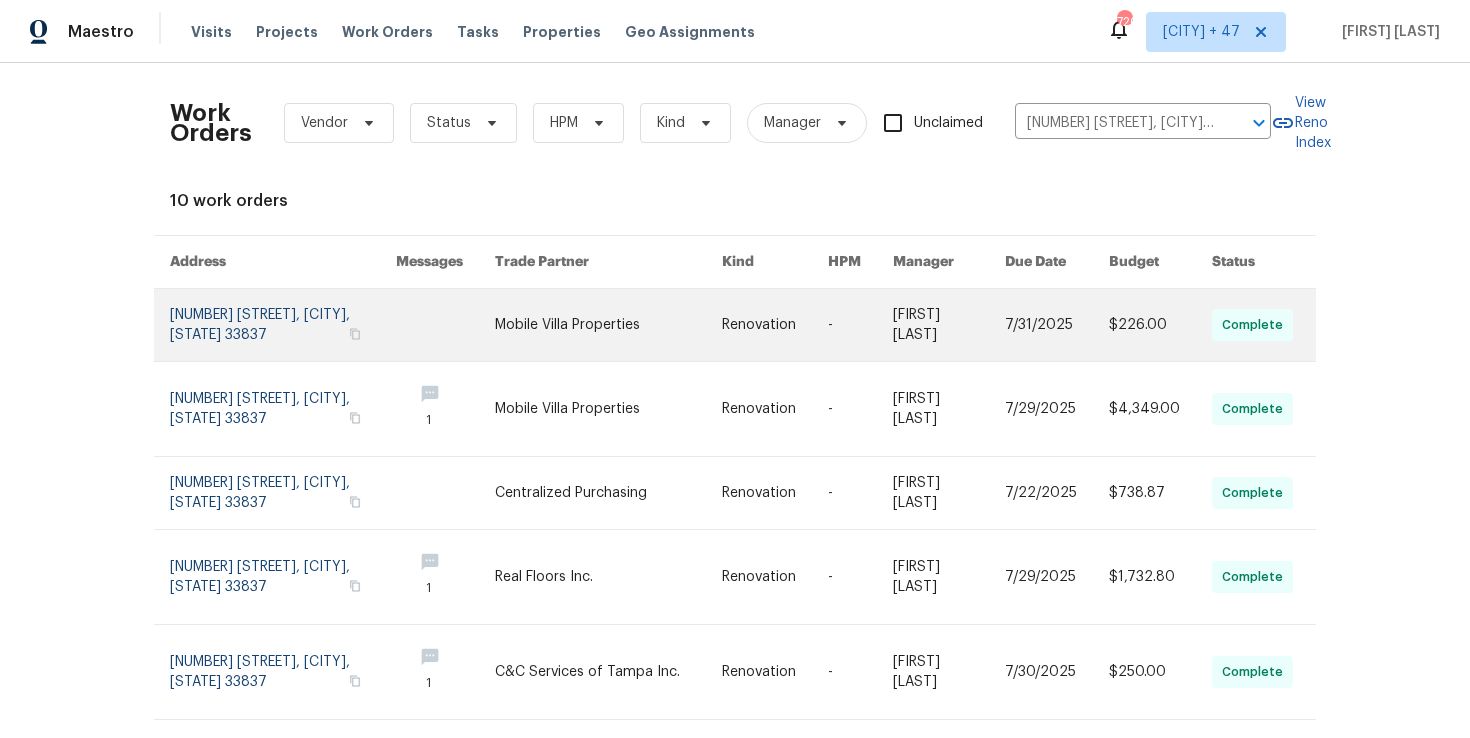 click at bounding box center [283, 325] 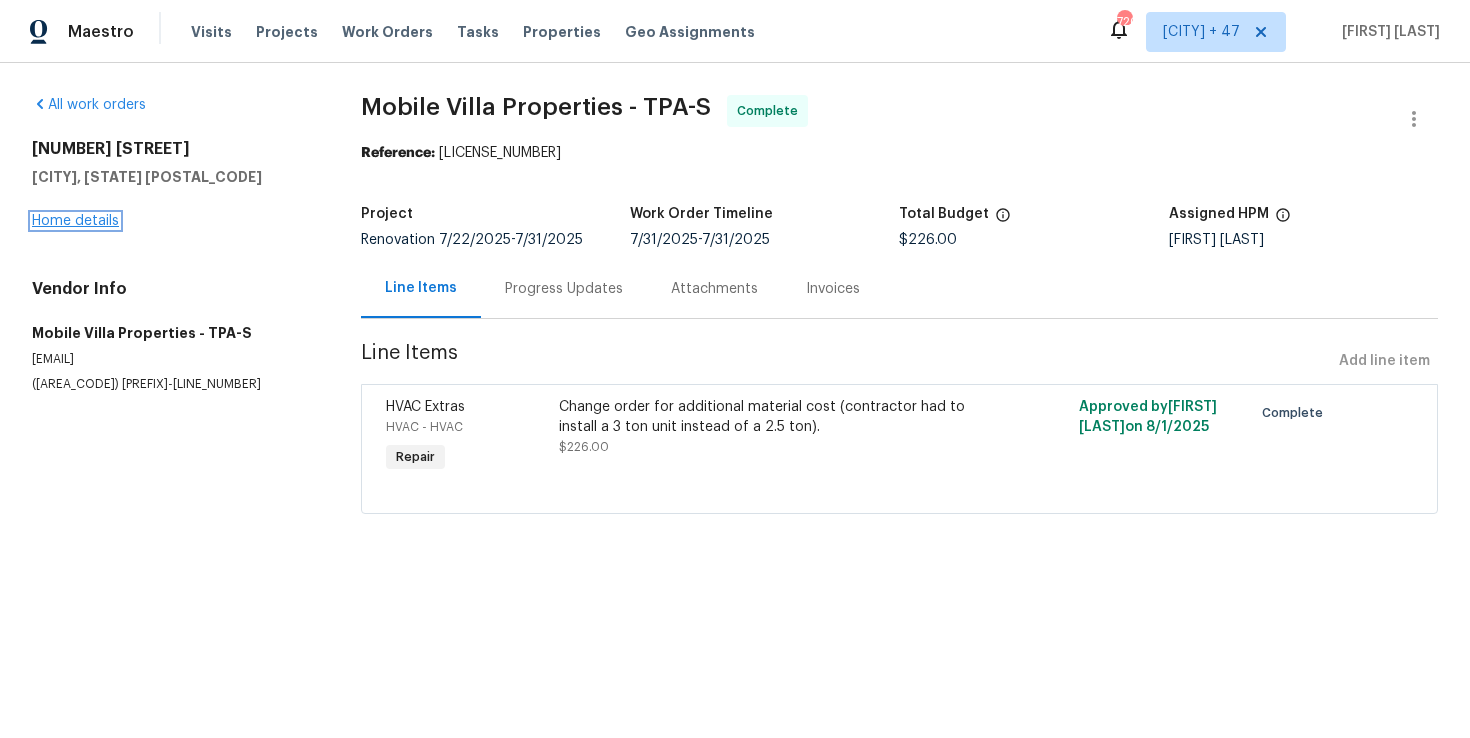 click on "Home details" at bounding box center [75, 221] 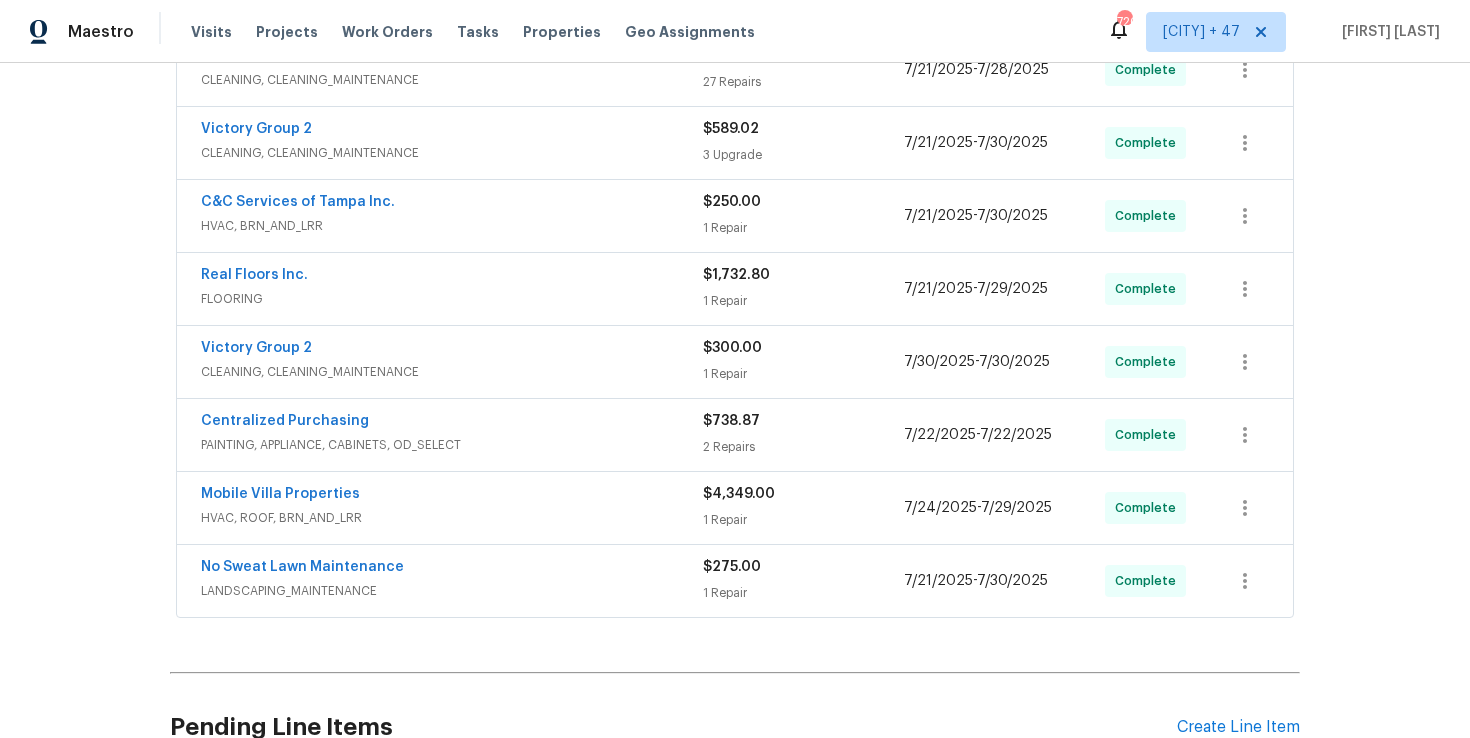 scroll, scrollTop: 580, scrollLeft: 0, axis: vertical 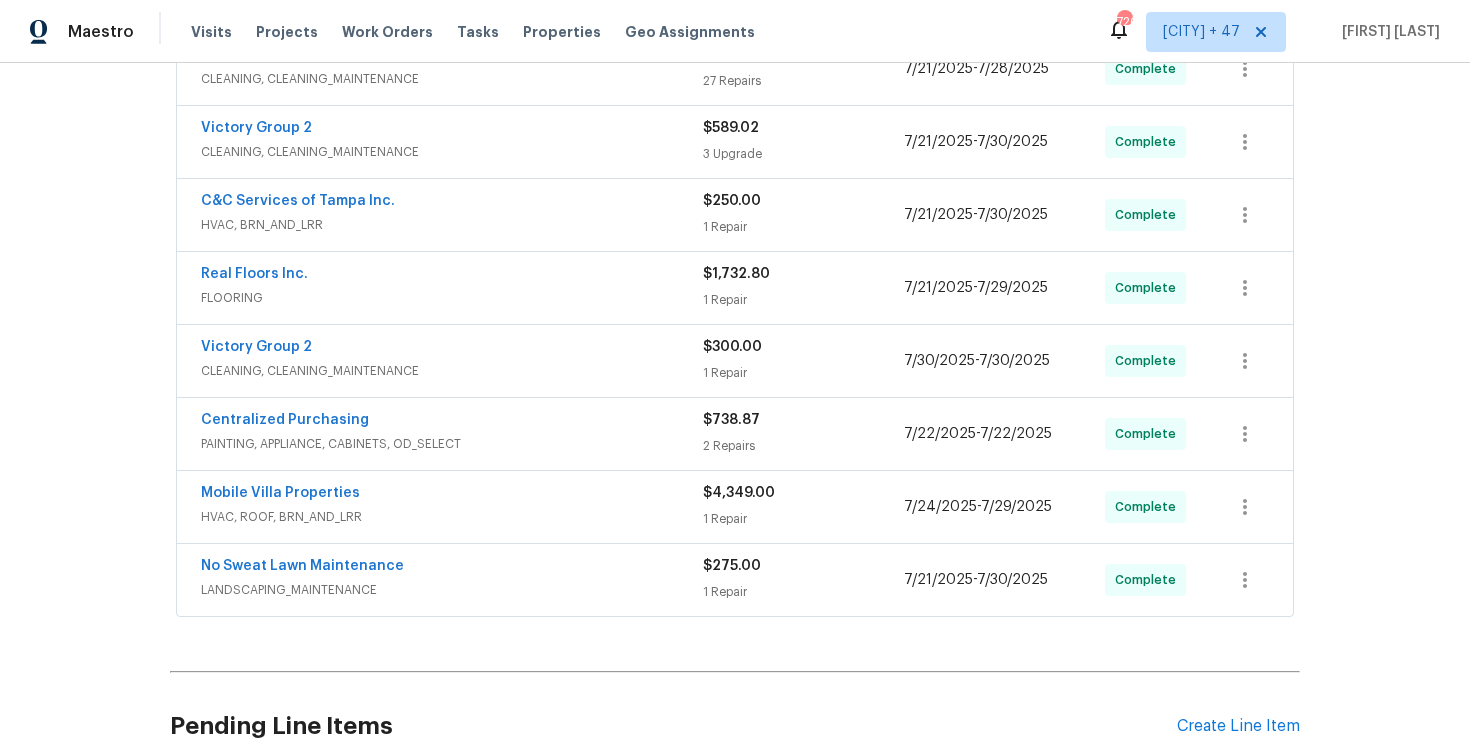 click on "HVAC, ROOF, BRN_AND_LRR" at bounding box center (452, 517) 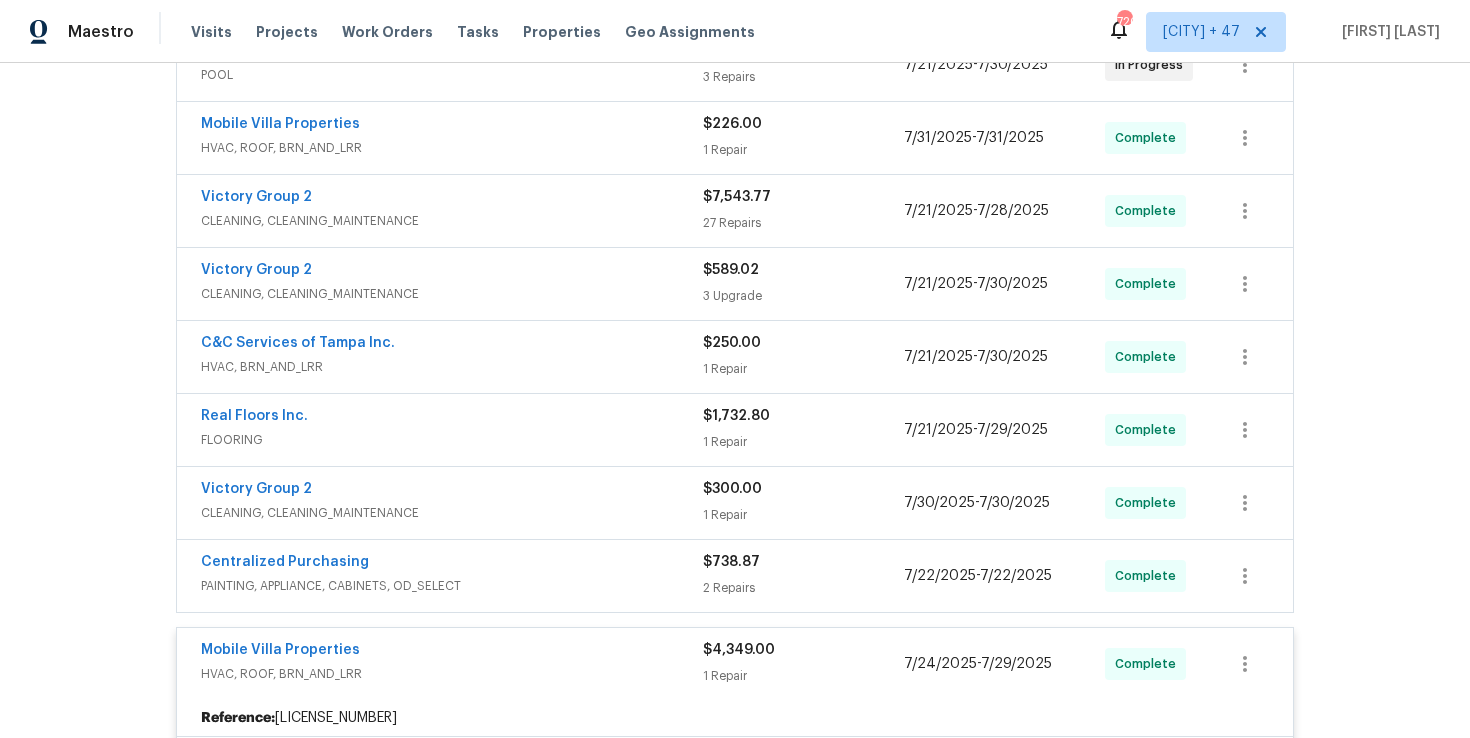 scroll, scrollTop: 300, scrollLeft: 0, axis: vertical 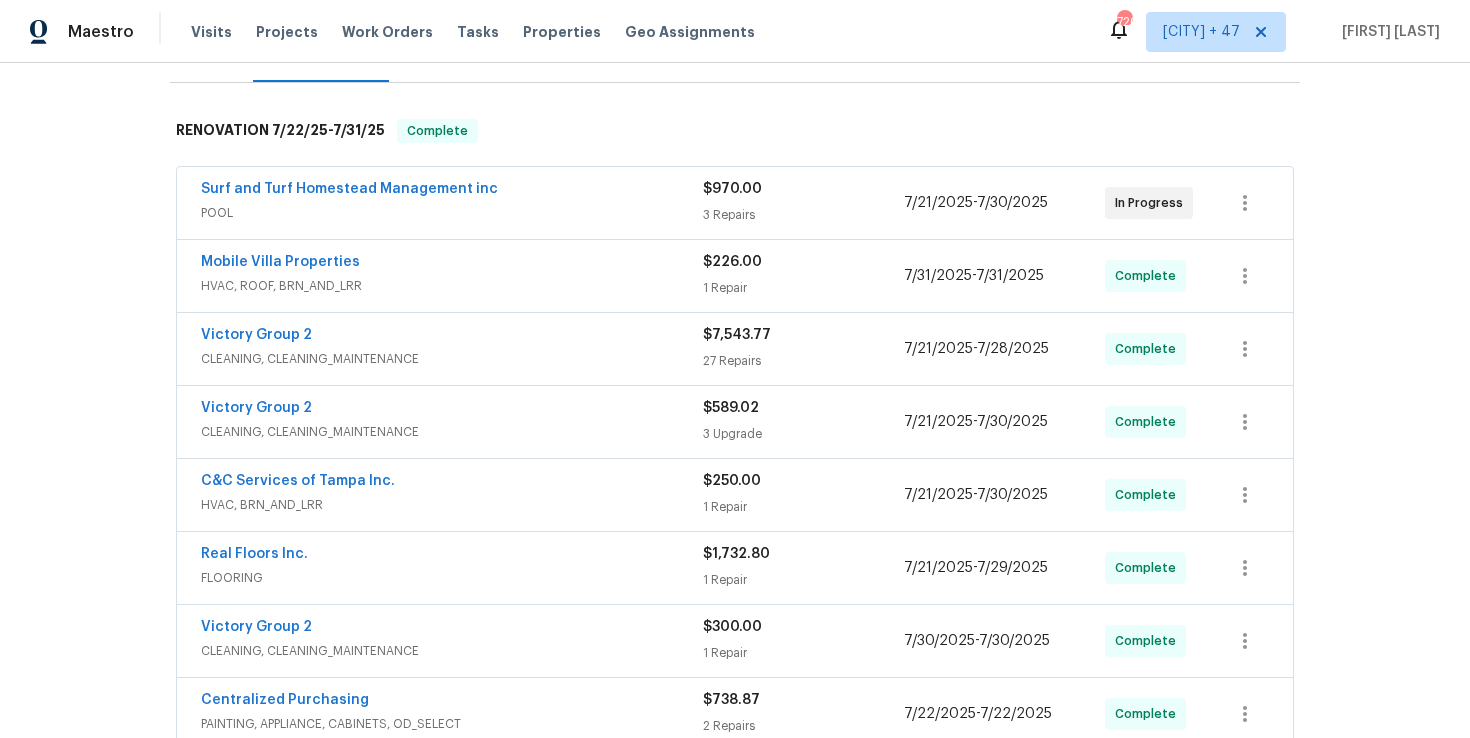 click on "HVAC, ROOF, BRN_AND_LRR" at bounding box center (452, 286) 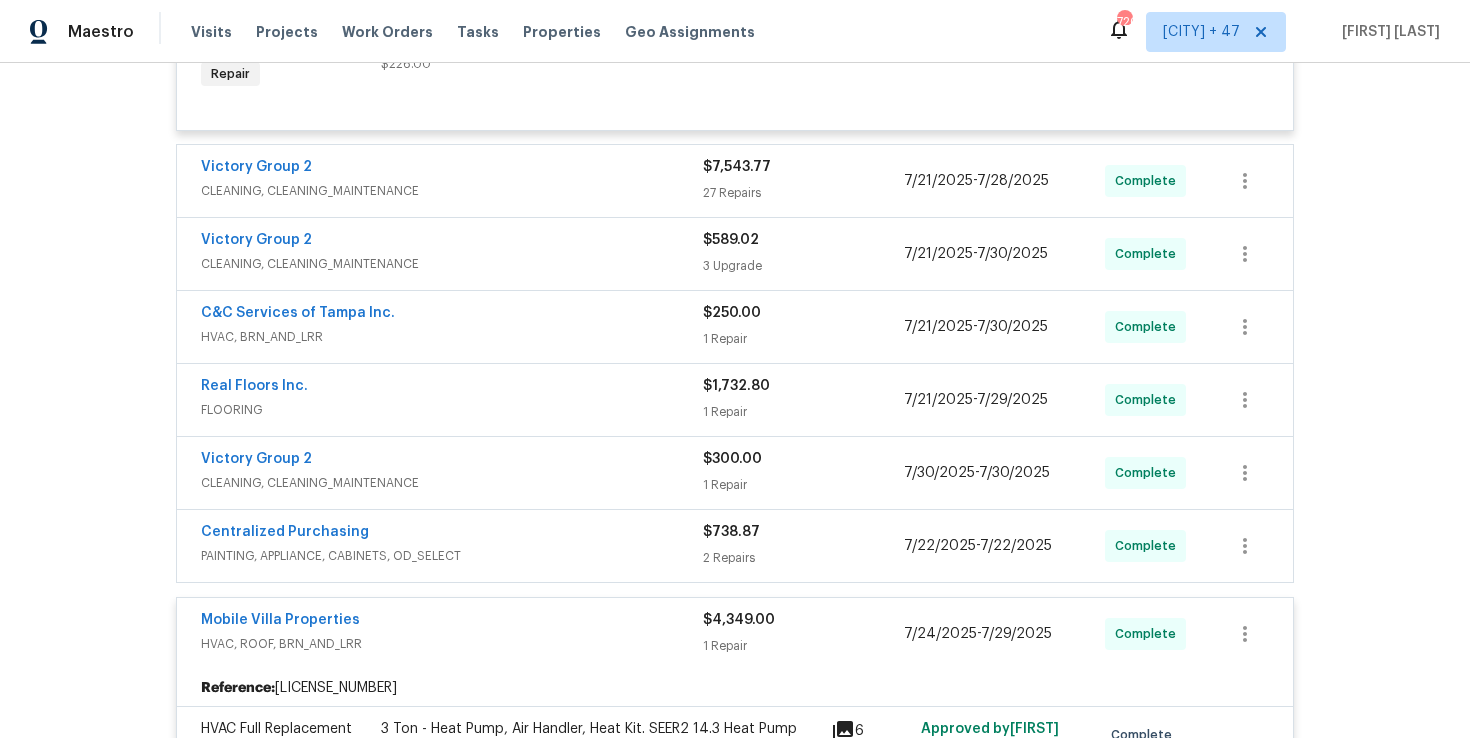 scroll, scrollTop: 1016, scrollLeft: 0, axis: vertical 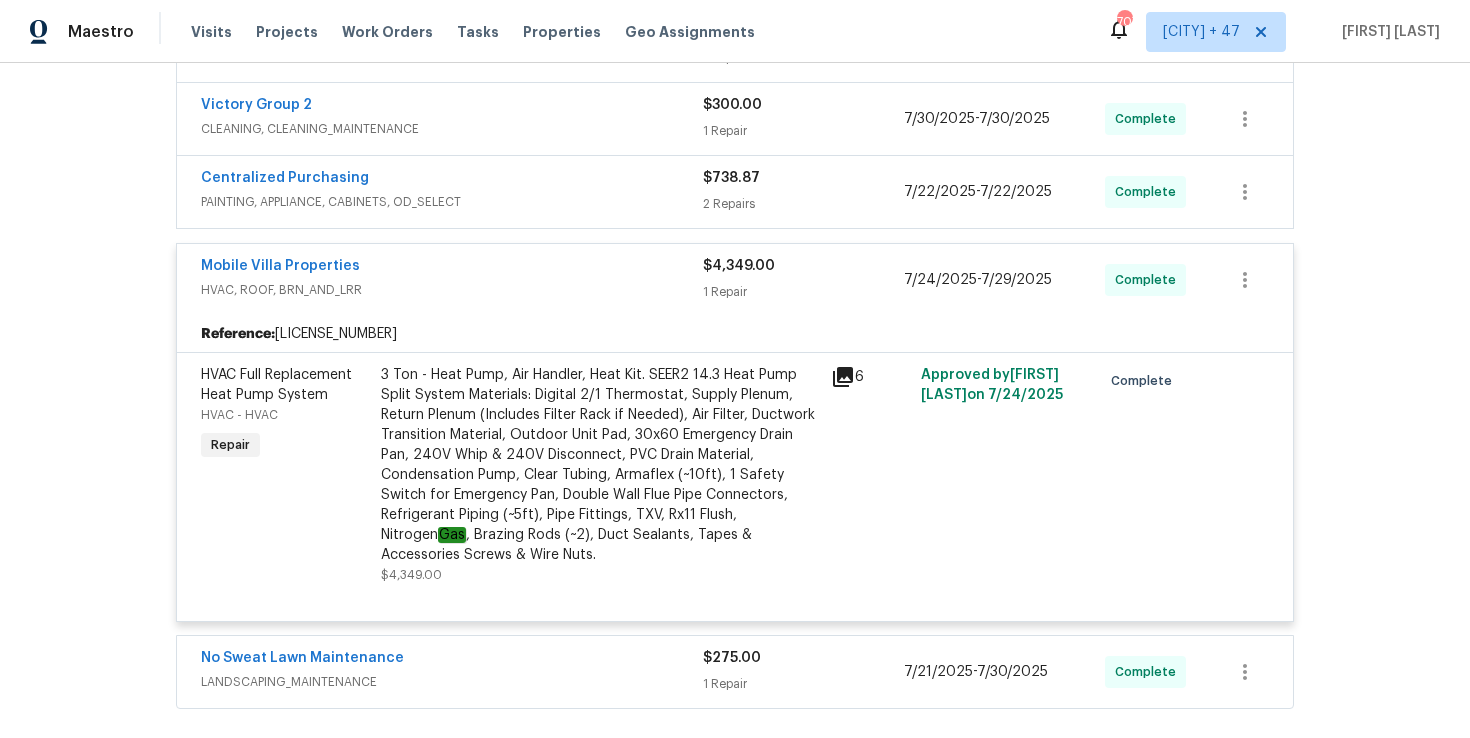 click on "Visits Projects Work Orders Tasks Properties Geo Assignments" at bounding box center [485, 32] 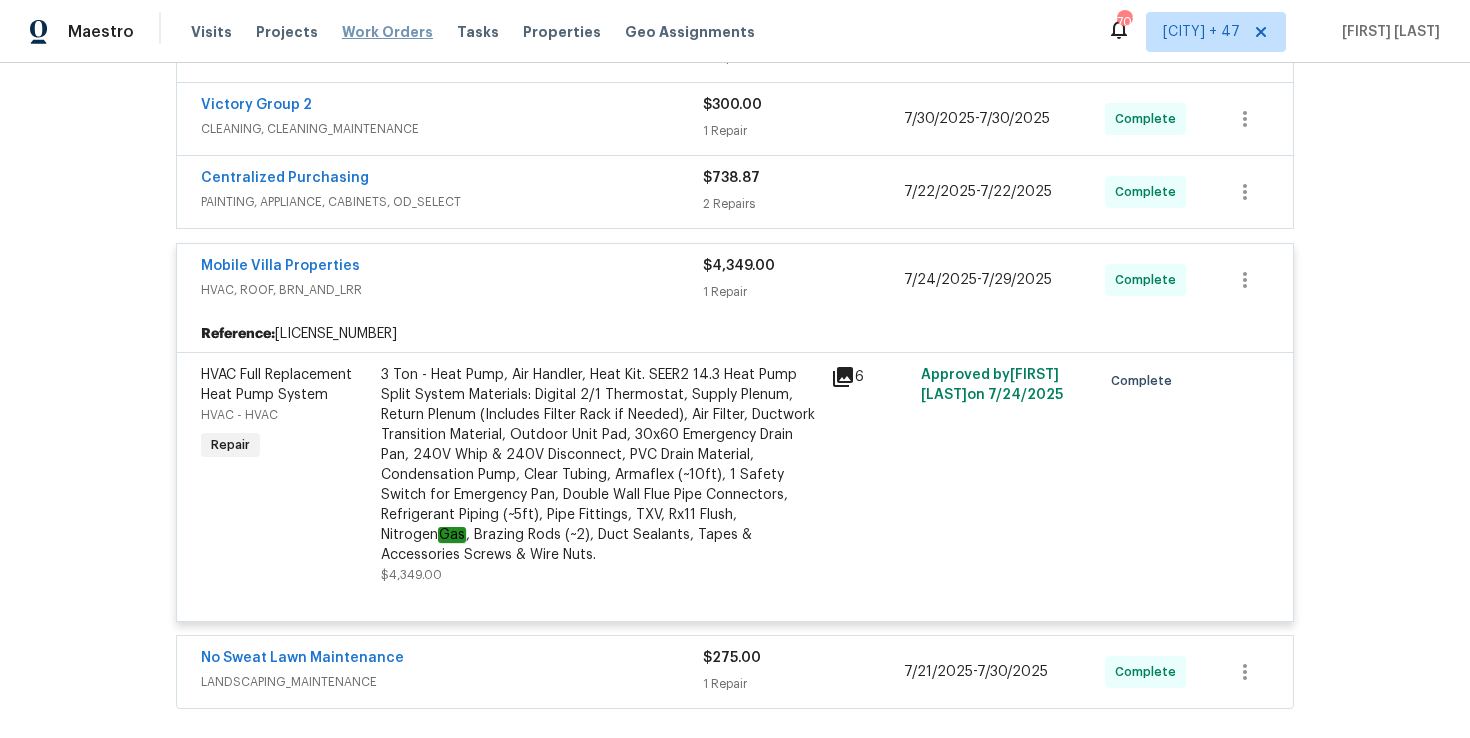 click on "Work Orders" at bounding box center (387, 32) 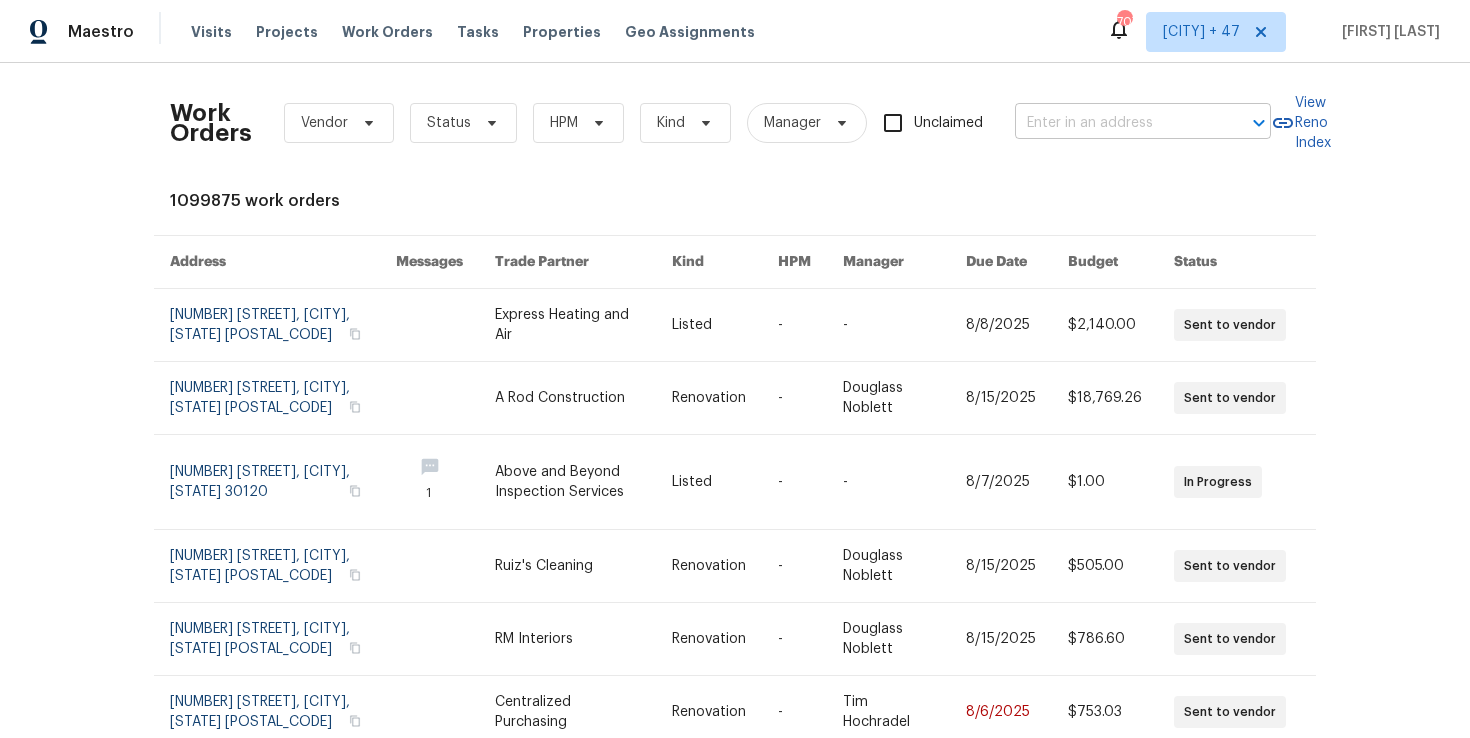 click at bounding box center [1115, 123] 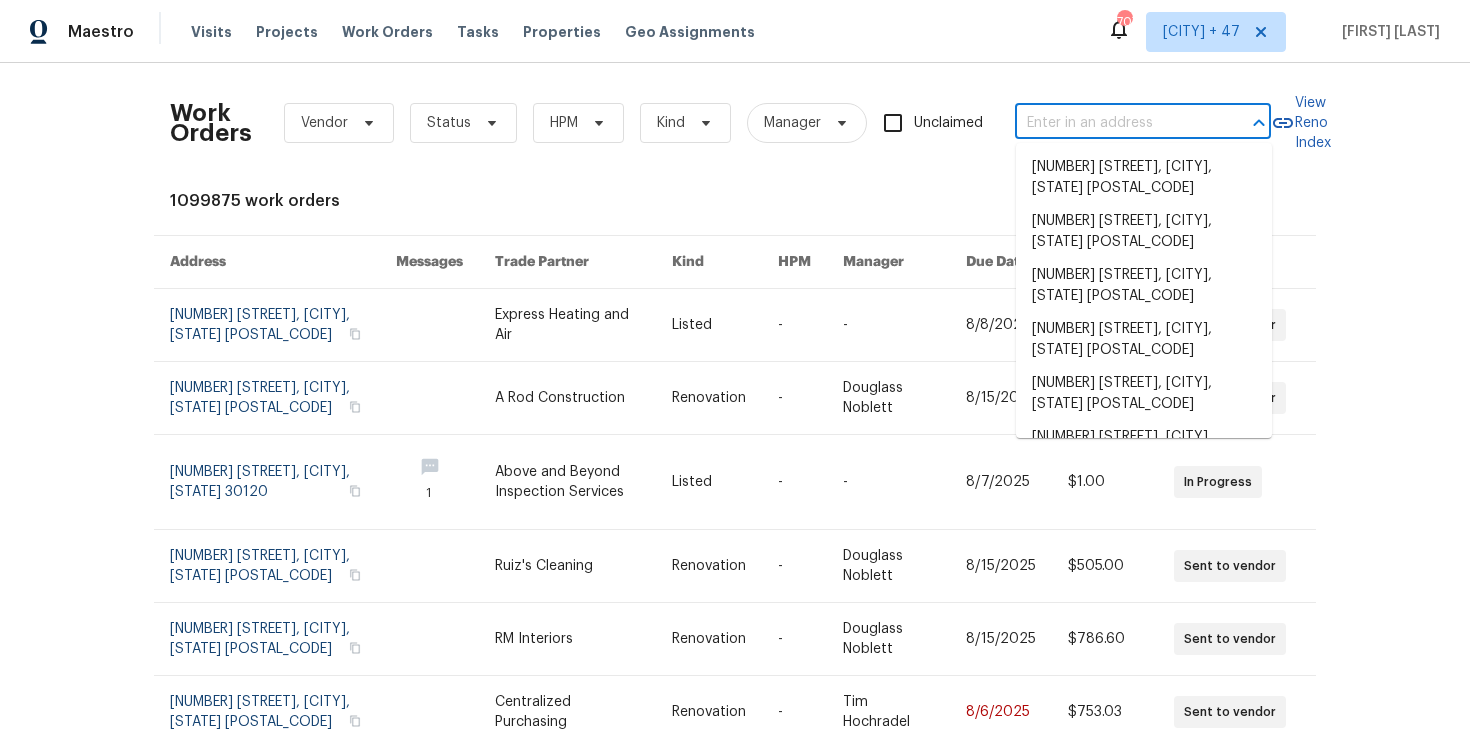 paste on "[NUMBER] [STREET] [CITY], [STATE] [POSTAL_CODE]" 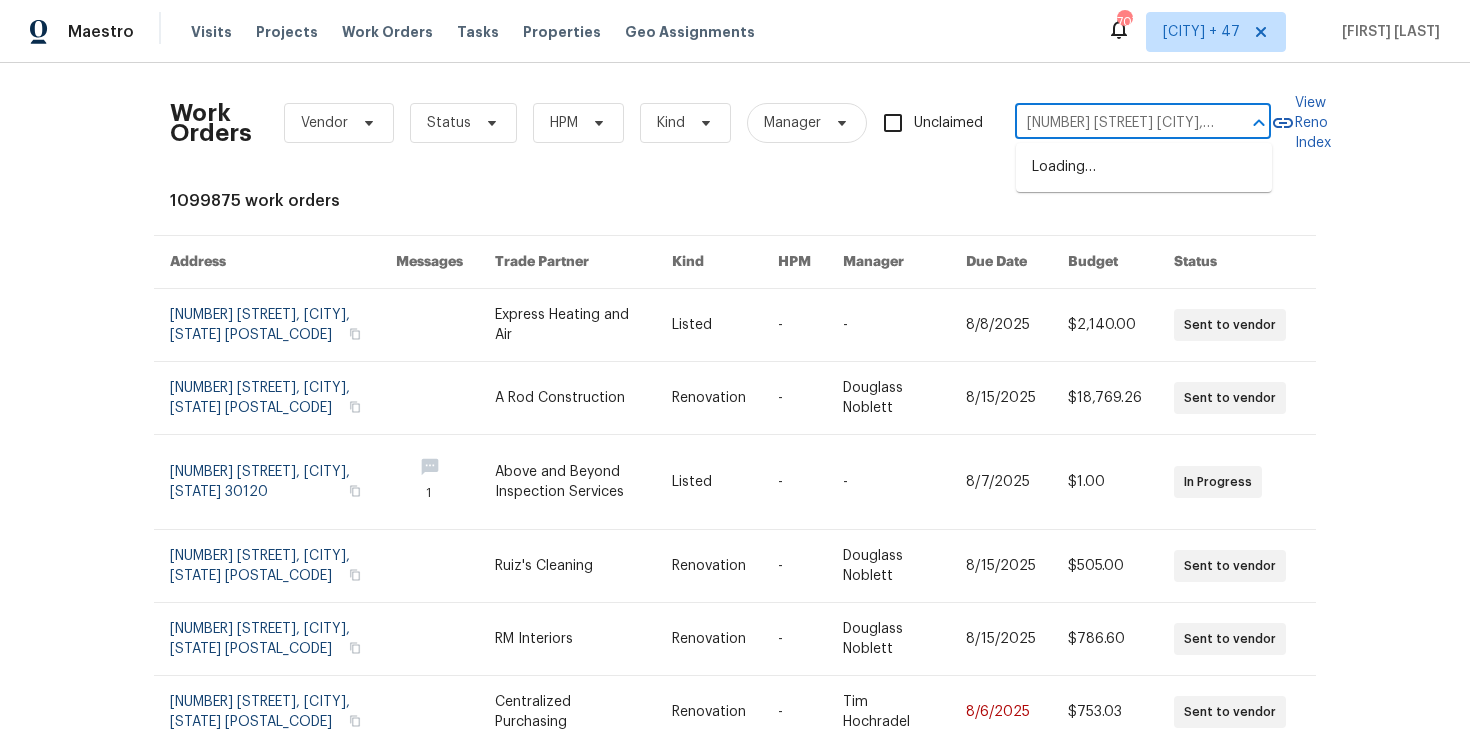 scroll, scrollTop: 0, scrollLeft: 40, axis: horizontal 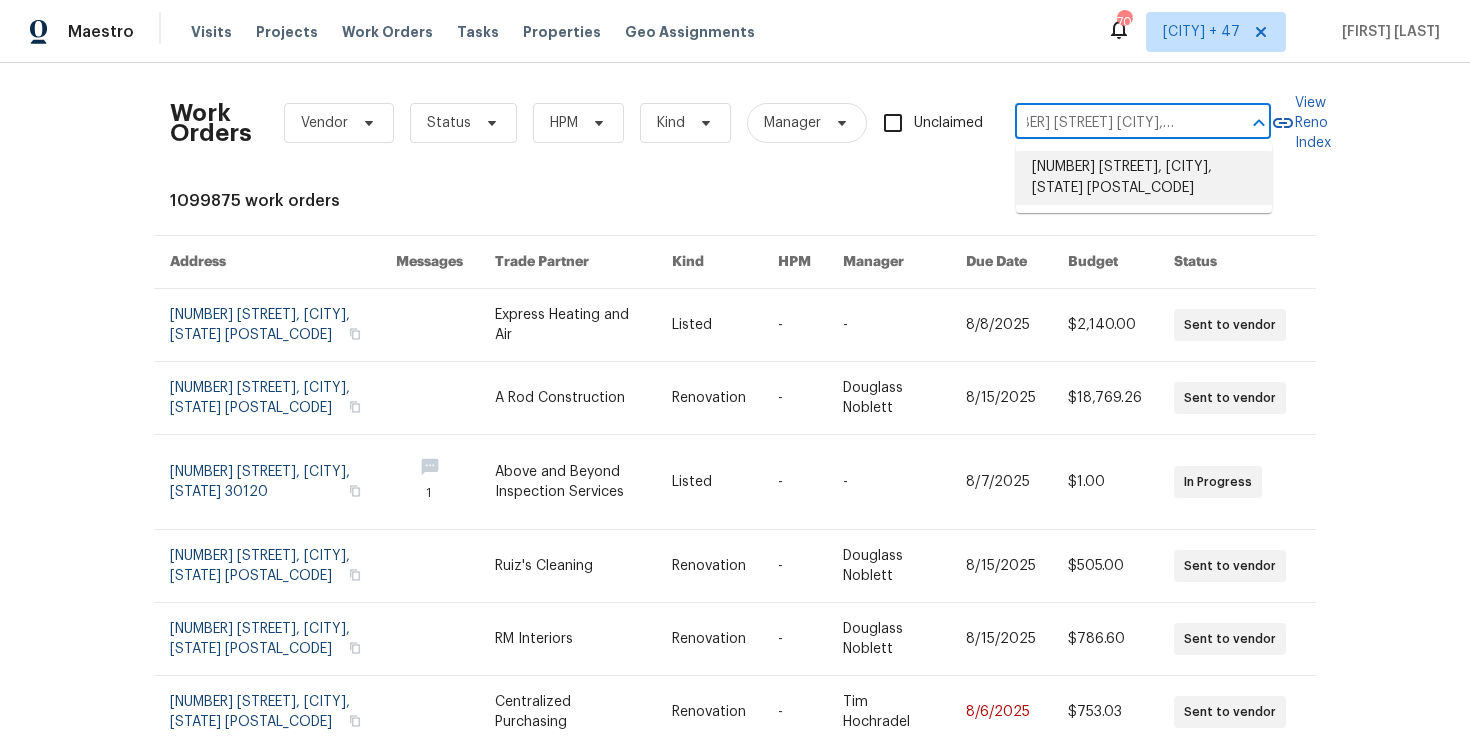 click on "[NUMBER] [STREET], [CITY], [STATE] [POSTAL_CODE]" at bounding box center (1144, 178) 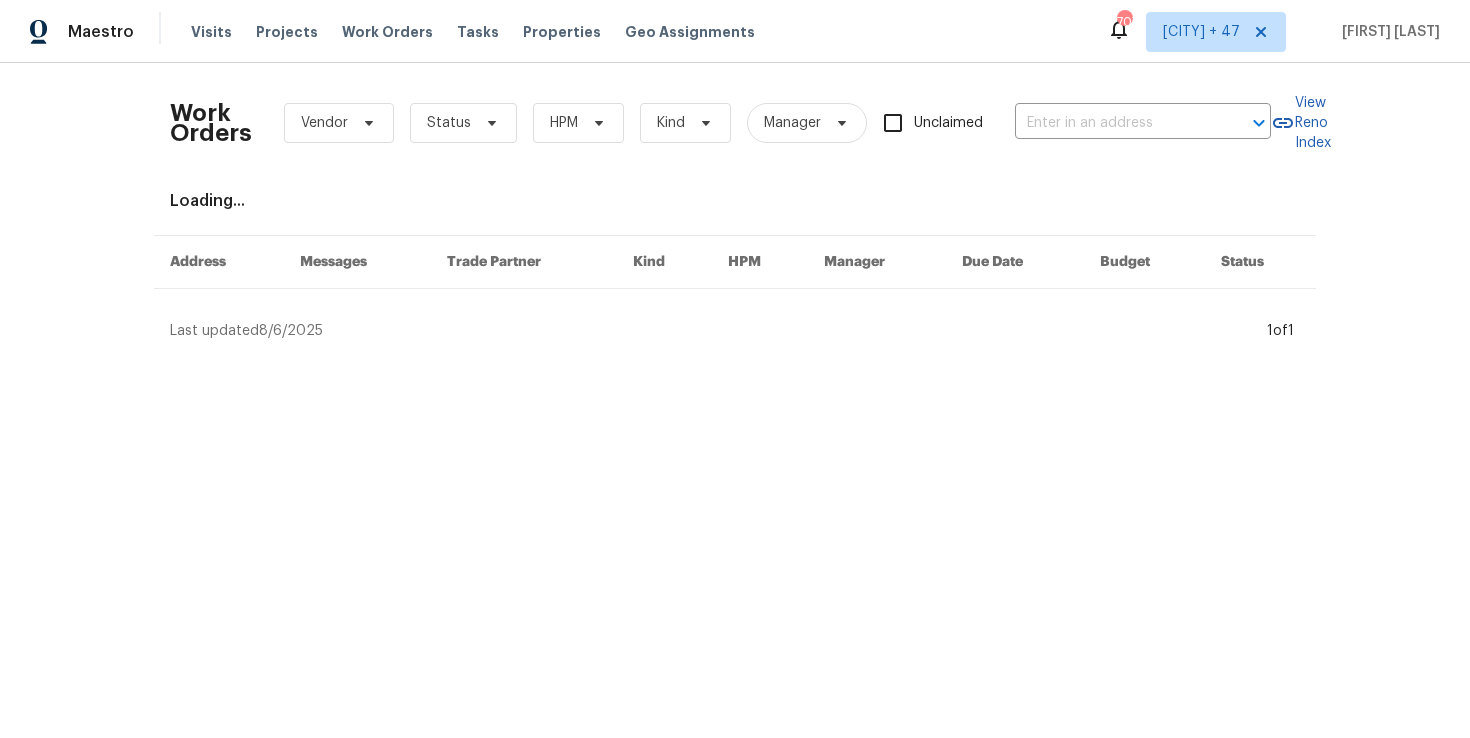 type on "[NUMBER] [STREET], [CITY], [STATE] [POSTAL_CODE]" 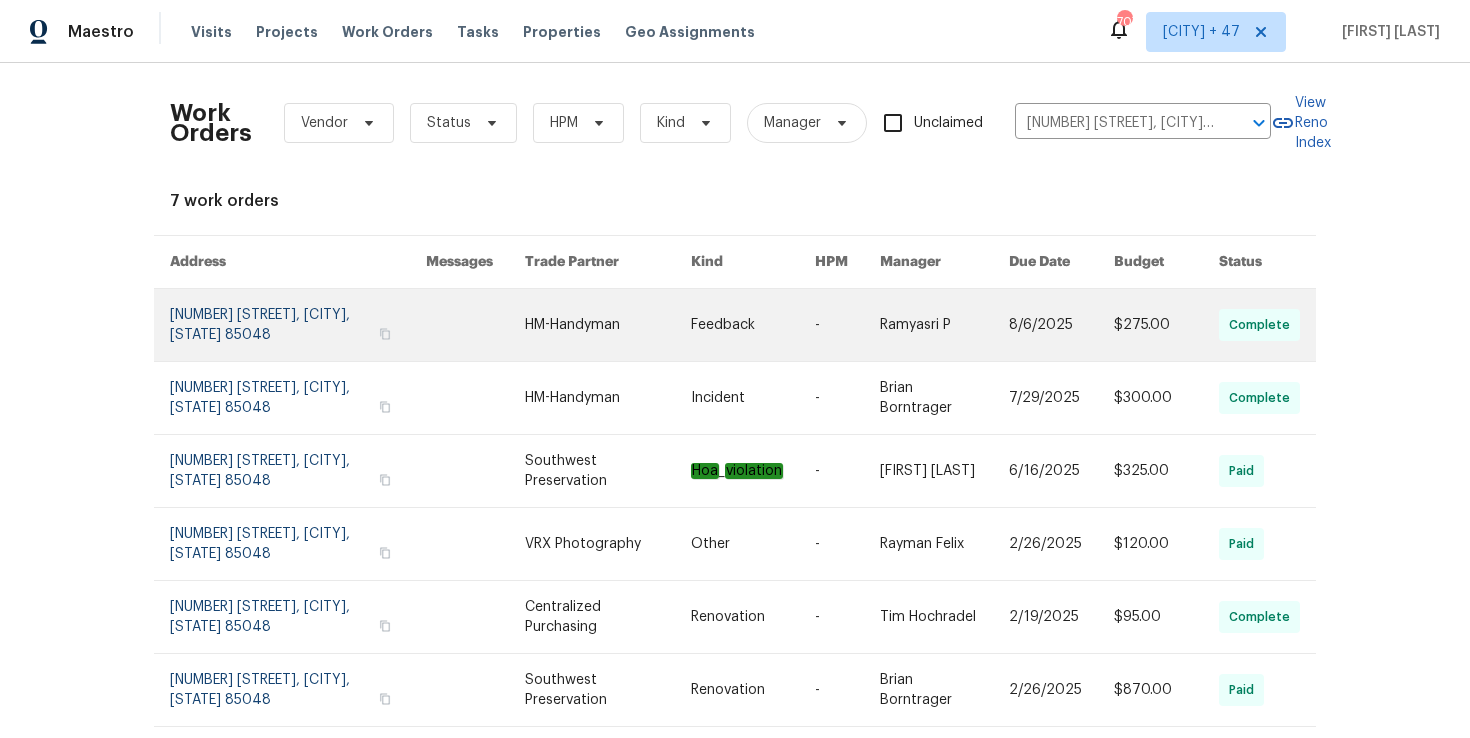 click at bounding box center [298, 325] 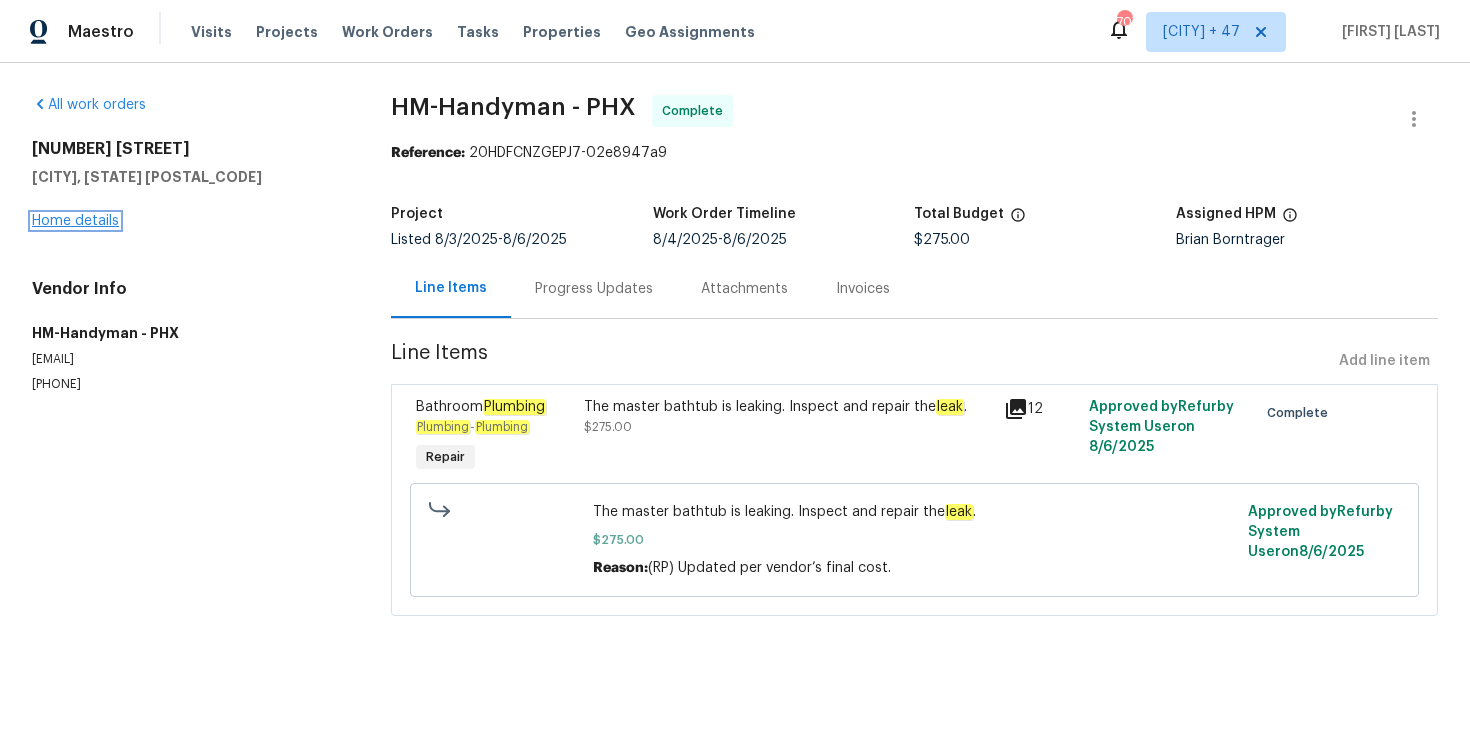 click on "Home details" at bounding box center (75, 221) 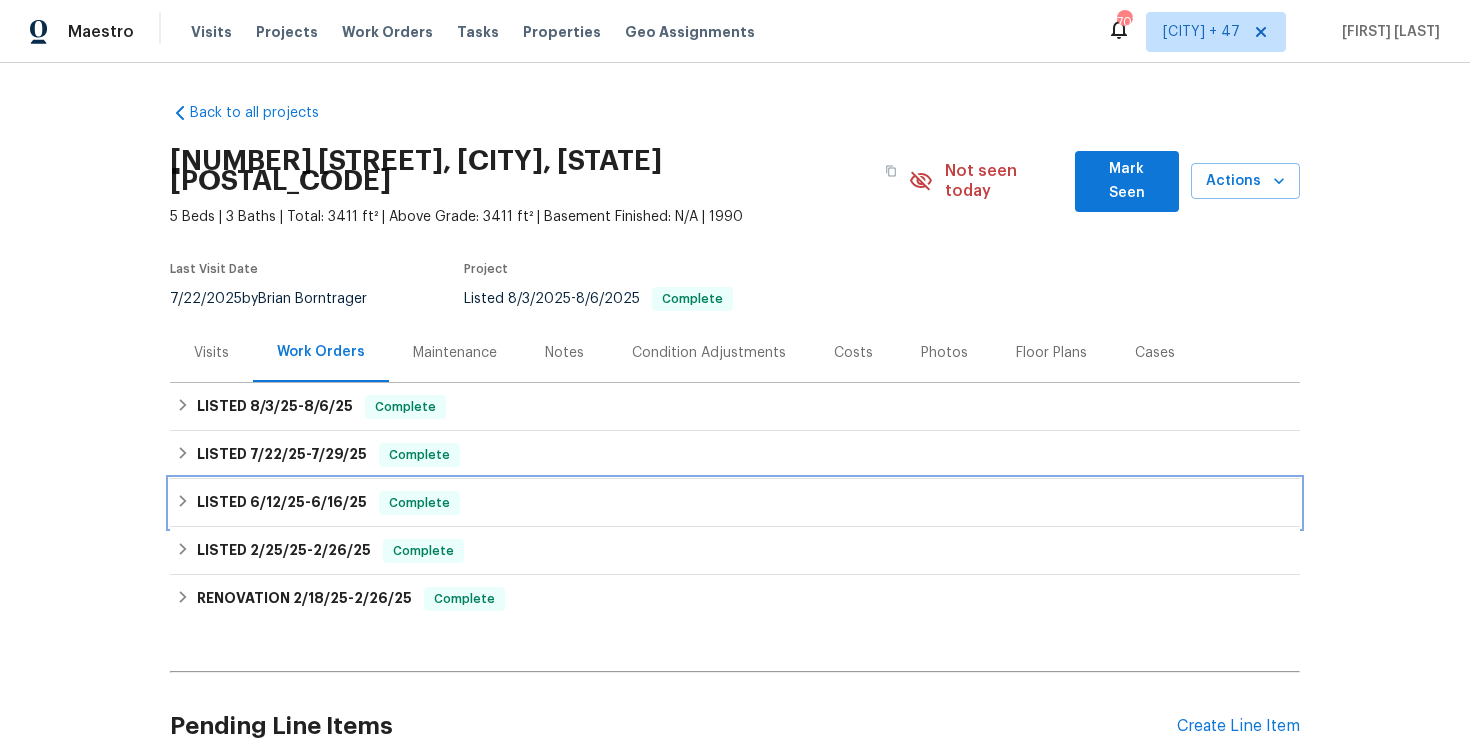 click on "LISTED [DATE] - [DATE] Complete" at bounding box center [735, 503] 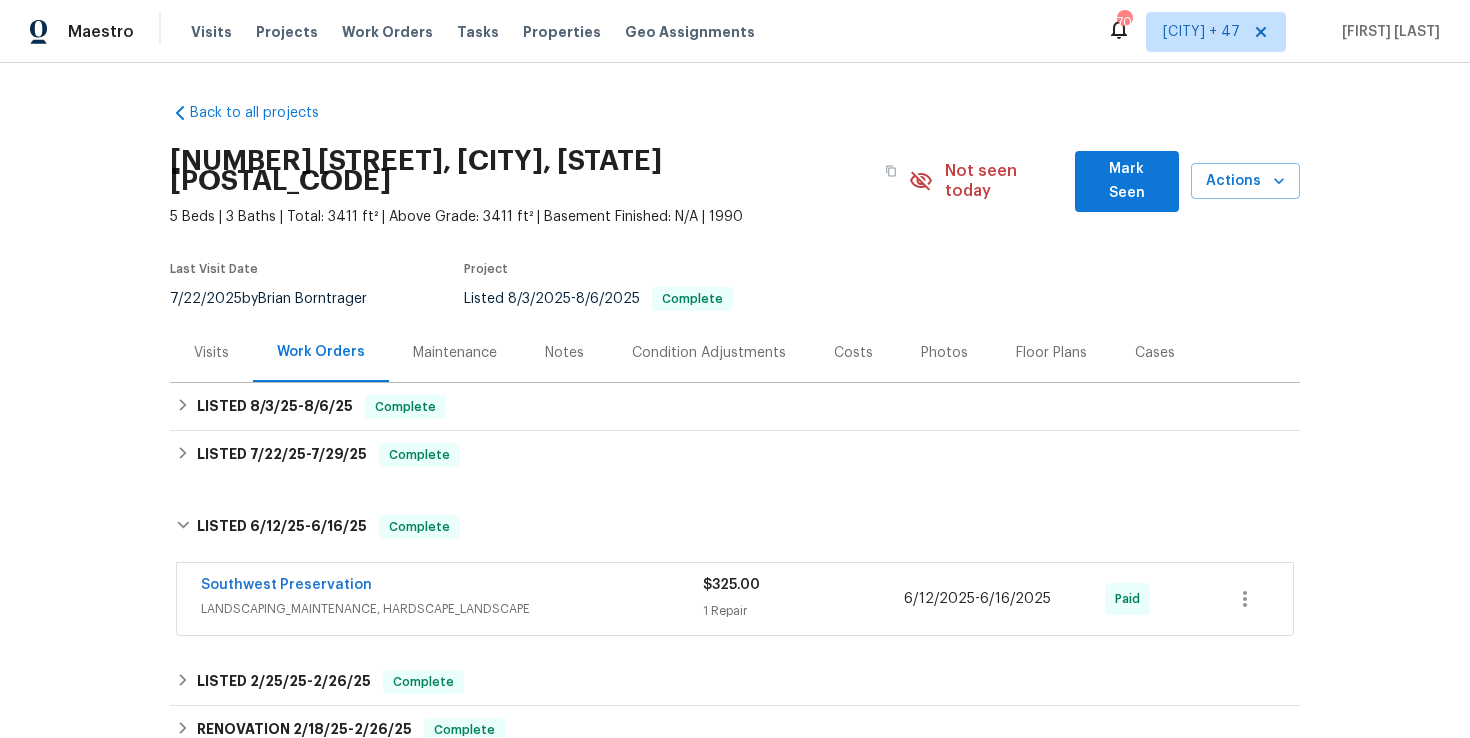 click on "Southwest Preservation" at bounding box center [452, 587] 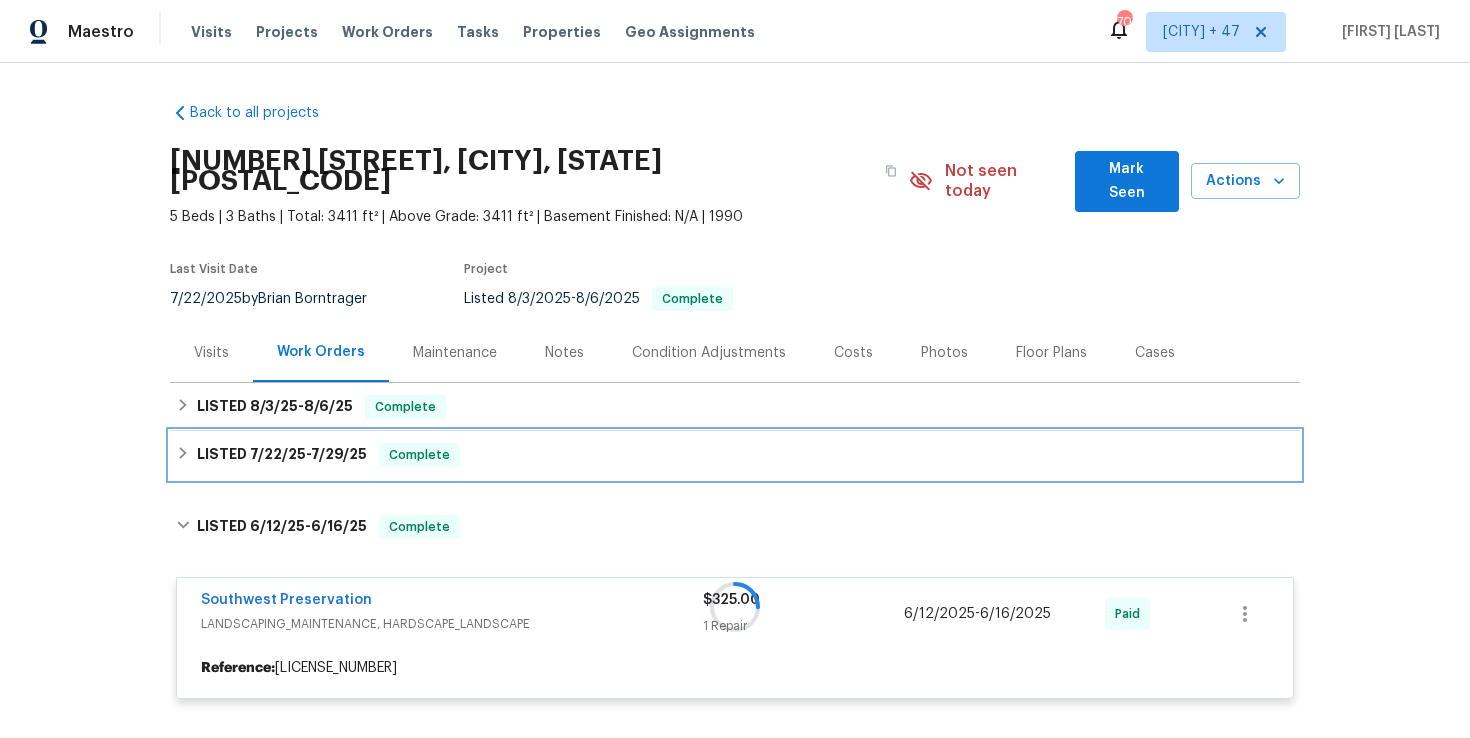 click on "LISTED [DATE] - [DATE] Complete" at bounding box center (735, 455) 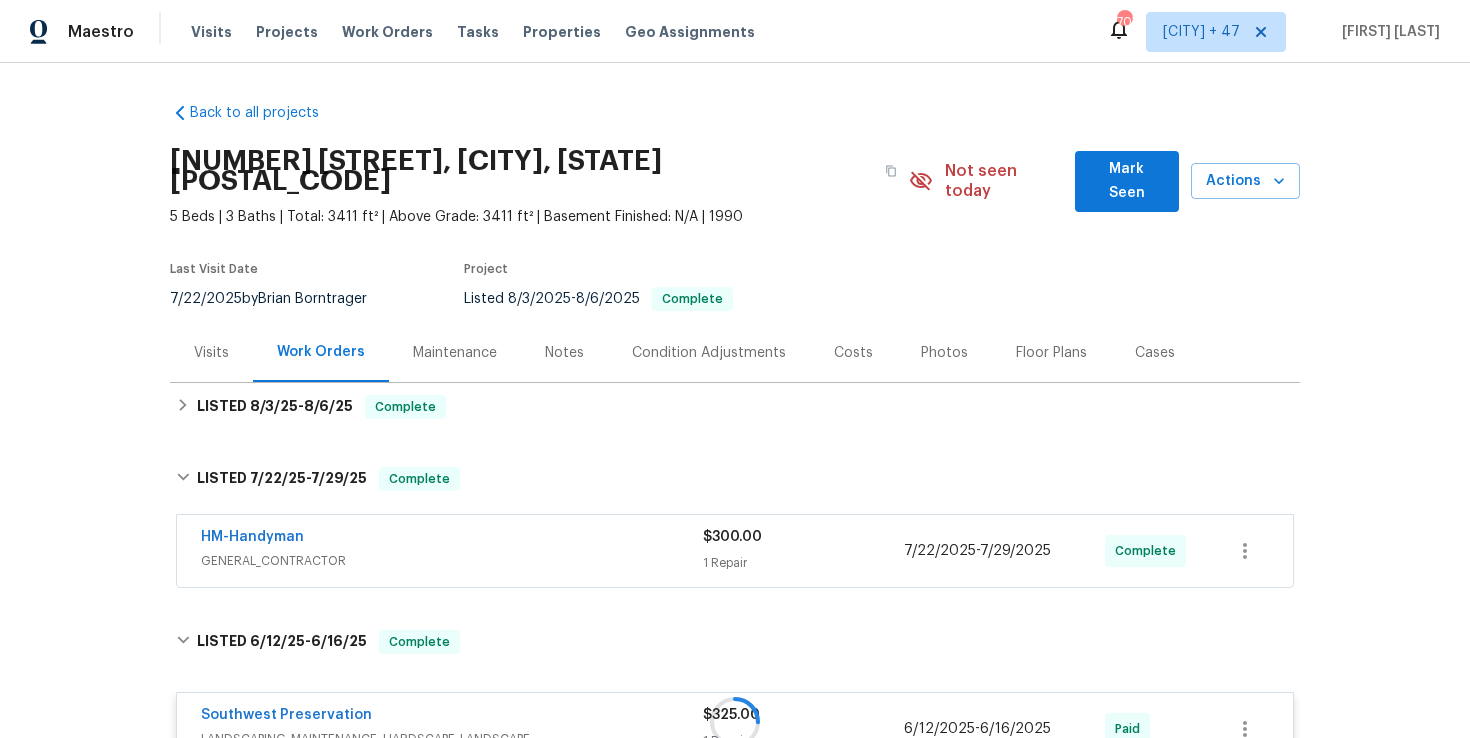 click on "HM-Handyman" at bounding box center [452, 539] 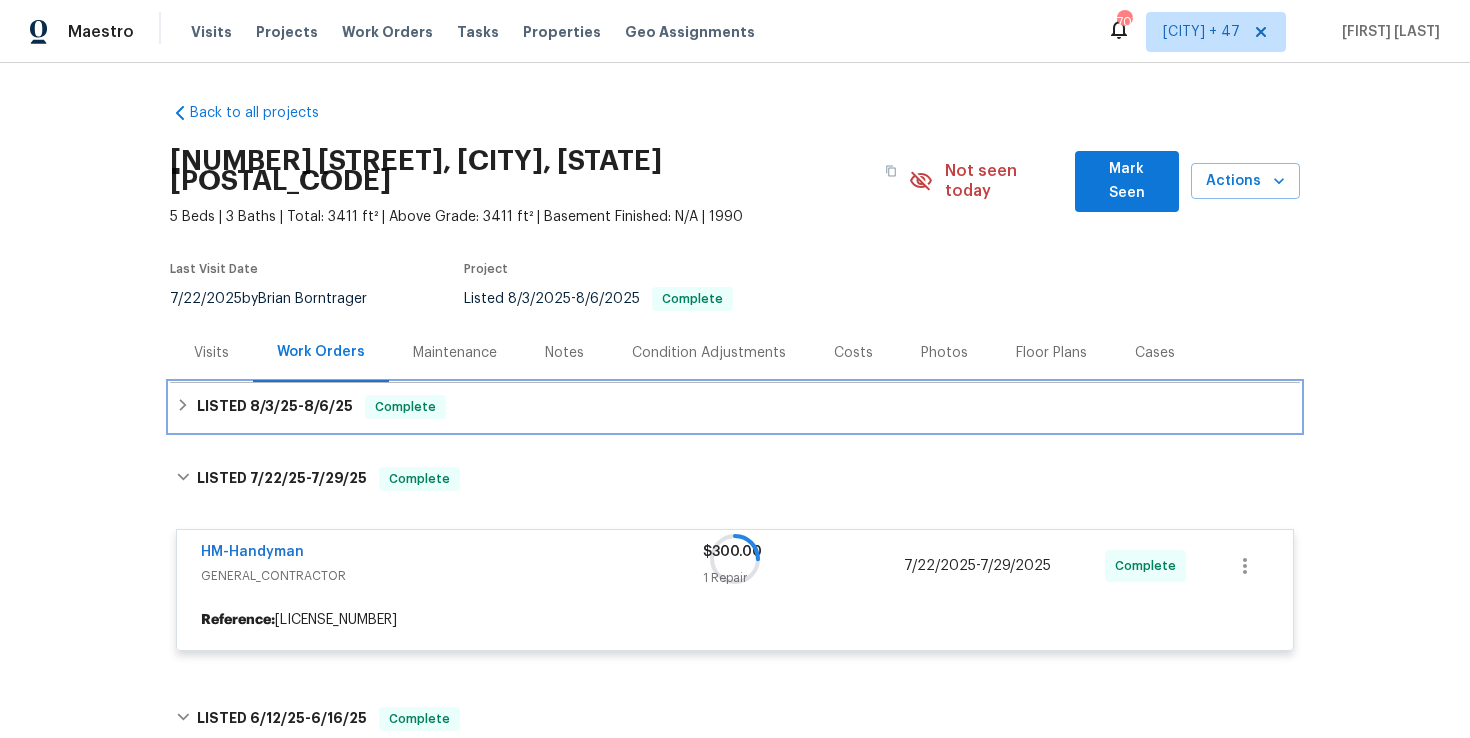 click on "LISTED [DATE] - [DATE] Complete" at bounding box center (735, 407) 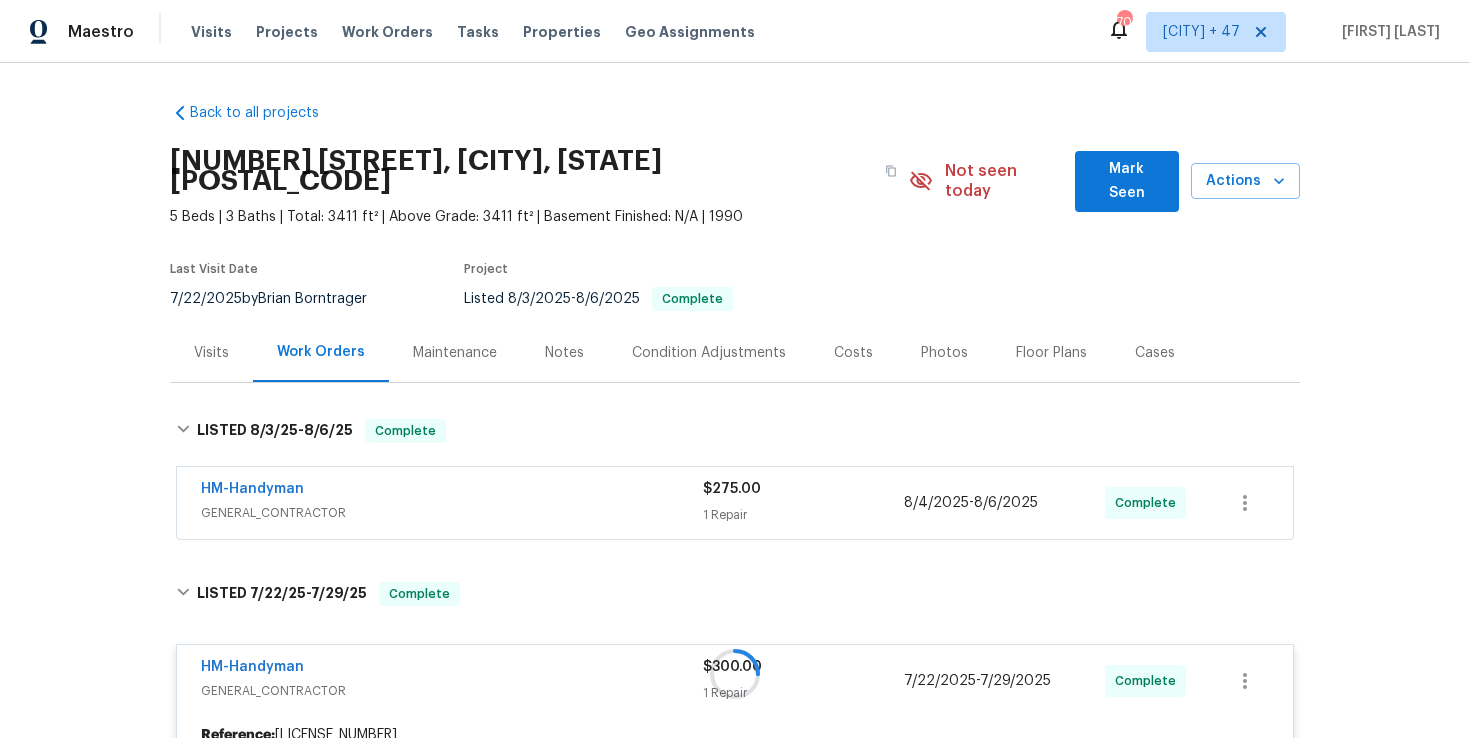click on "HM-Handyman" at bounding box center [452, 491] 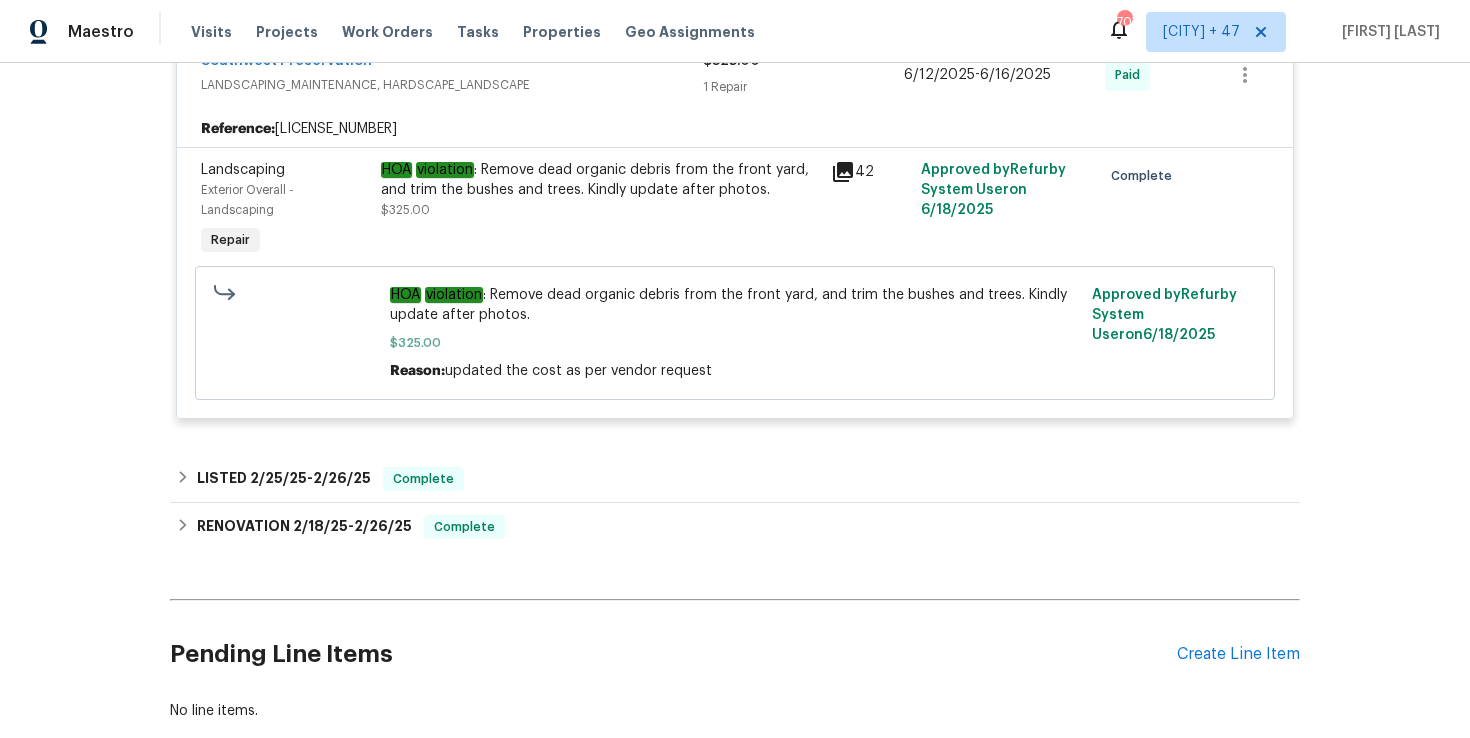 scroll, scrollTop: 1582, scrollLeft: 0, axis: vertical 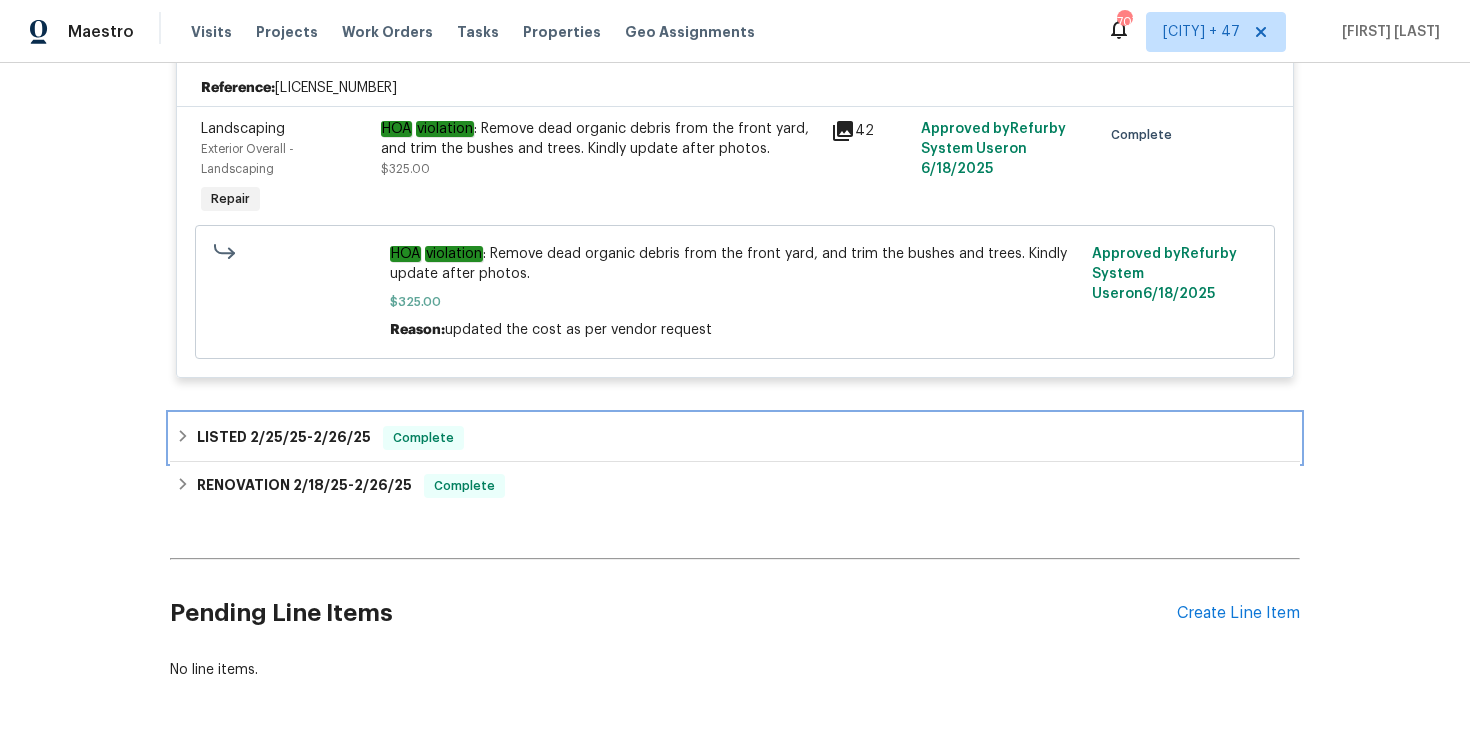 click on "LISTED [DATE] - [DATE] Complete" at bounding box center [735, 438] 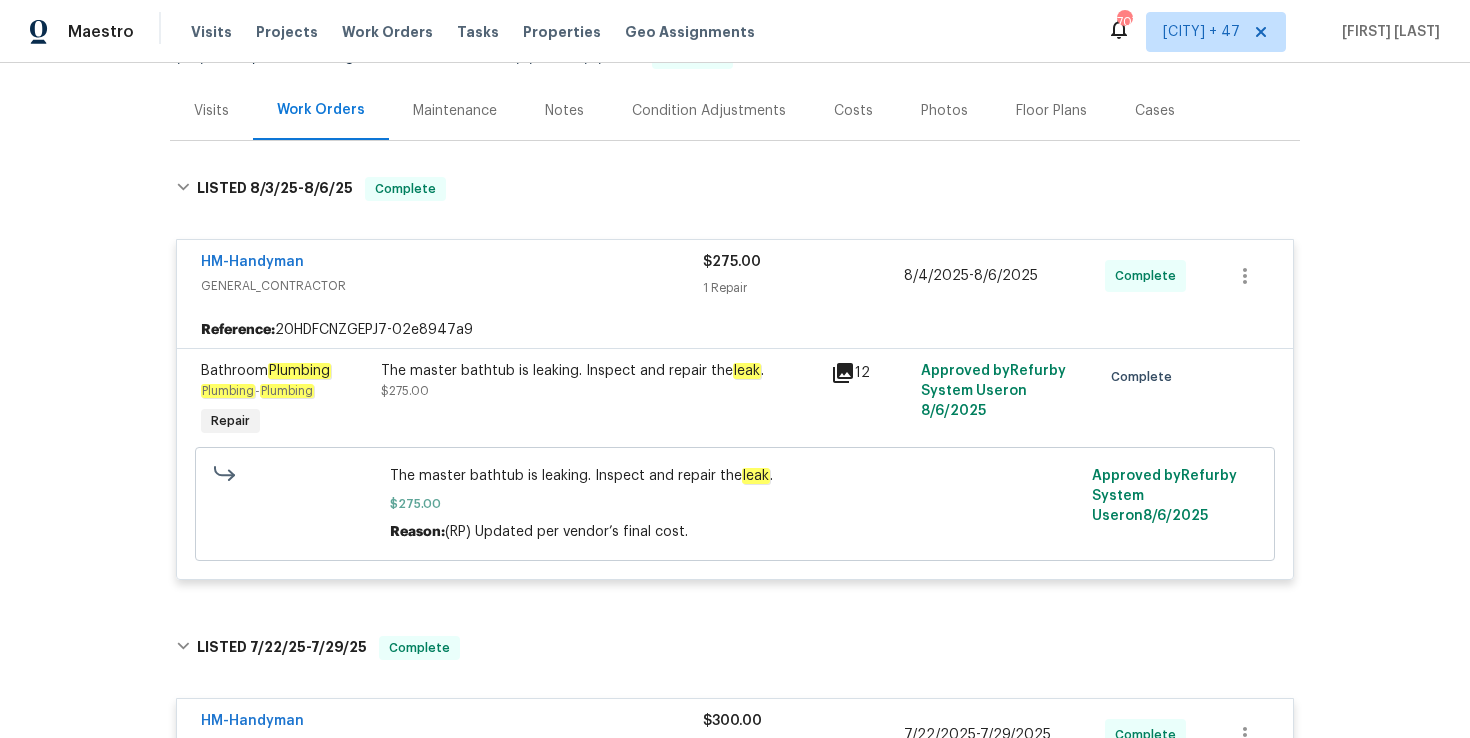 scroll, scrollTop: 193, scrollLeft: 0, axis: vertical 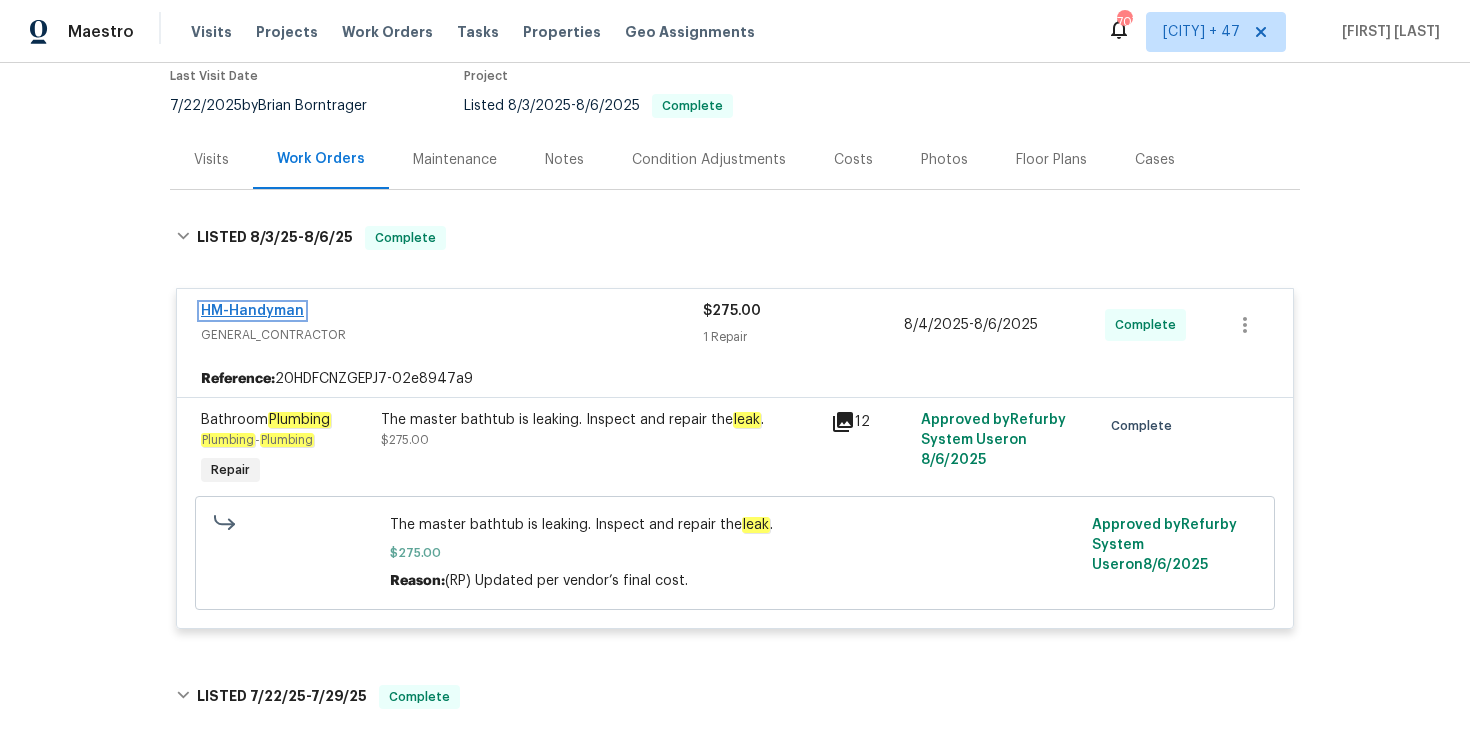 click on "HM-Handyman" at bounding box center (252, 311) 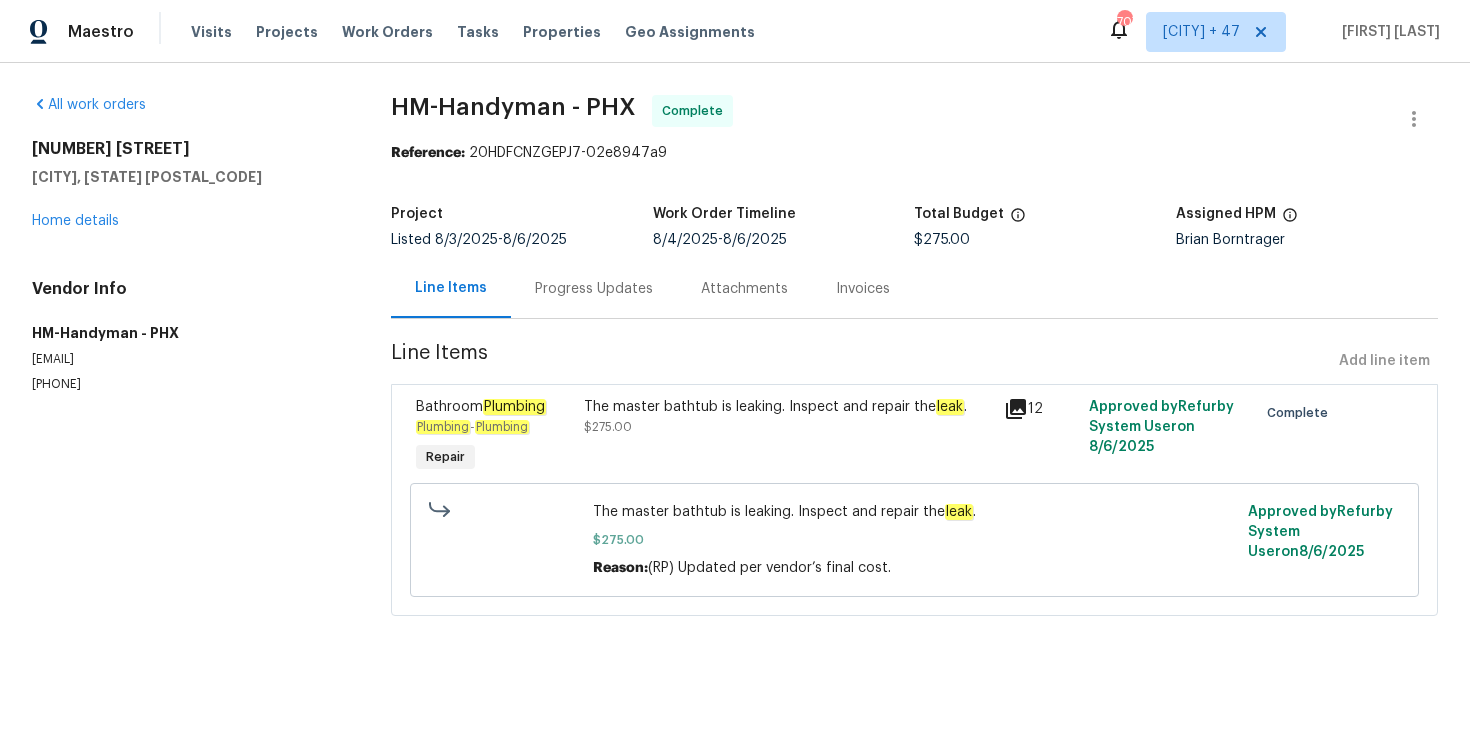 click on "Progress Updates" at bounding box center (594, 289) 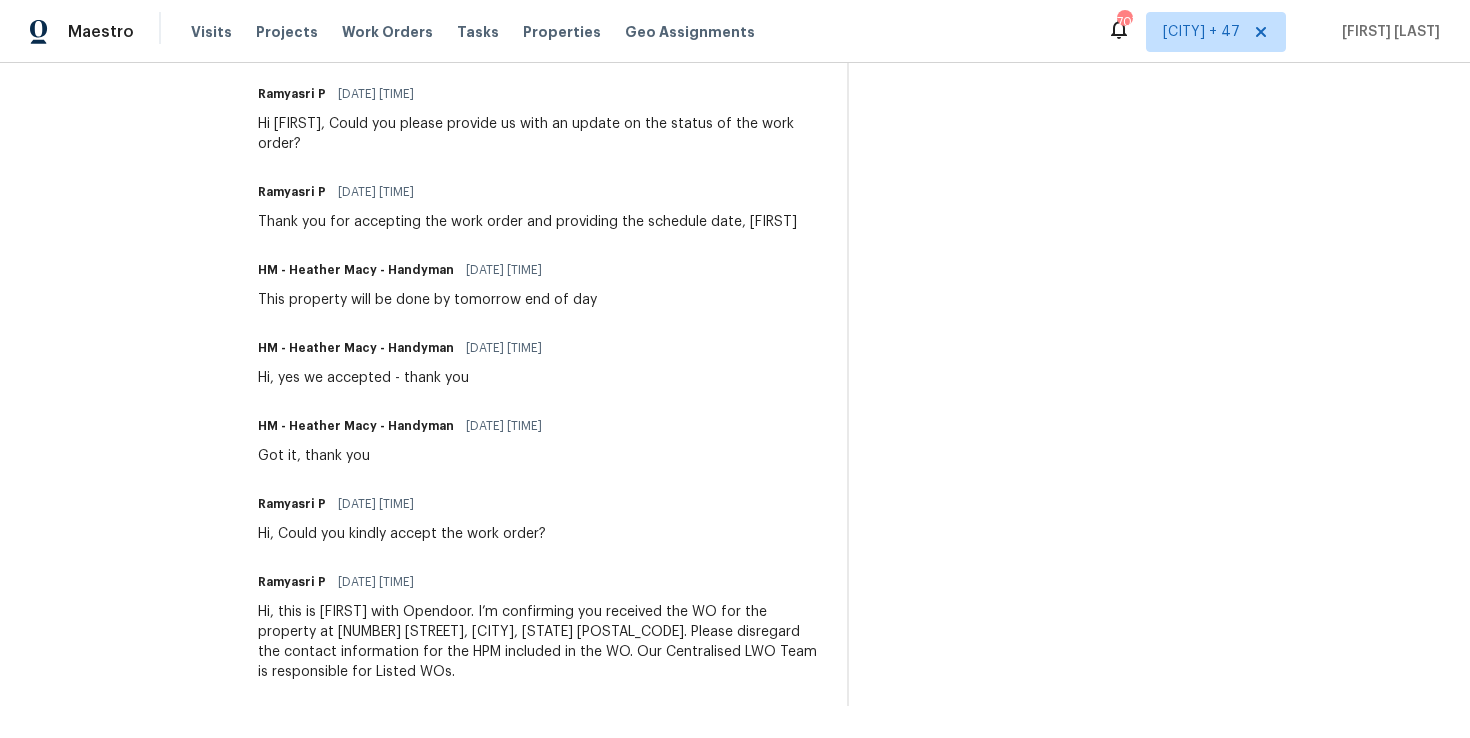 scroll, scrollTop: 0, scrollLeft: 0, axis: both 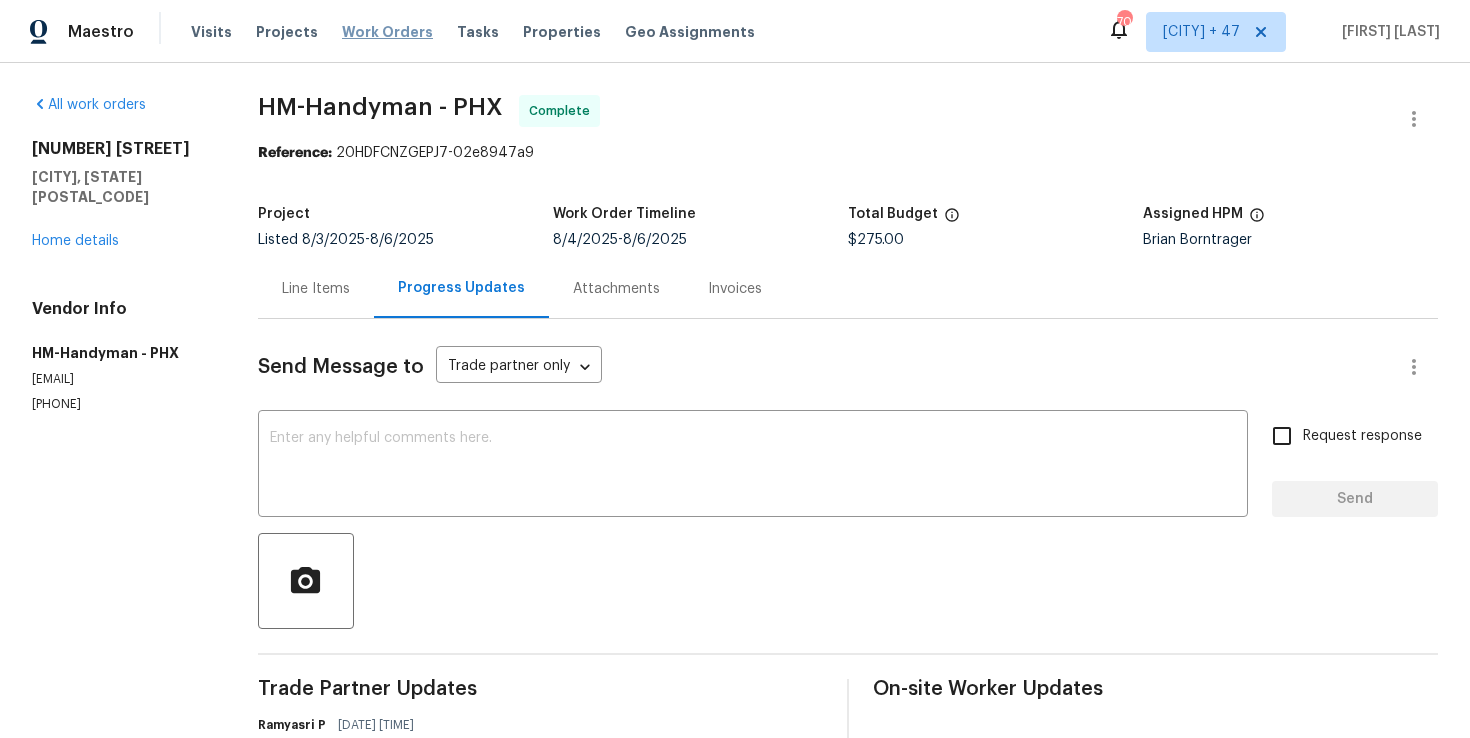 click on "Work Orders" at bounding box center [387, 32] 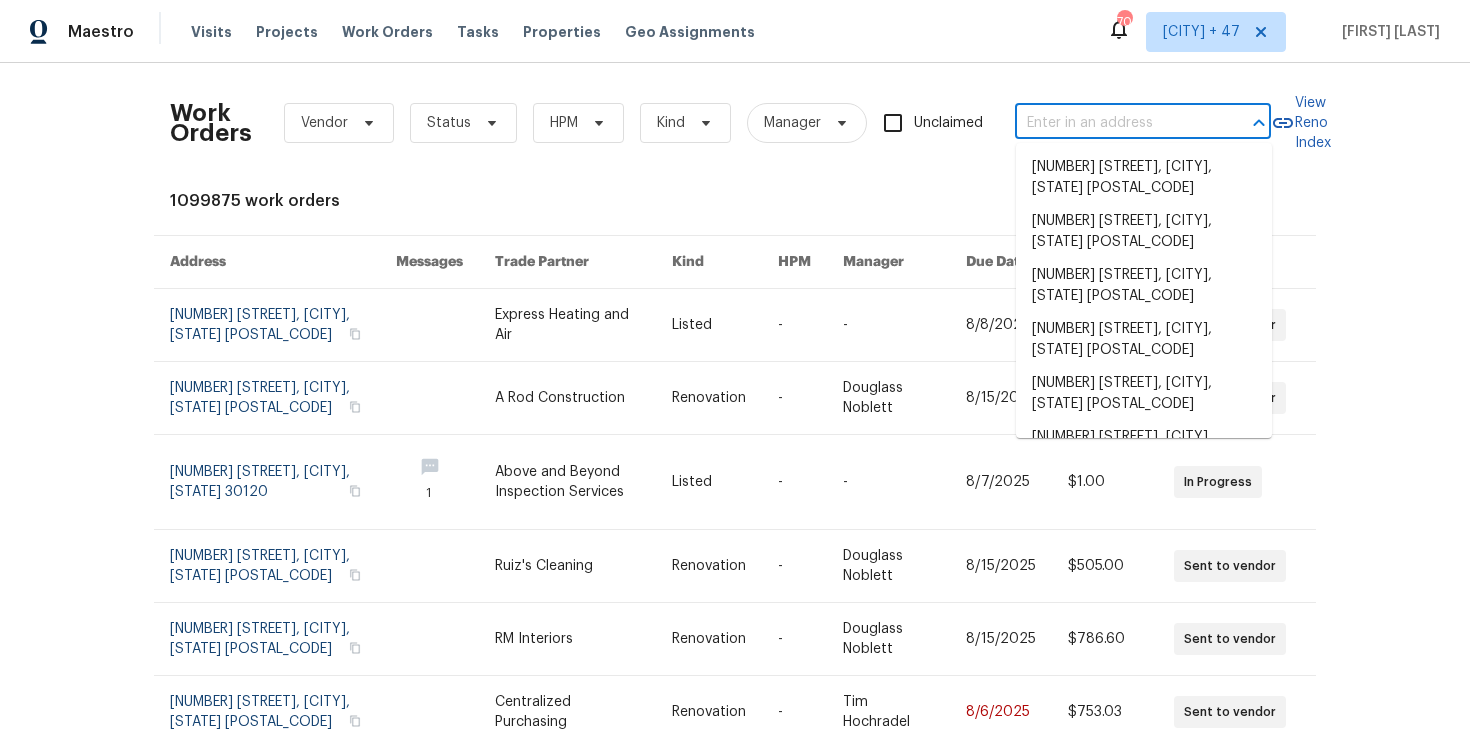 click at bounding box center (1115, 123) 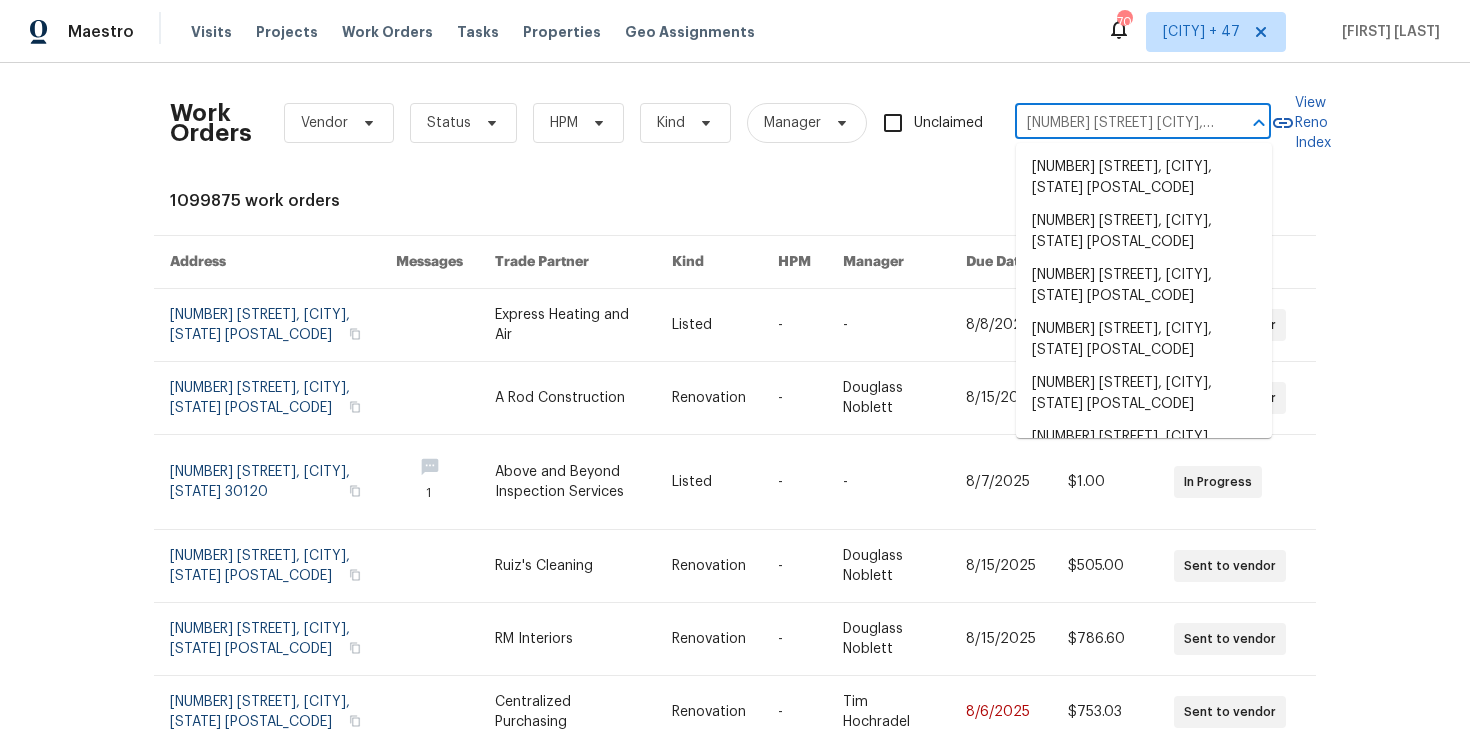 scroll, scrollTop: 0, scrollLeft: 32, axis: horizontal 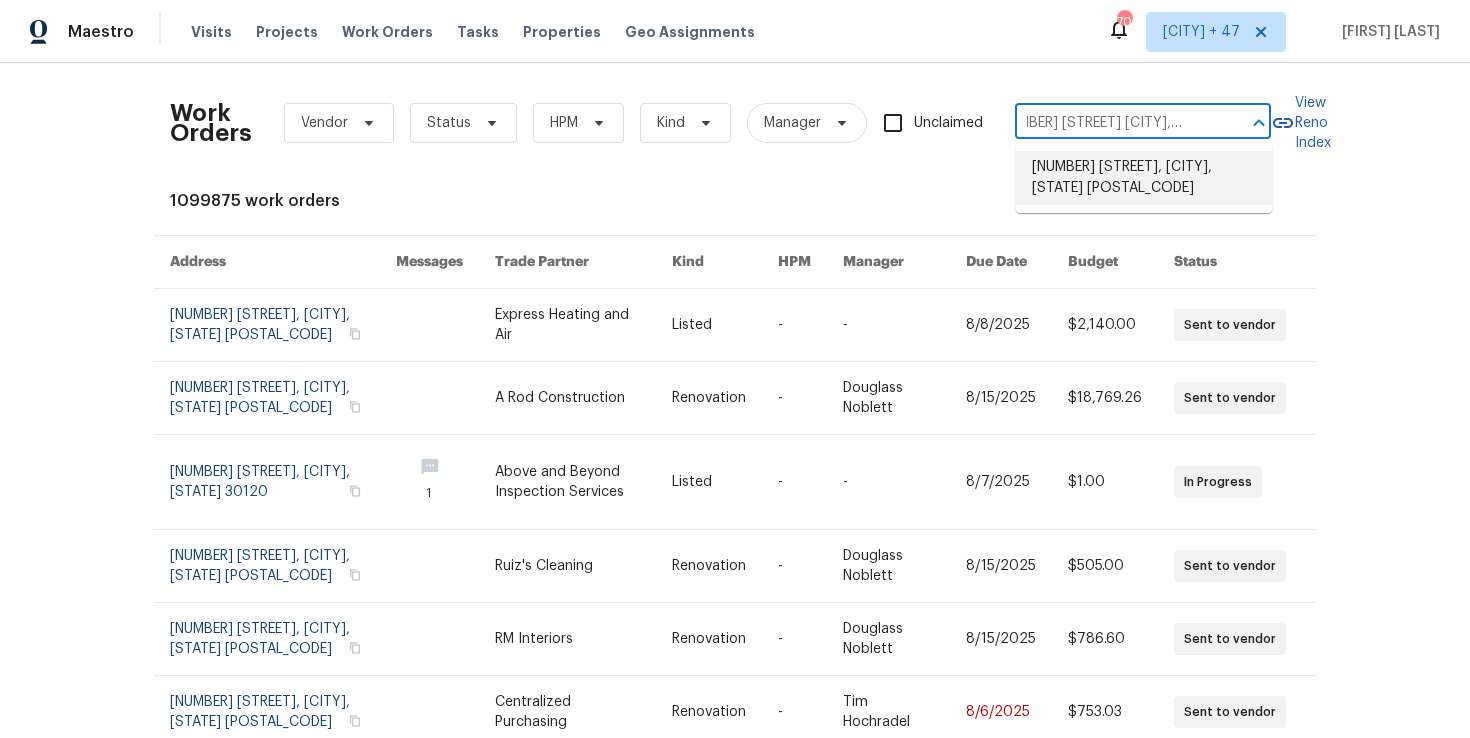click on "[NUMBER] [STREET], [CITY], [STATE] [POSTAL_CODE]" at bounding box center (1144, 178) 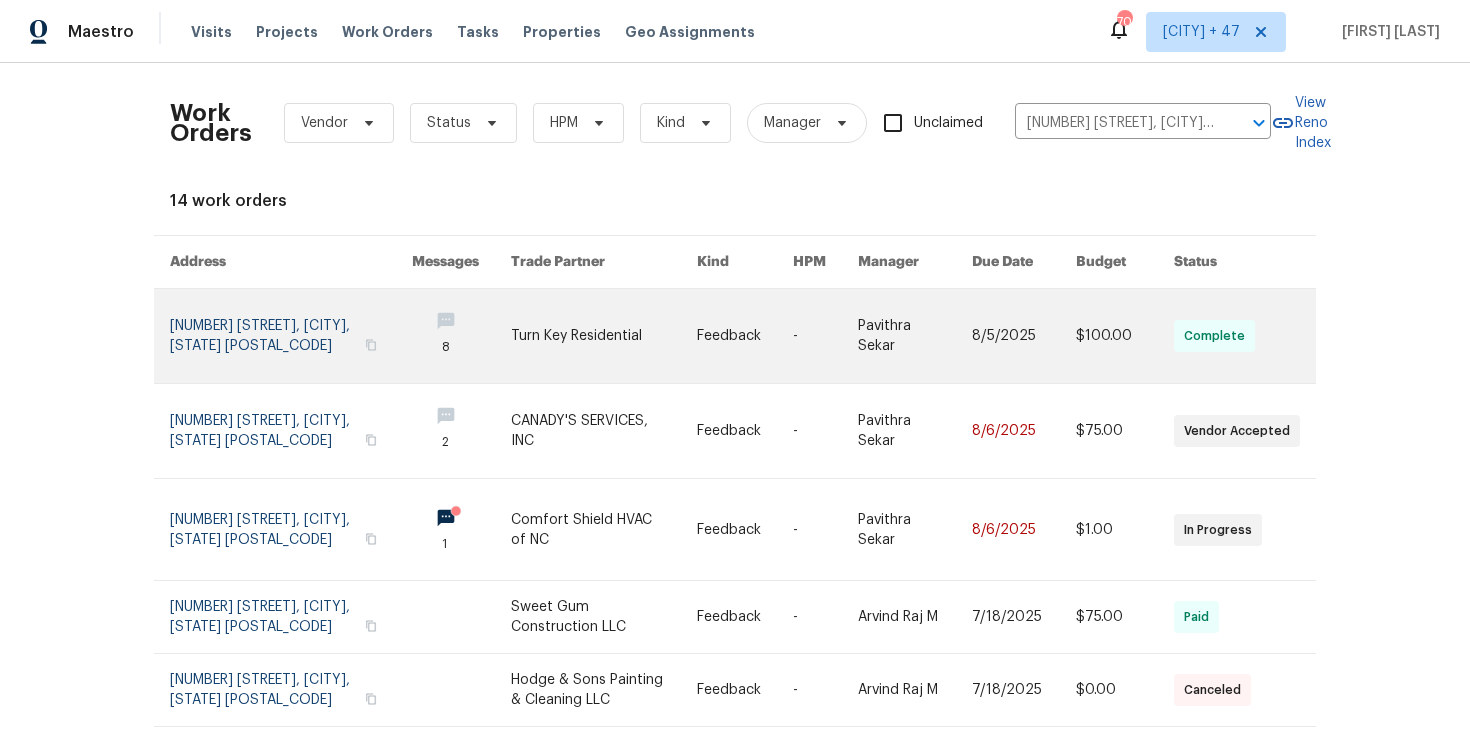 click at bounding box center [291, 336] 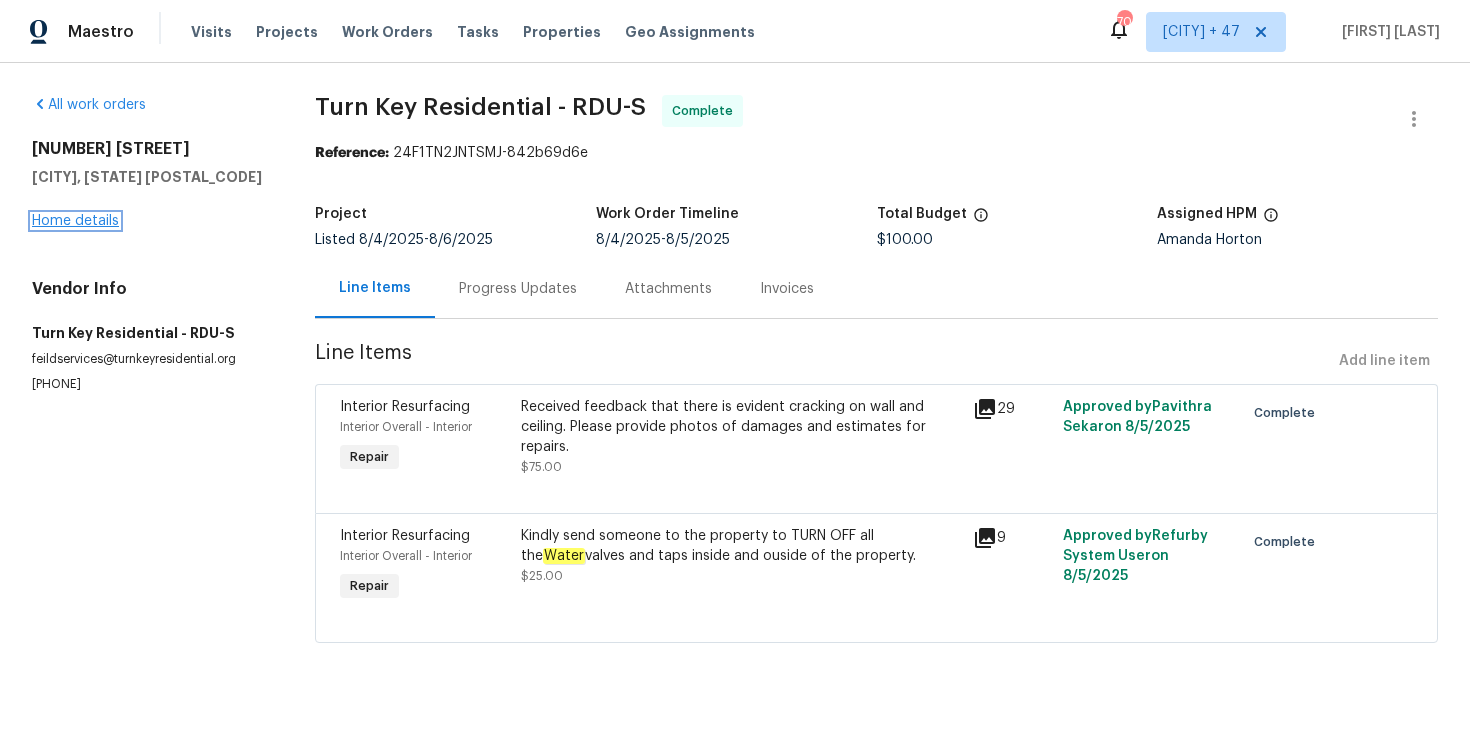 click on "Home details" at bounding box center (75, 221) 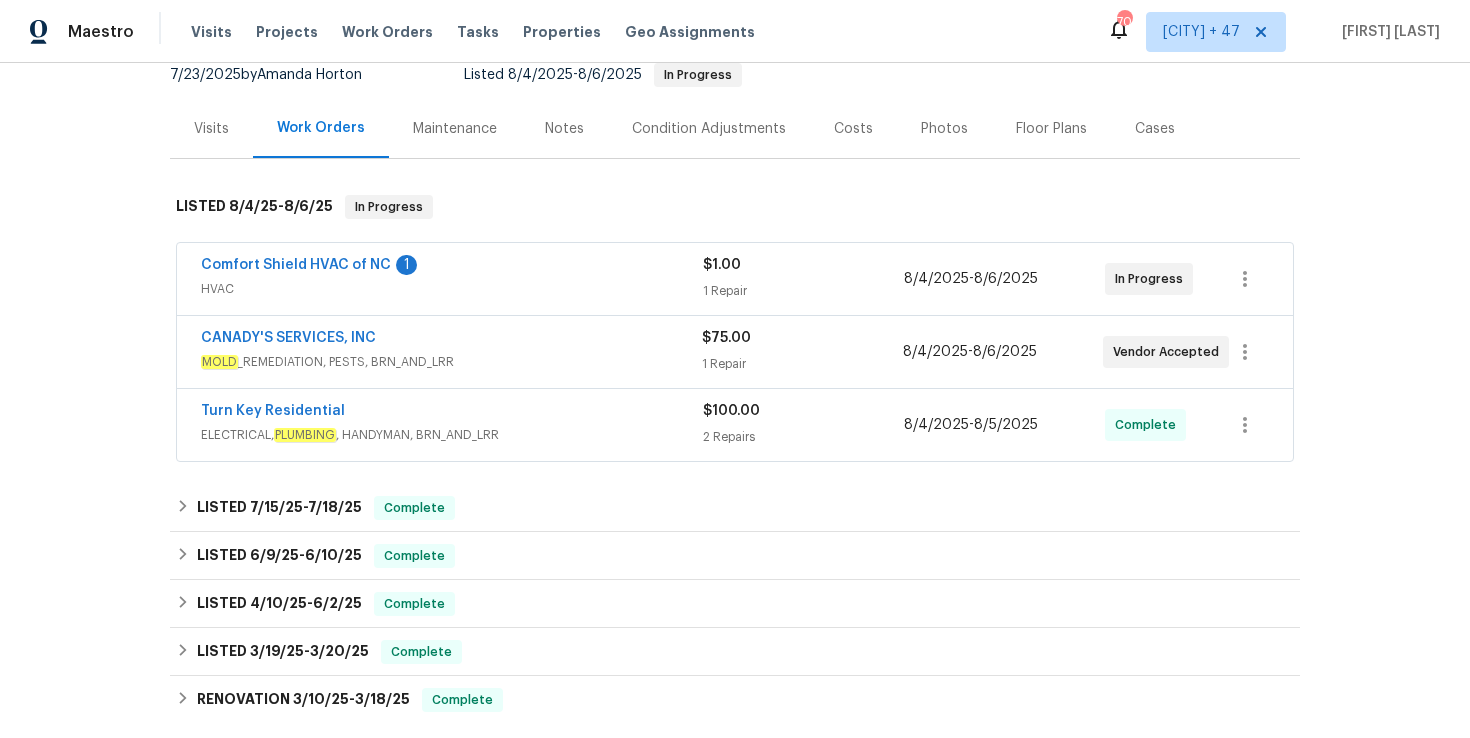 scroll, scrollTop: 301, scrollLeft: 0, axis: vertical 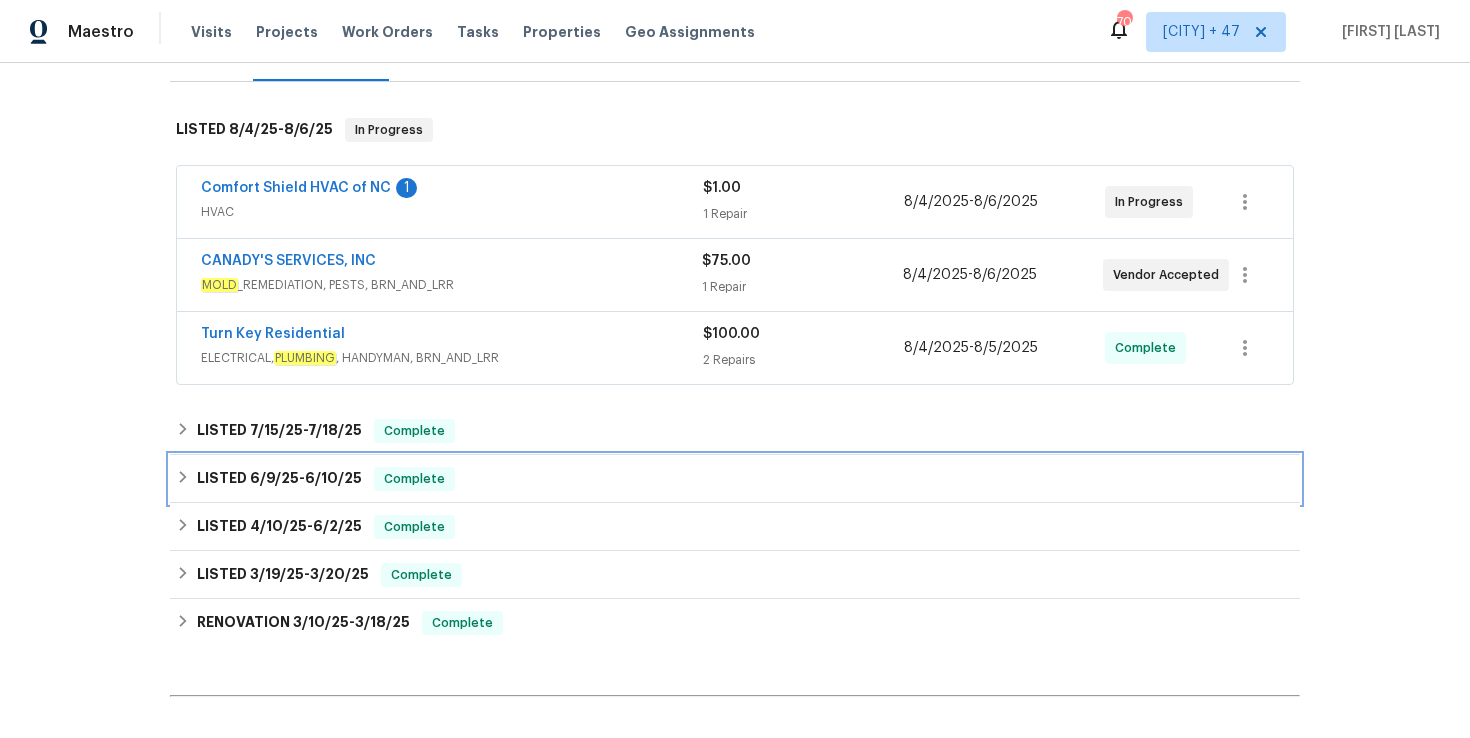 click on "LISTED [DATE] - [DATE] Complete" at bounding box center (735, 479) 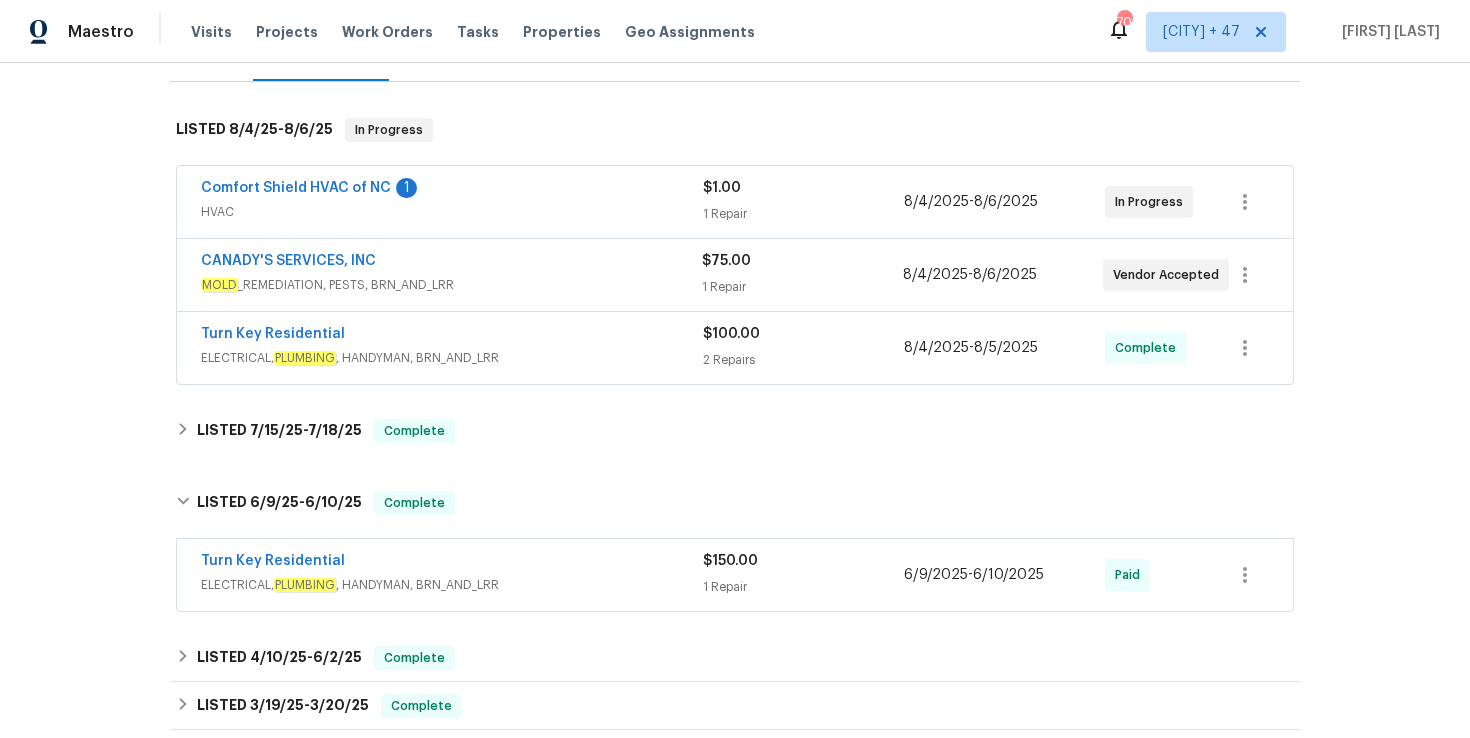 click on "Turn Key Residential" at bounding box center (452, 563) 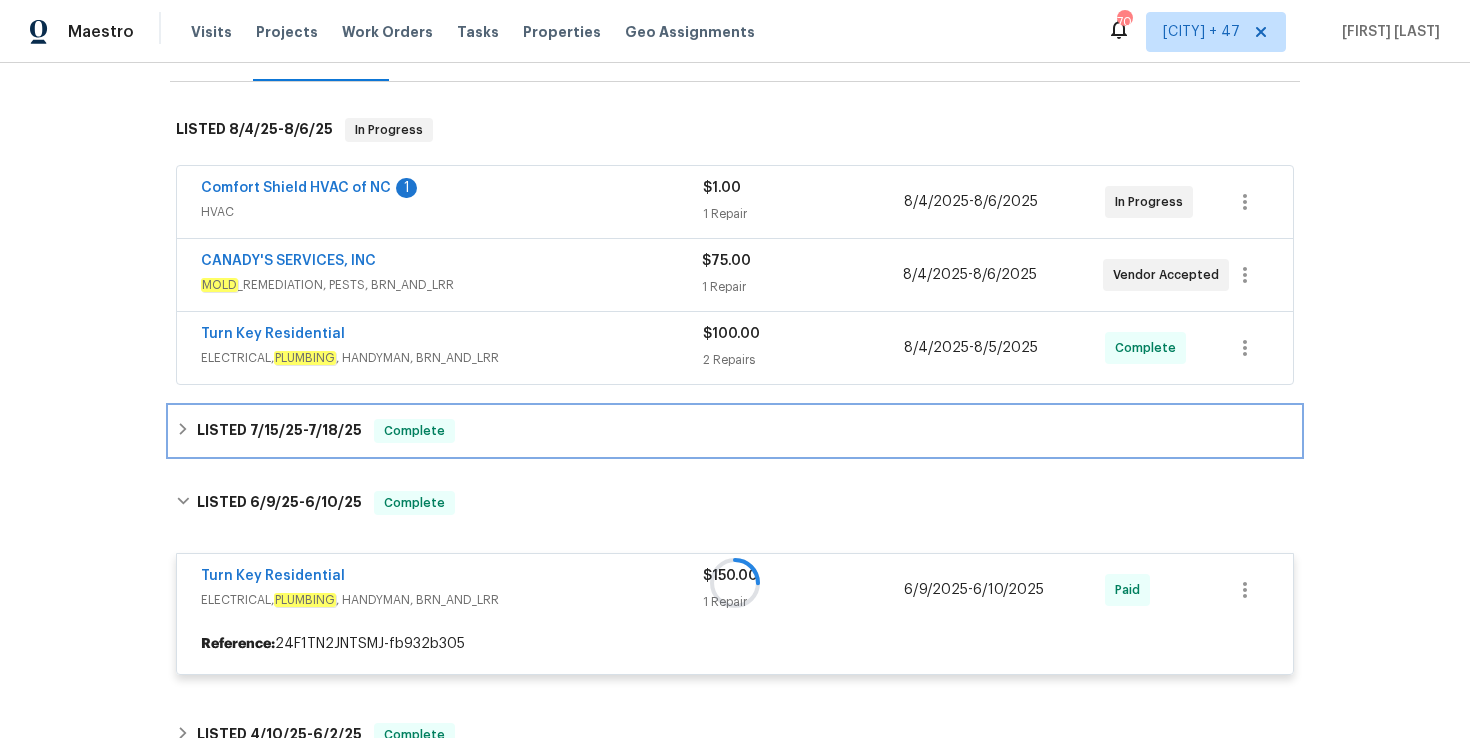 click on "LISTED [DATE] - [DATE] Complete" at bounding box center [735, 431] 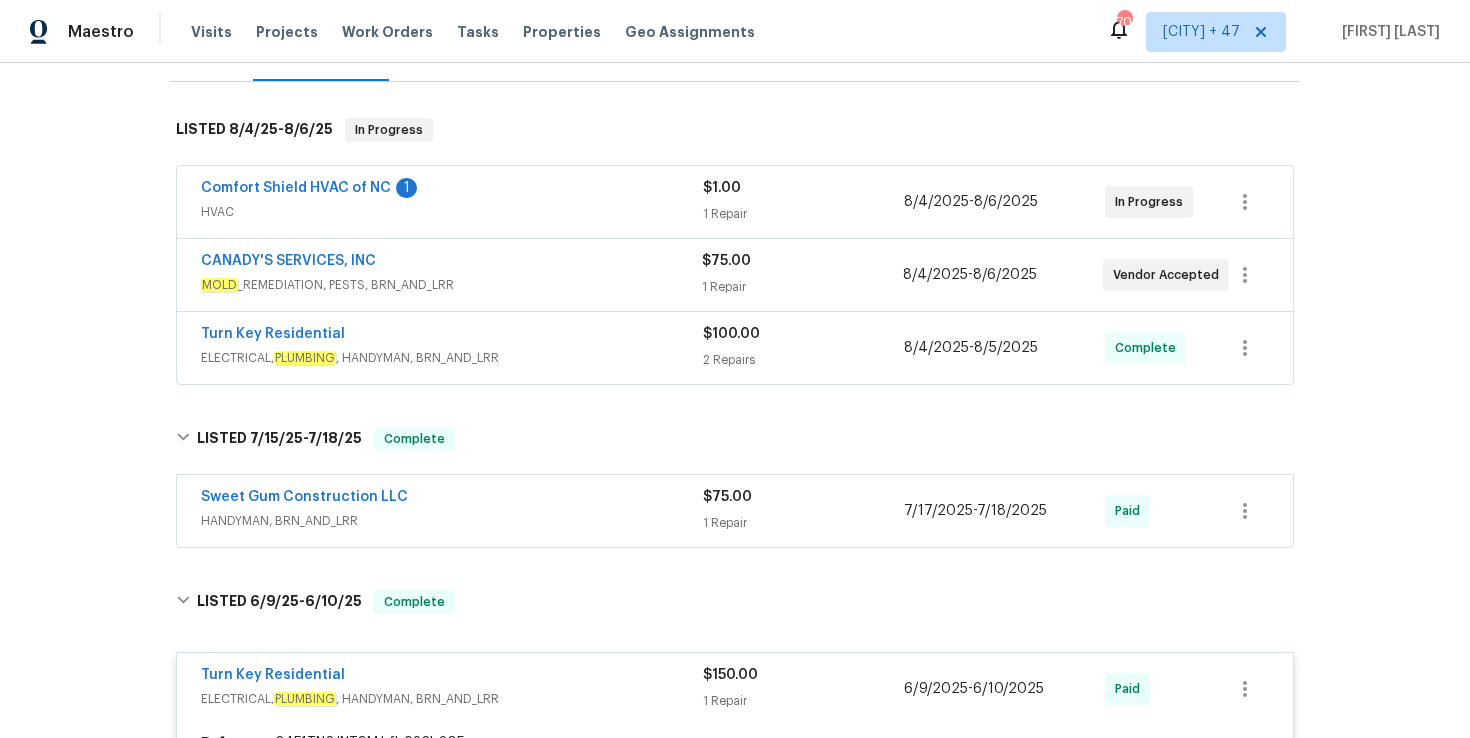 click on "ELECTRICAL,  PLUMBING , HANDYMAN, BRN_AND_LRR" at bounding box center [452, 358] 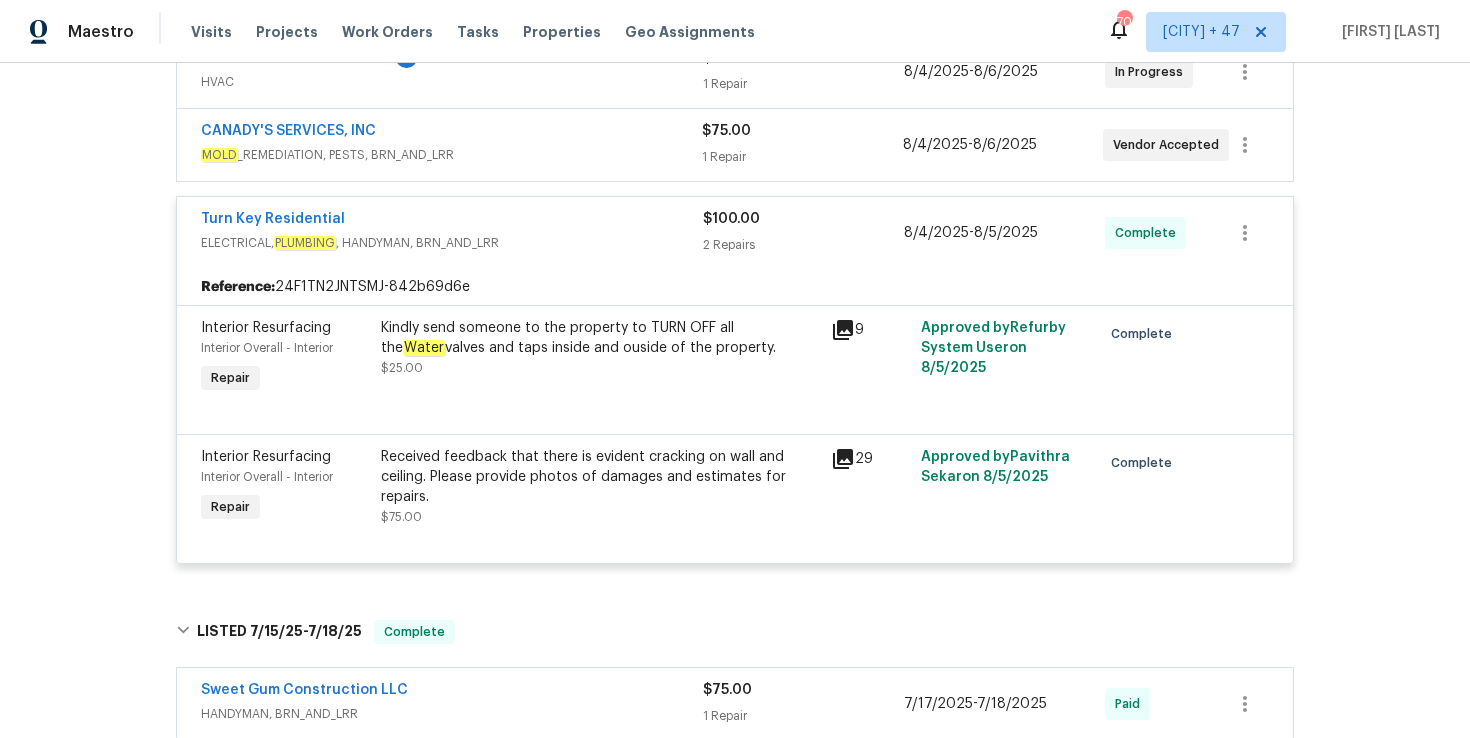 scroll, scrollTop: 619, scrollLeft: 0, axis: vertical 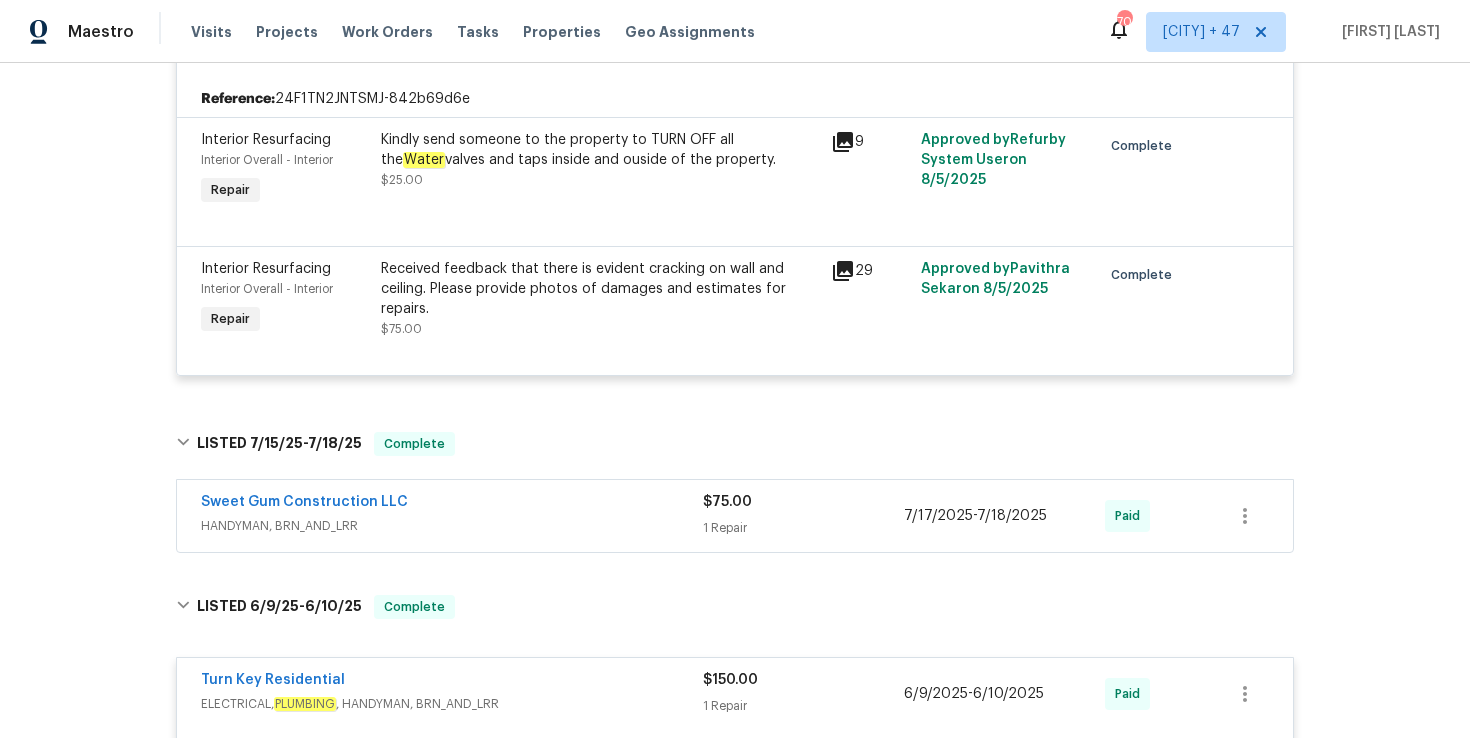 click on "Sweet Gum Construction LLC HANDYMAN, BRN_AND_LRR $75.00 1 Repair [DATE] - [DATE] Paid" at bounding box center (735, 516) 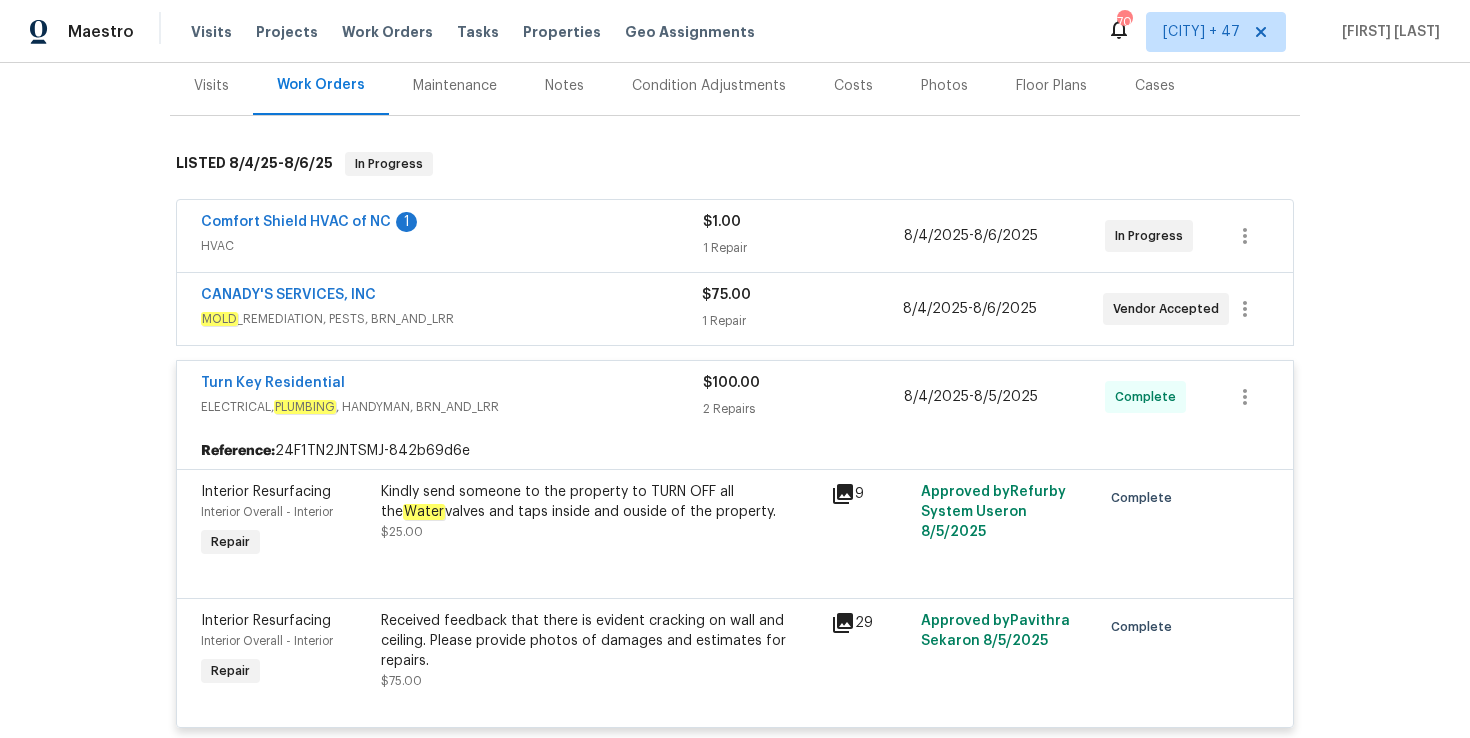 scroll, scrollTop: 234, scrollLeft: 0, axis: vertical 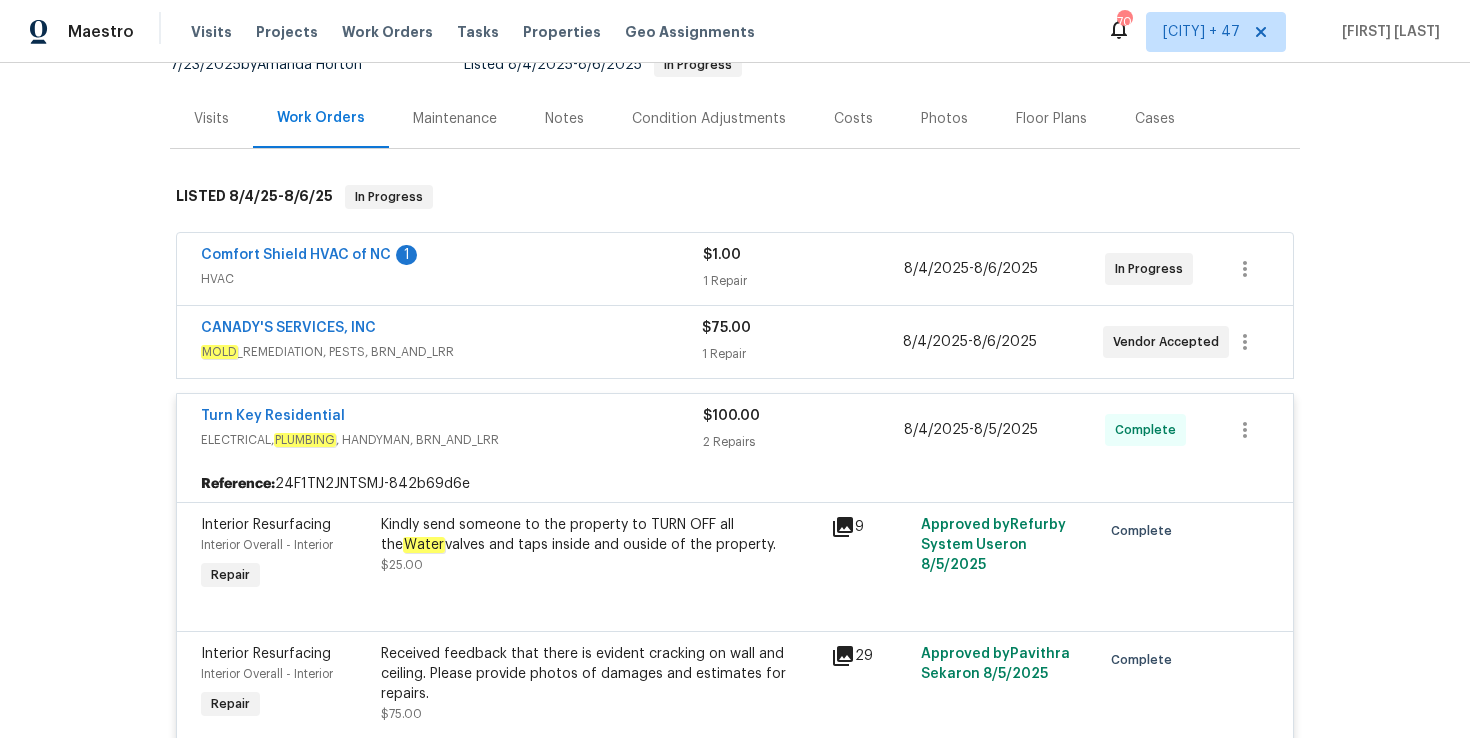 click on "CANADY'S SERVICES, INC" at bounding box center (451, 330) 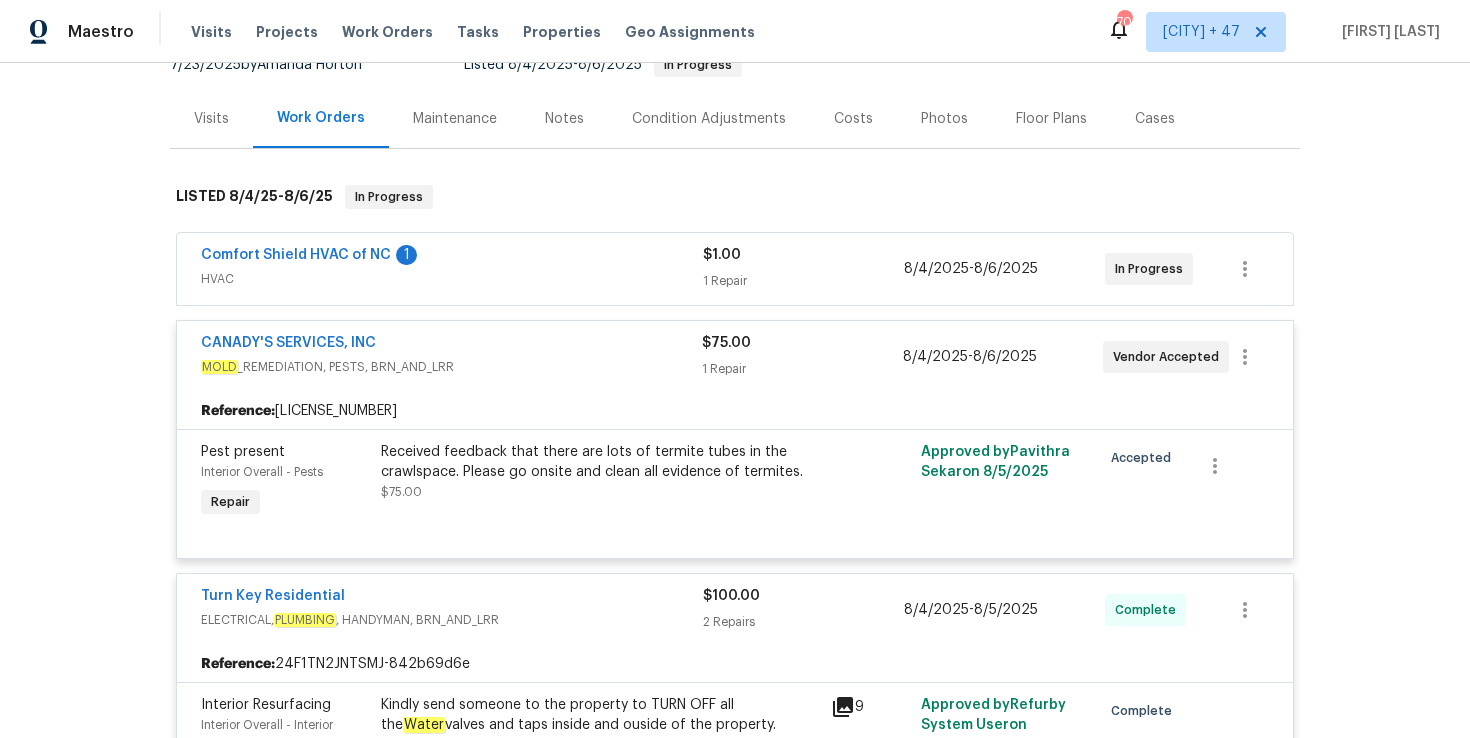 click on "[COMPANY] [PRODUCT] [NUMBER] [SERVICE] [DATE] - [DATE] In Progress" at bounding box center [735, 269] 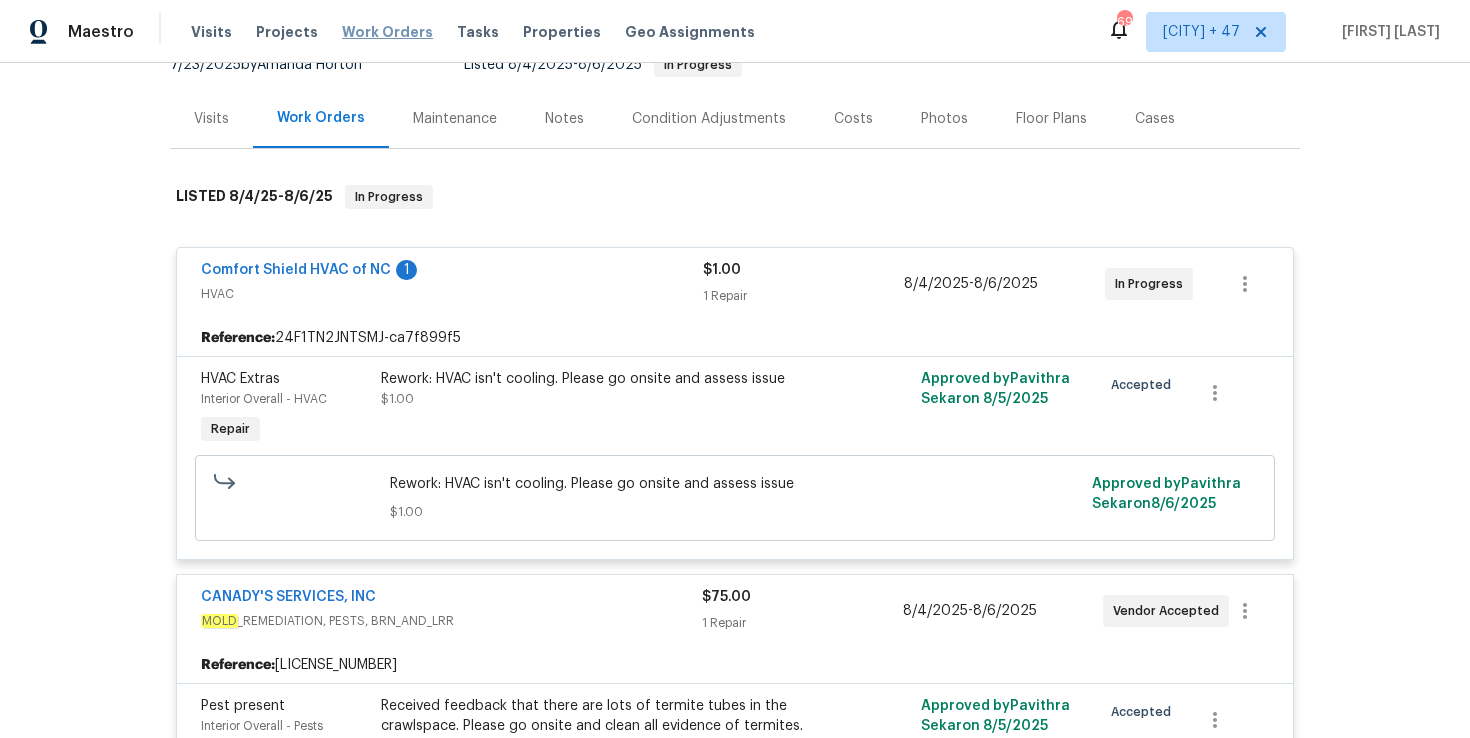 click on "Work Orders" at bounding box center (387, 32) 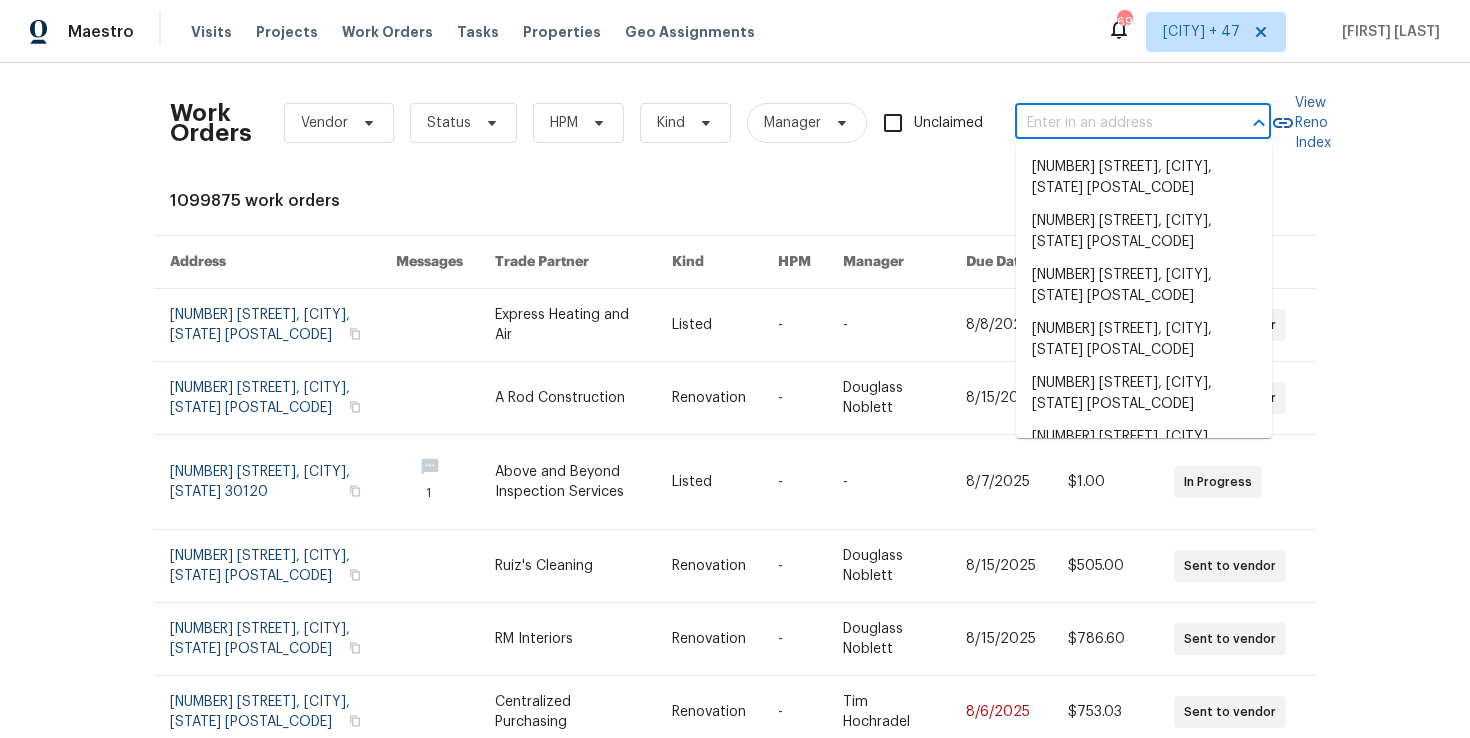 click at bounding box center (1115, 123) 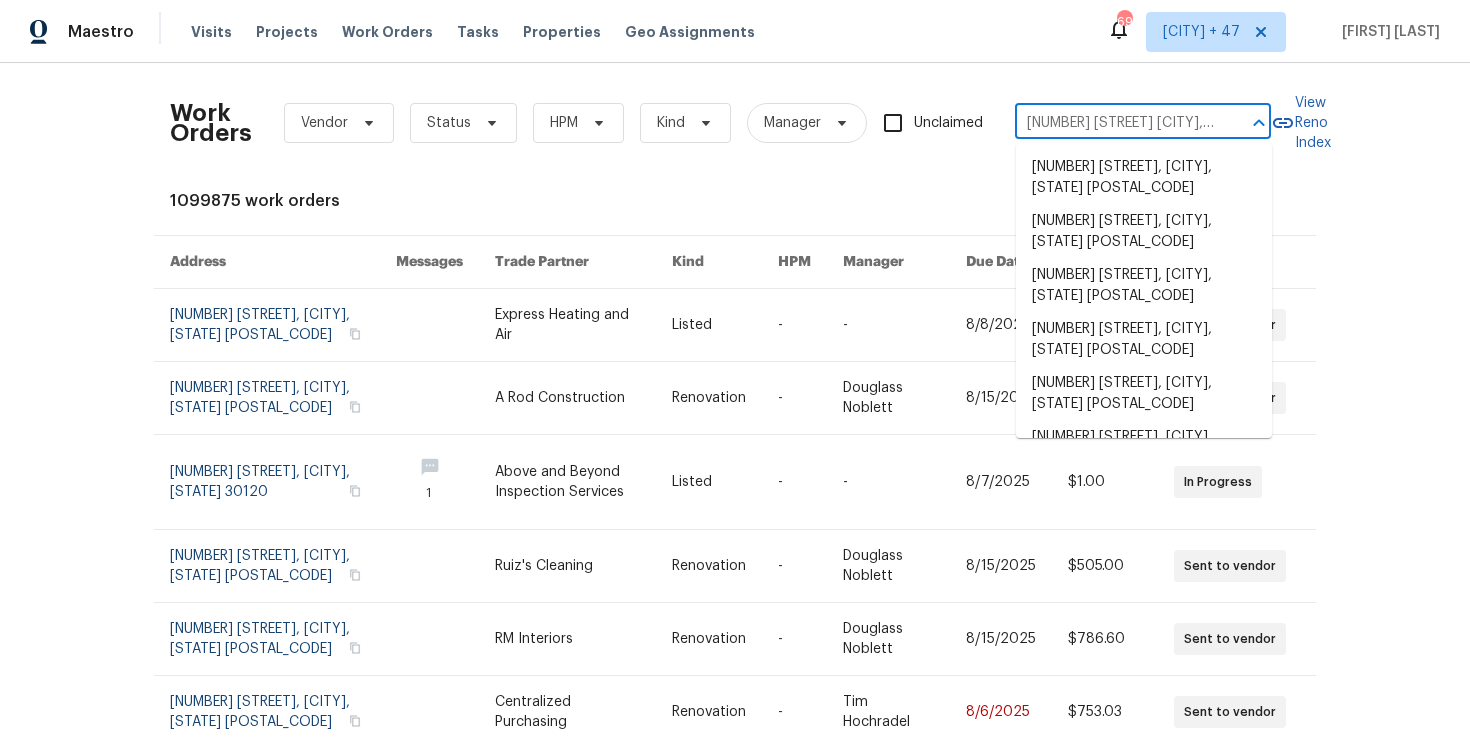 scroll, scrollTop: 0, scrollLeft: 66, axis: horizontal 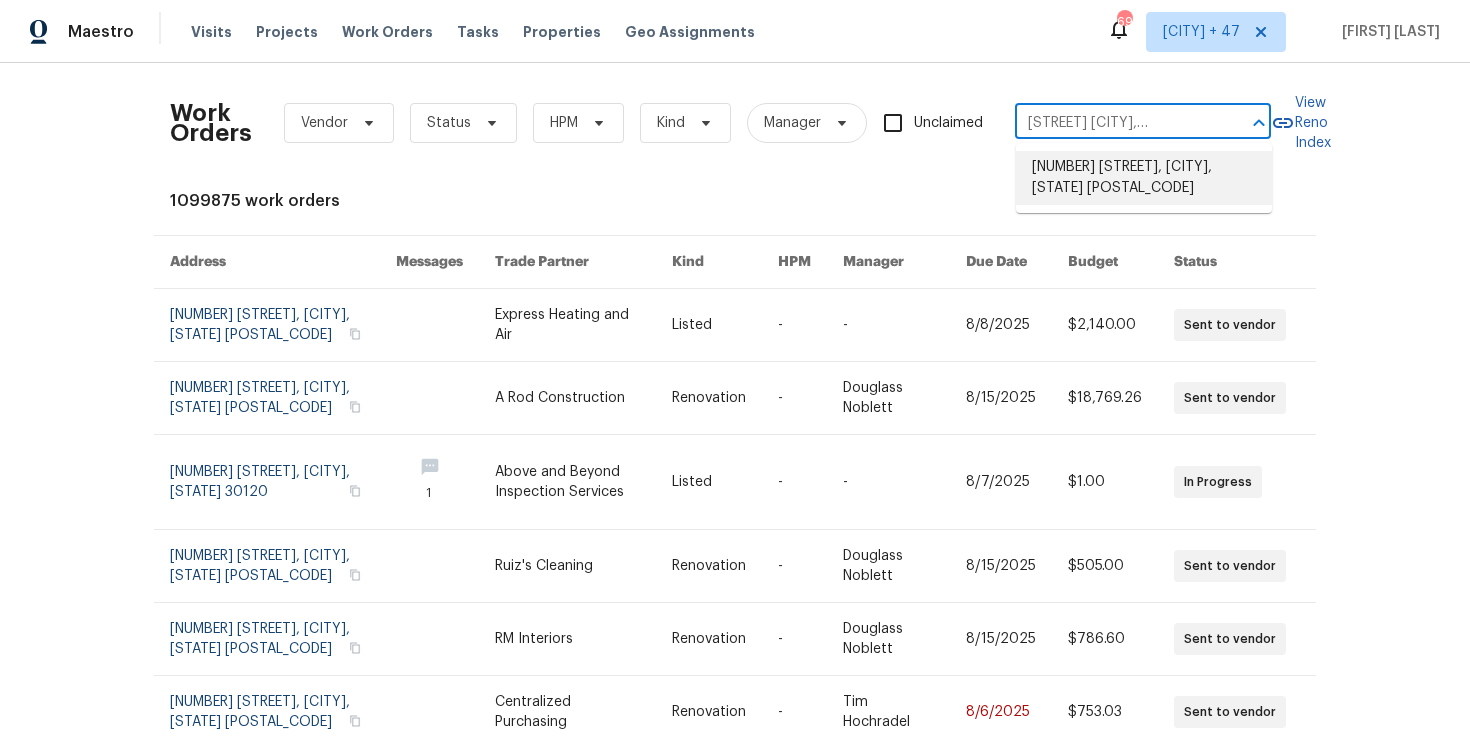 click on "[NUMBER] [STREET], [CITY], [STATE] [POSTAL_CODE]" at bounding box center [1144, 178] 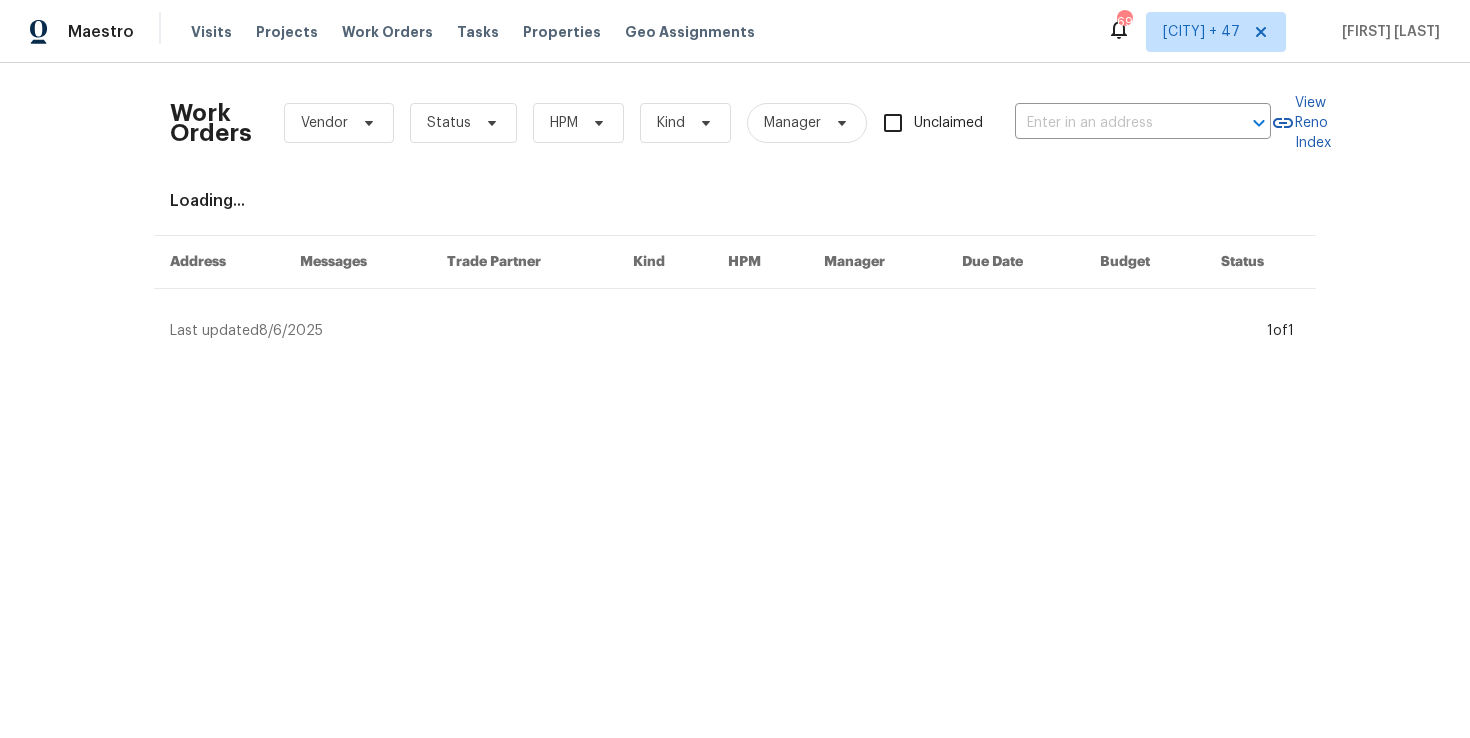 type on "[NUMBER] [STREET], [CITY], [STATE] [POSTAL_CODE]" 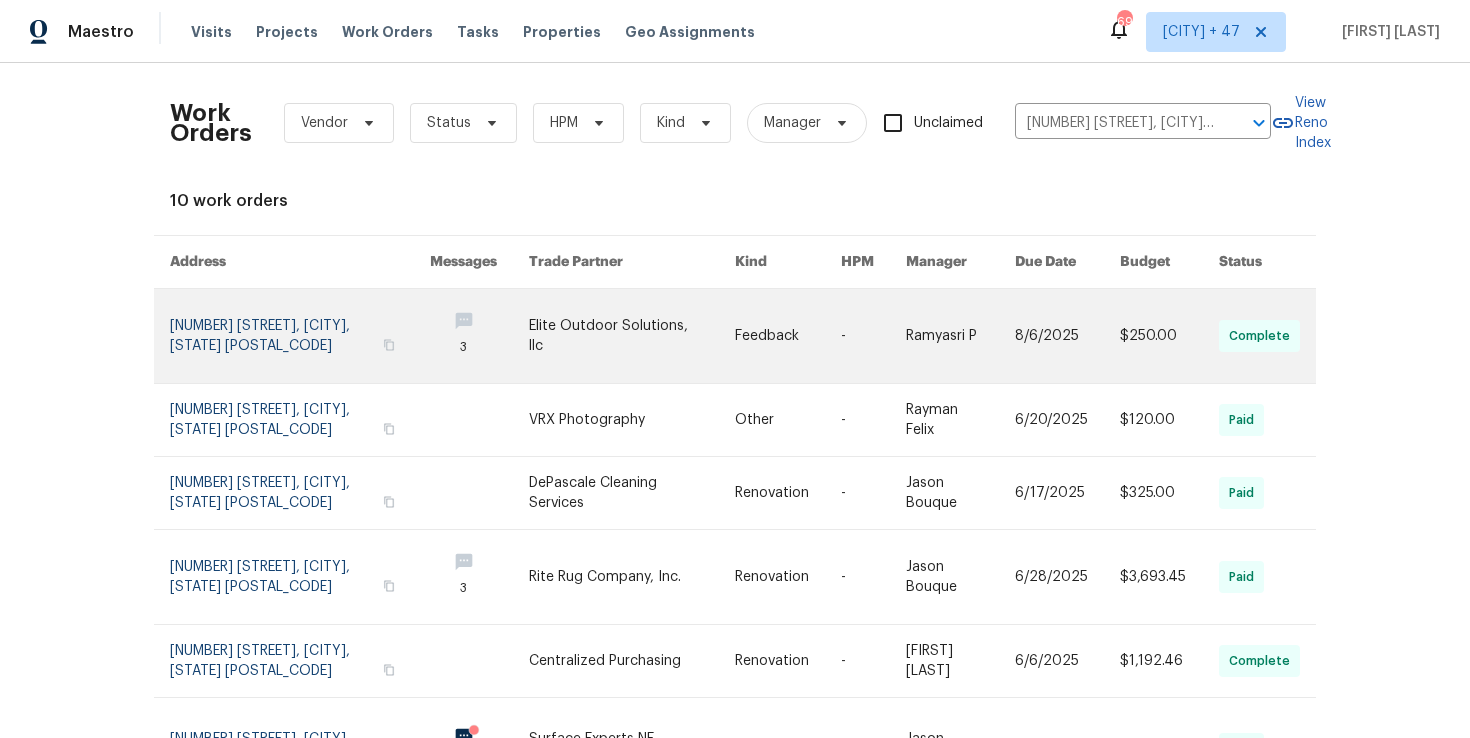 click at bounding box center [300, 336] 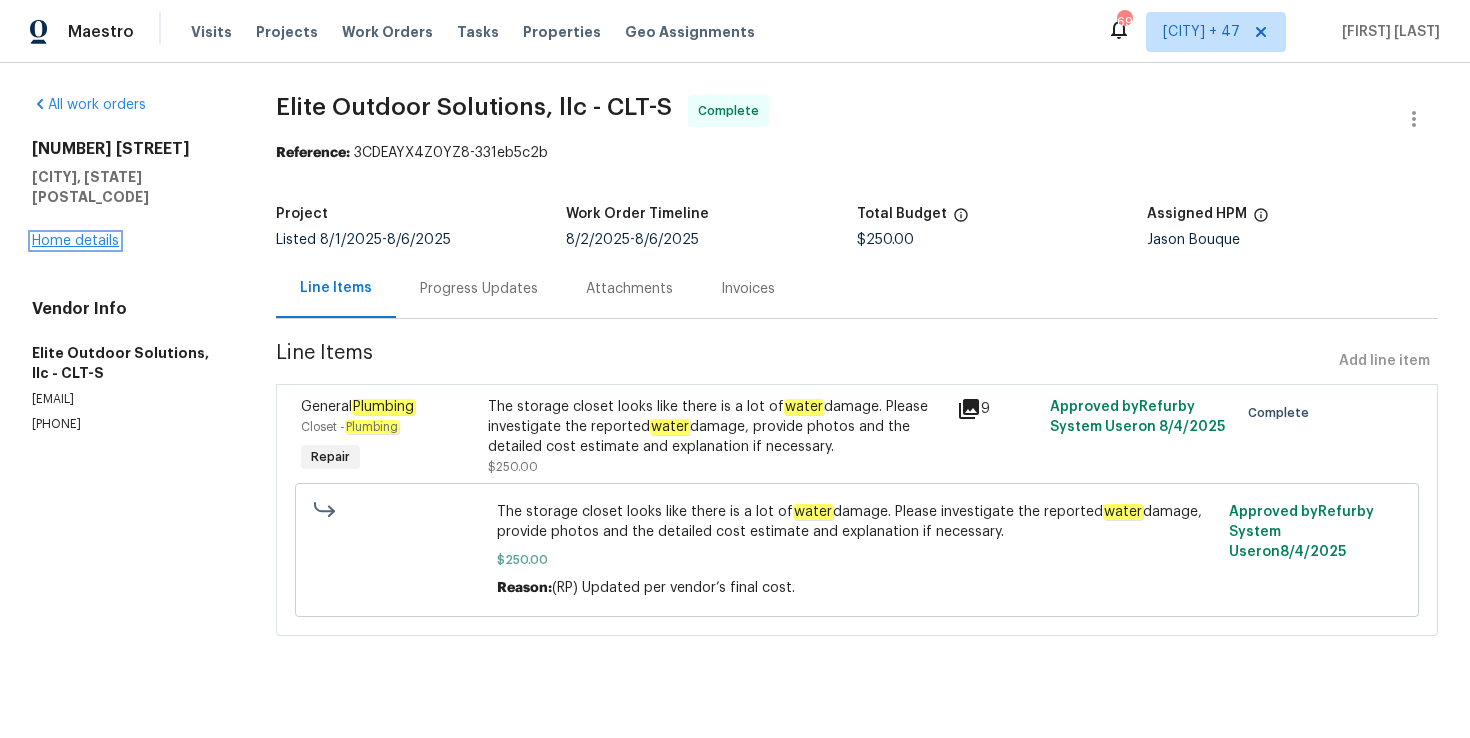 click on "Home details" at bounding box center (75, 241) 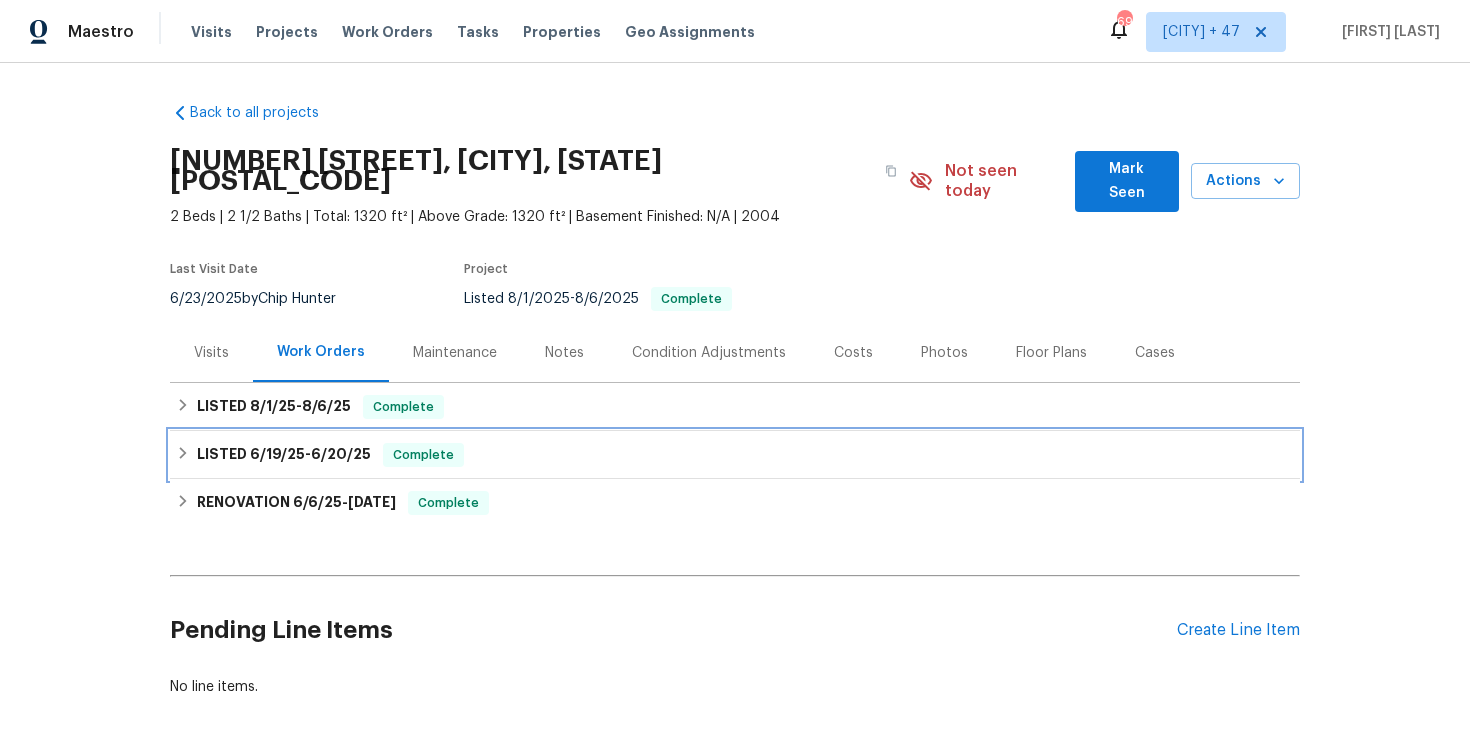 click on "LISTED   6/19/25  -  6/20/25 Complete" at bounding box center [735, 455] 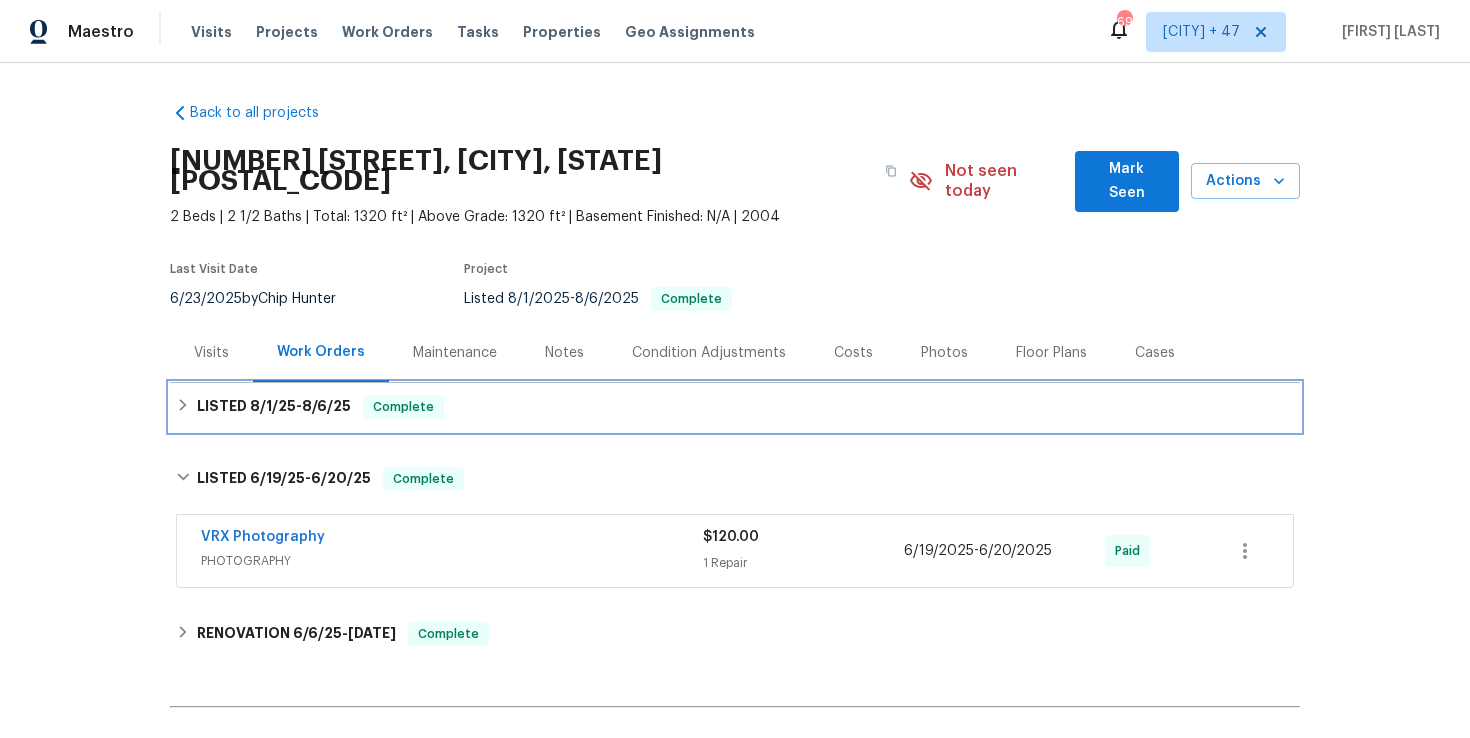 click on "LISTED [DATE] - [DATE] Complete" at bounding box center [735, 407] 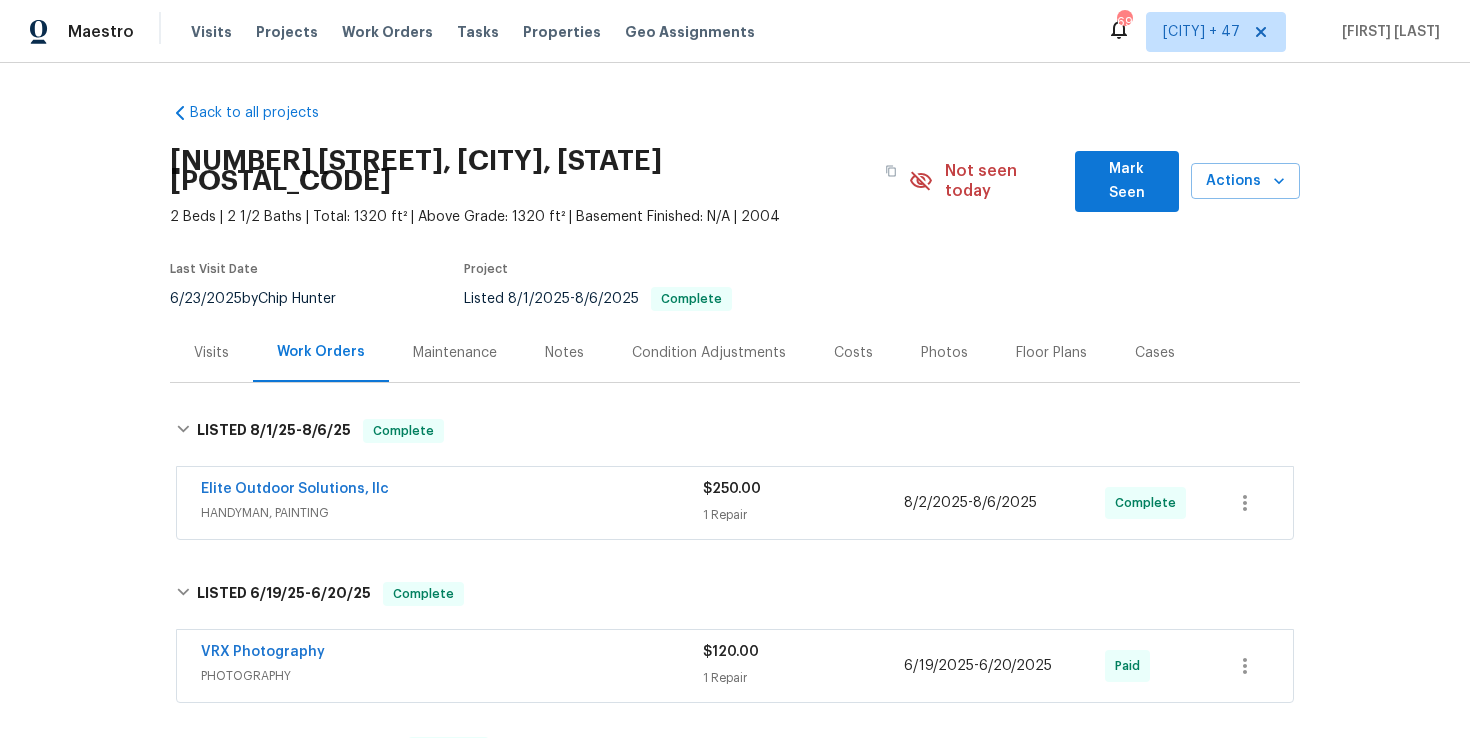 click on "HANDYMAN, PAINTING" at bounding box center (452, 513) 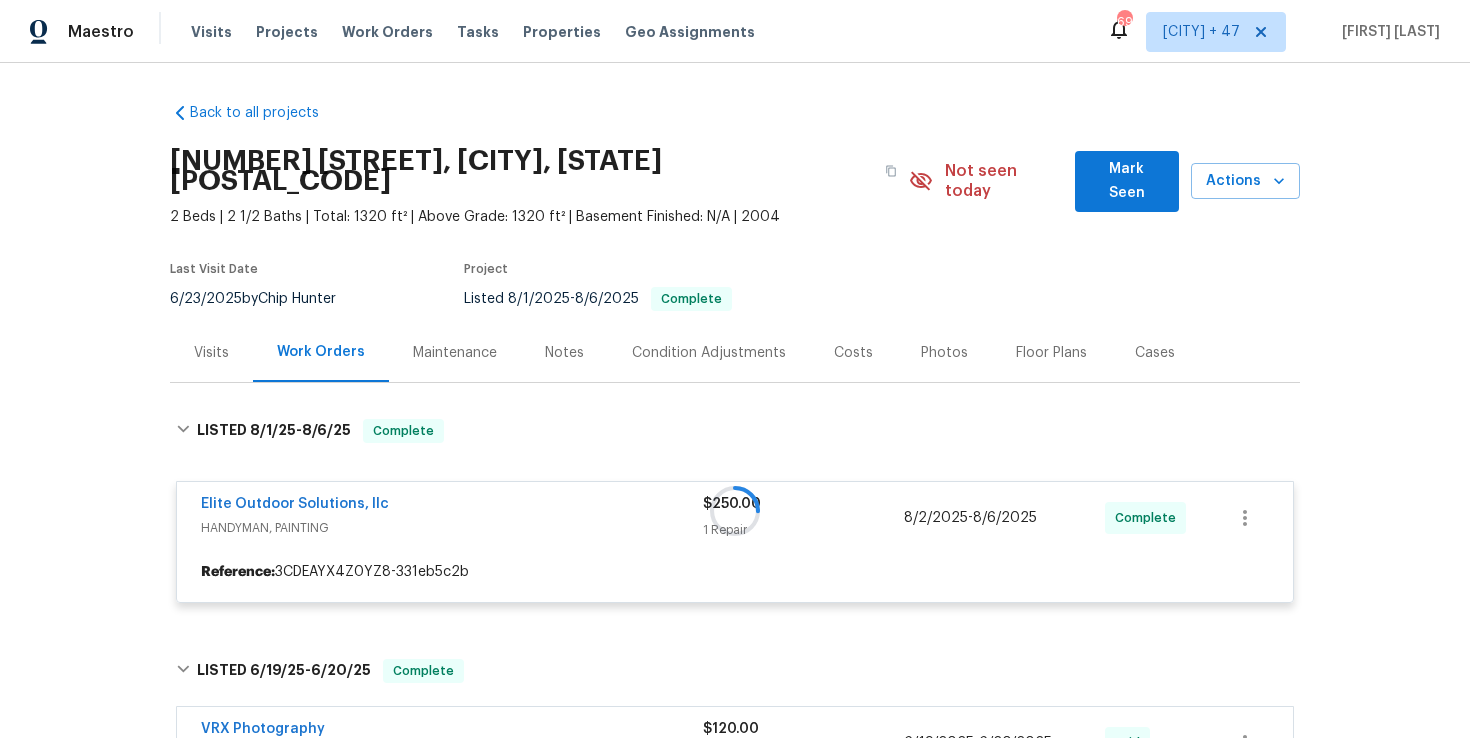 scroll, scrollTop: 114, scrollLeft: 0, axis: vertical 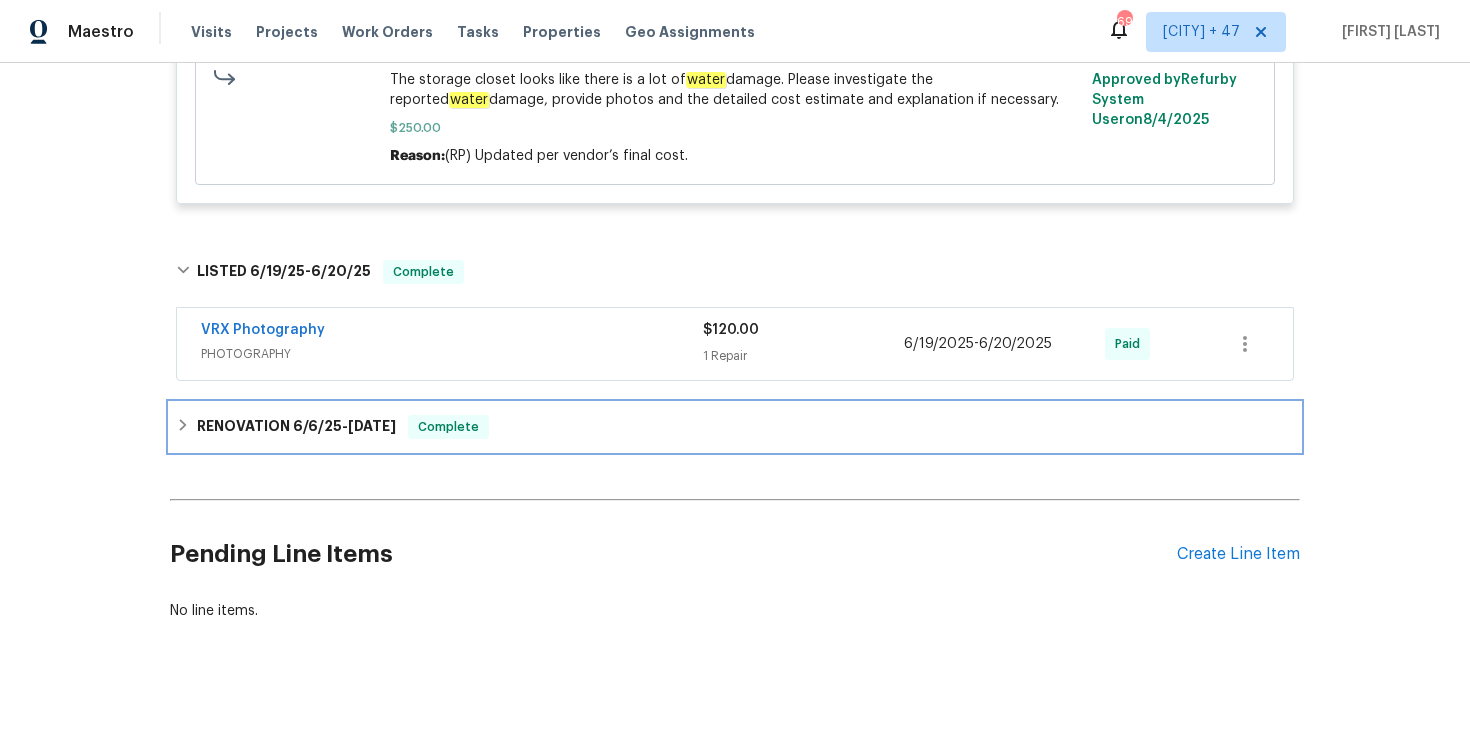 click on "RENOVATION [DATE] - [DATE] Complete" at bounding box center (735, 427) 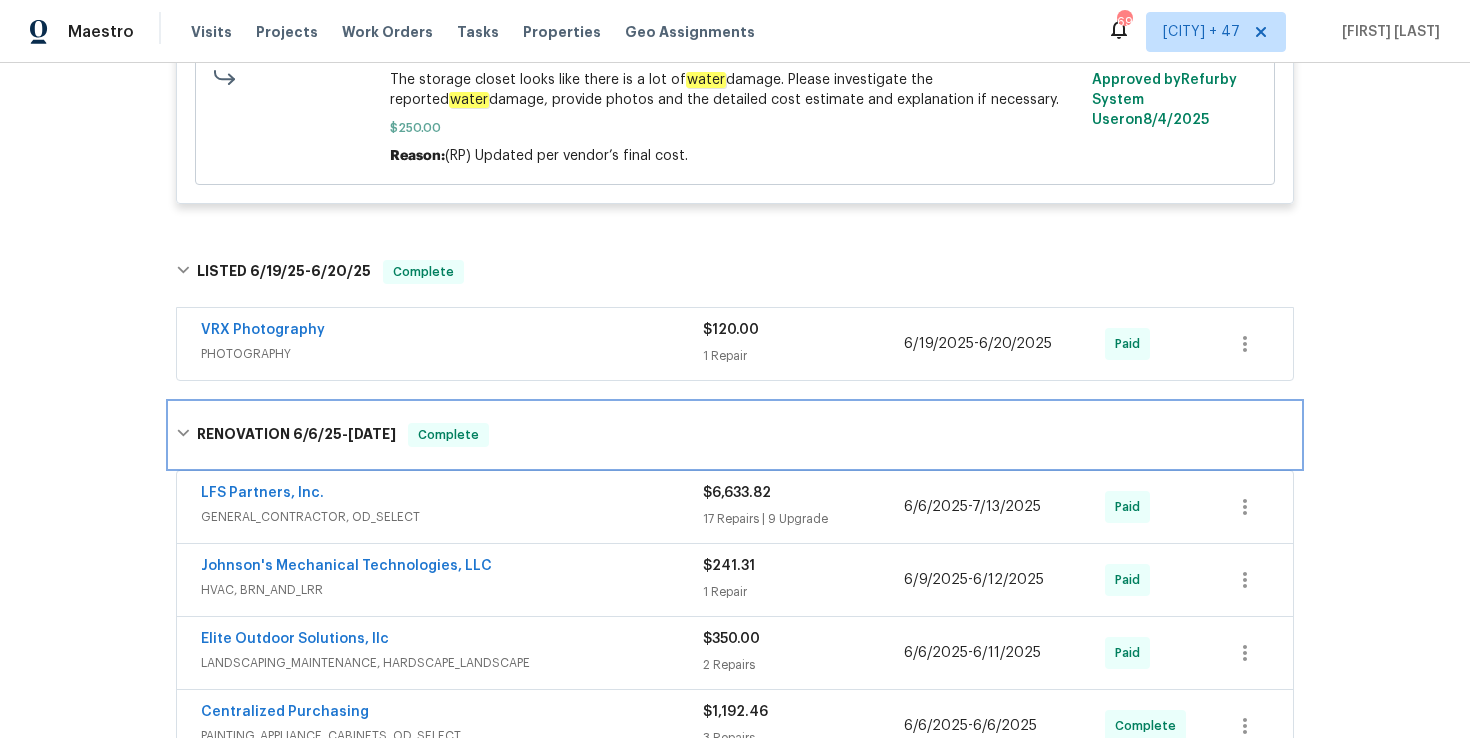 scroll, scrollTop: 979, scrollLeft: 0, axis: vertical 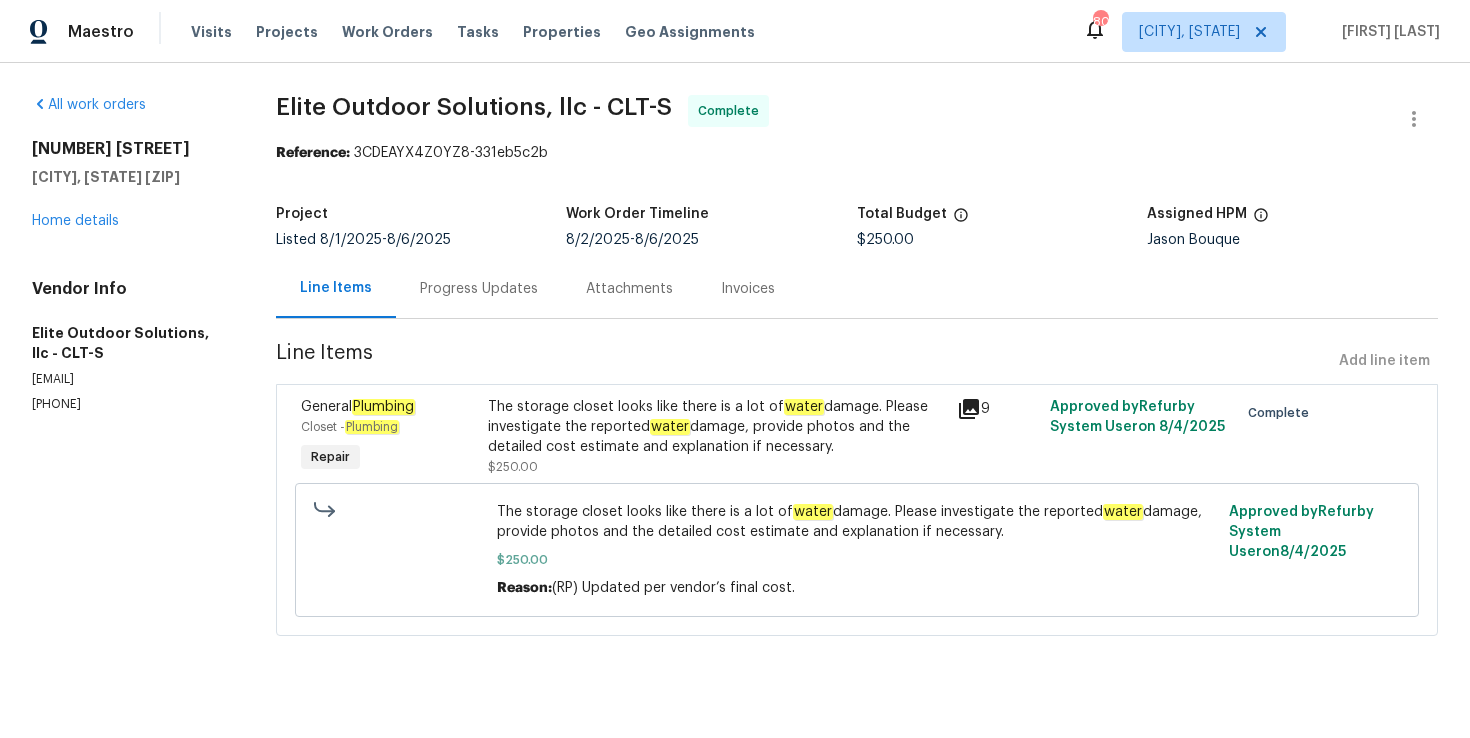 click on "Progress Updates" at bounding box center [479, 289] 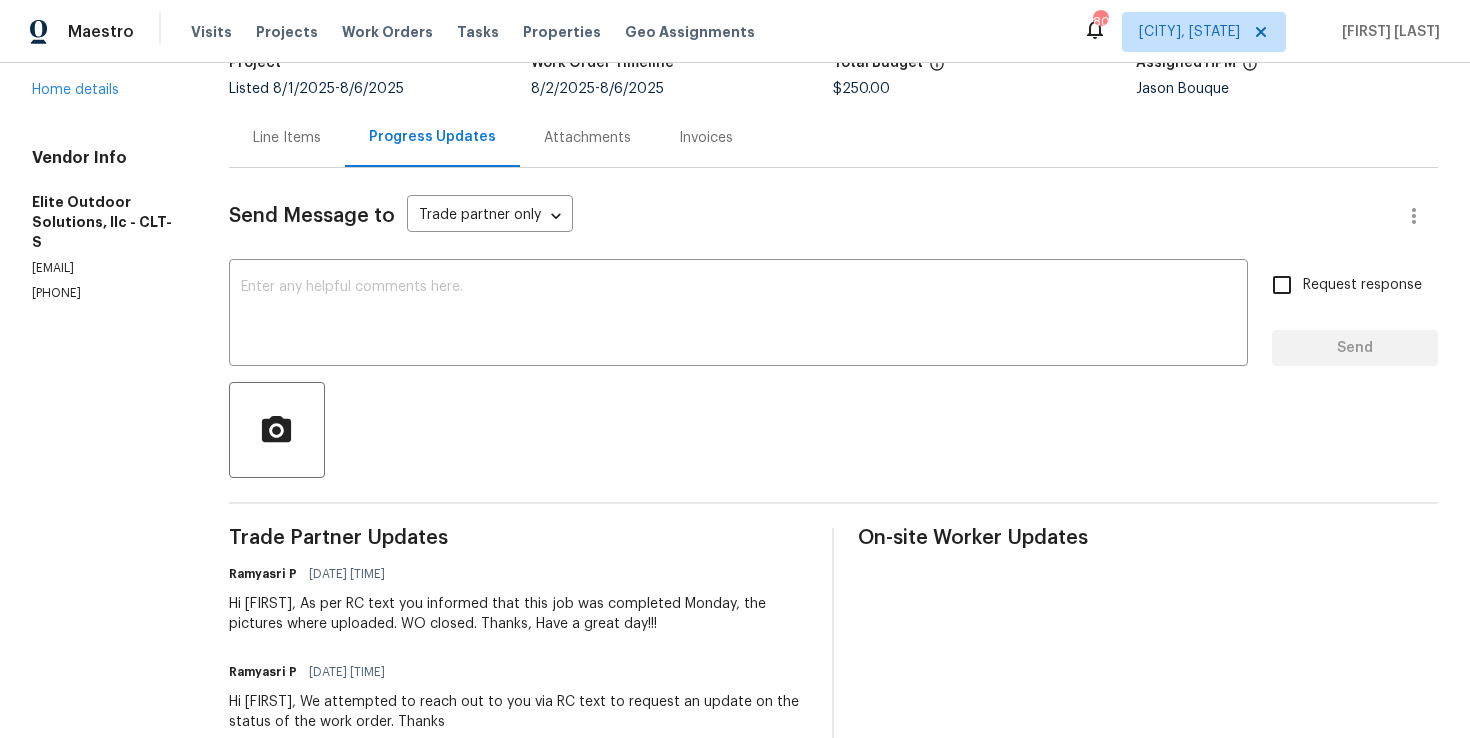 scroll, scrollTop: 124, scrollLeft: 0, axis: vertical 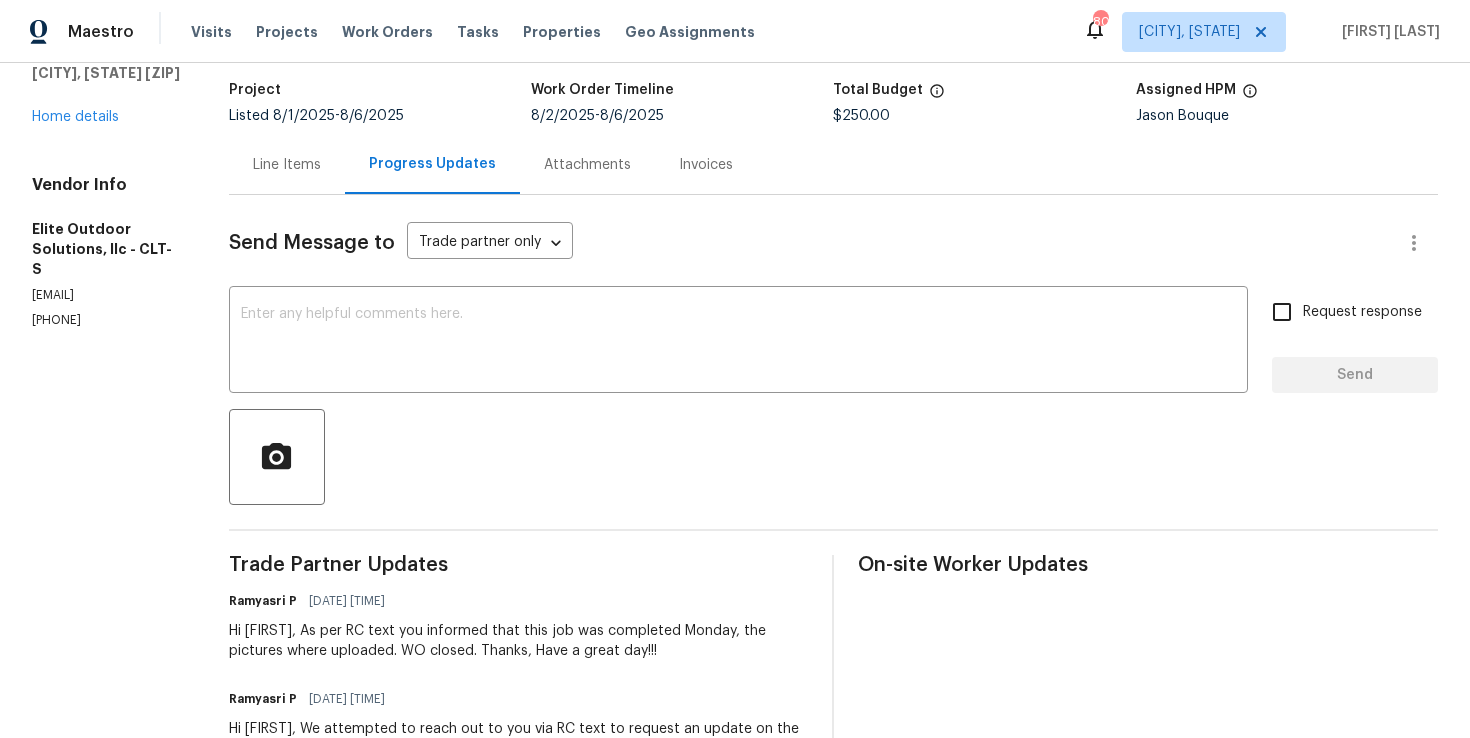 click on "Line Items" at bounding box center (287, 165) 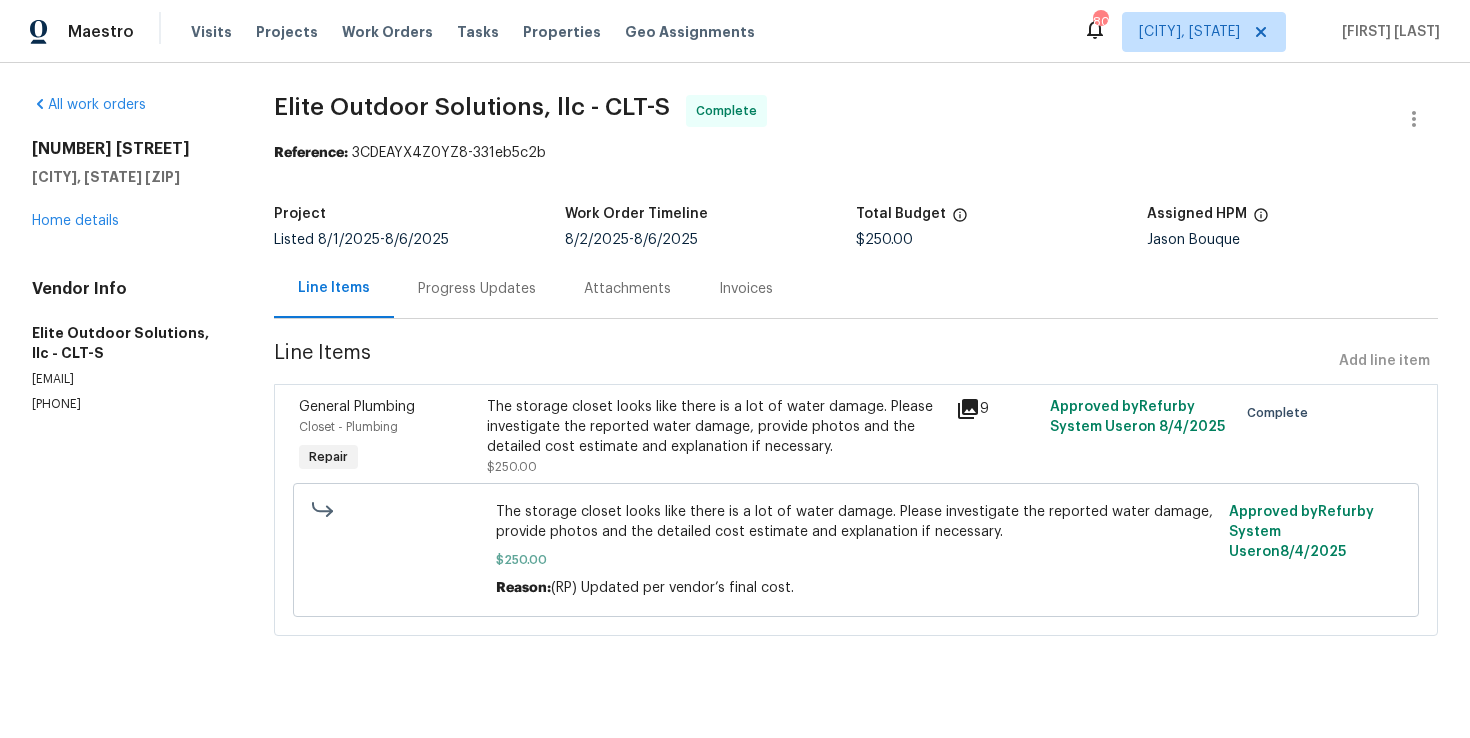scroll, scrollTop: 0, scrollLeft: 0, axis: both 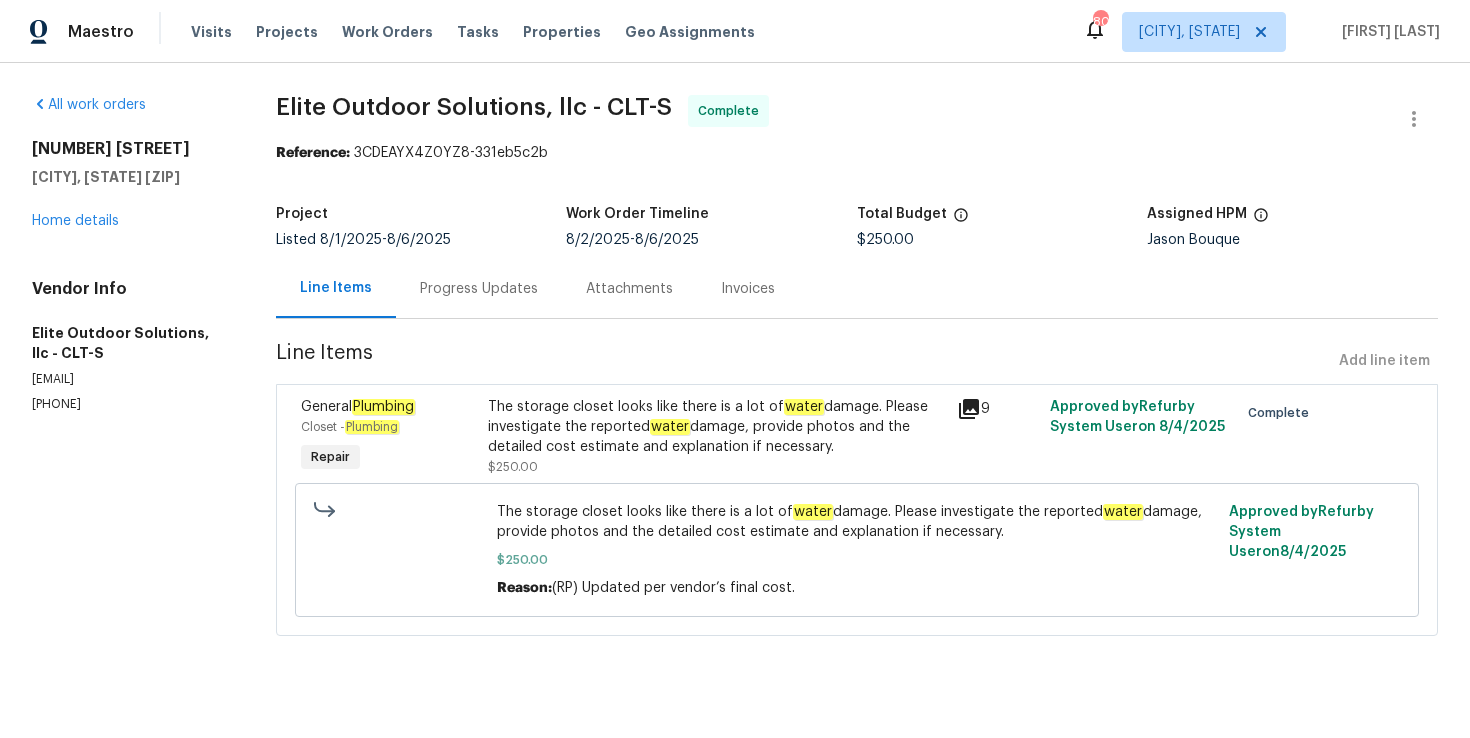 click on "The storage closet looks like there is a lot of  water  damage. Please investigate the reported  water  damage, provide photos and the detailed cost estimate and explanation if necessary." at bounding box center (716, 427) 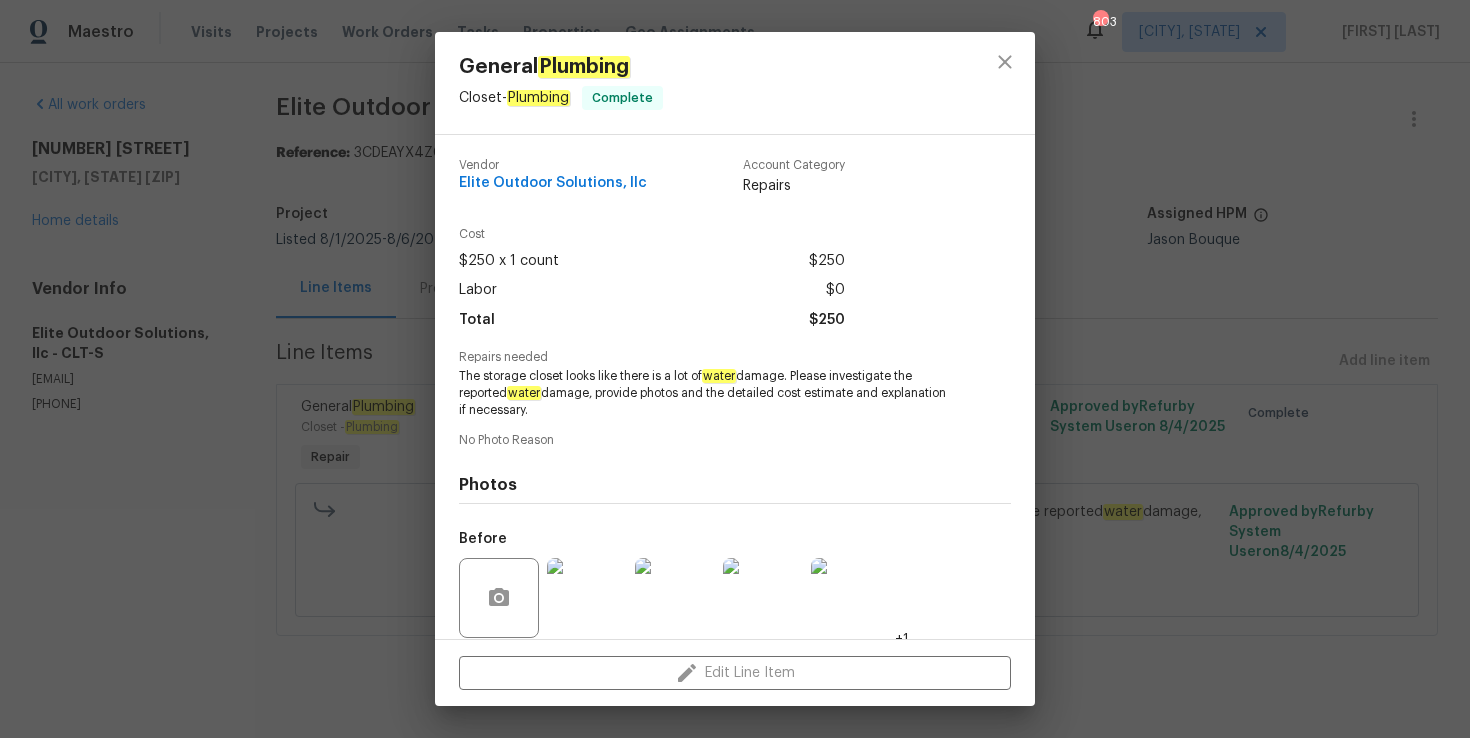 scroll, scrollTop: 149, scrollLeft: 0, axis: vertical 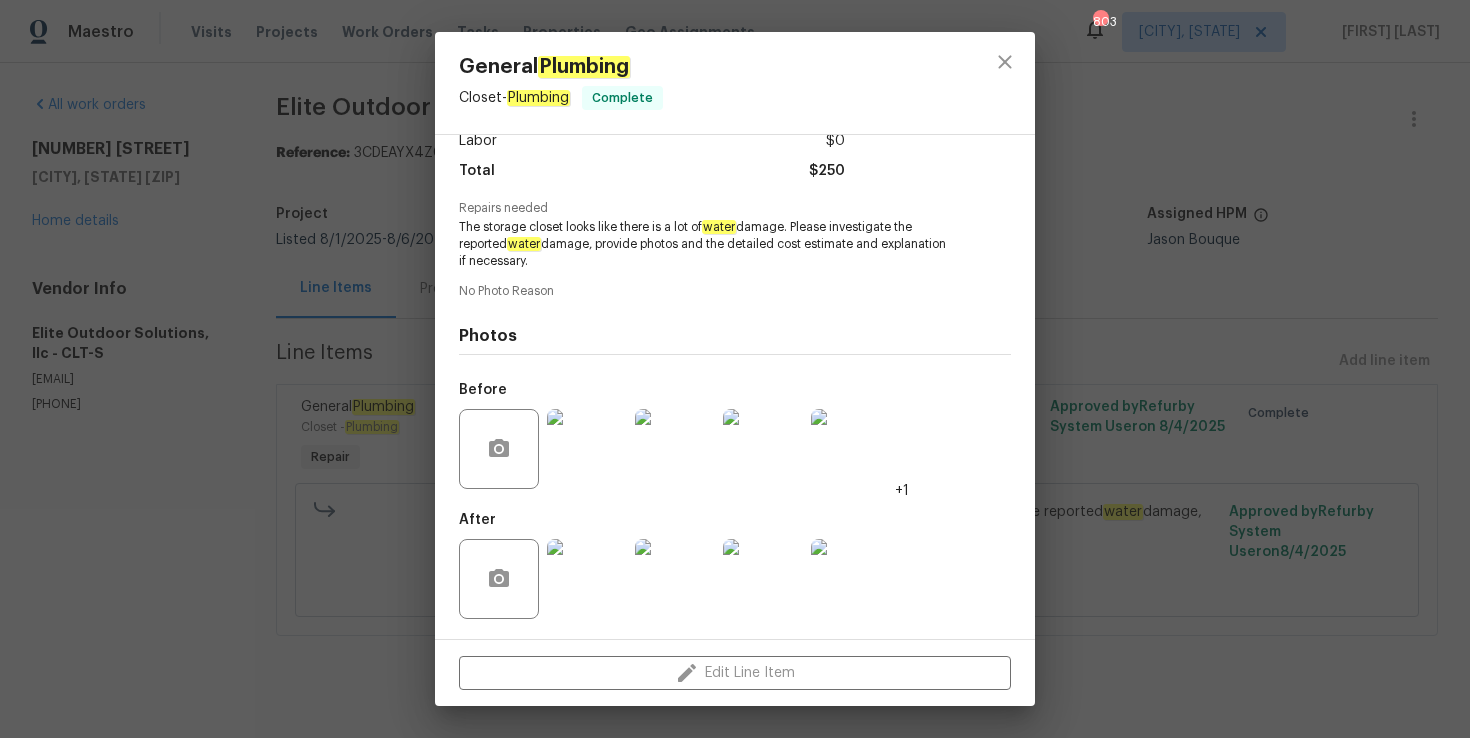 click at bounding box center [587, 449] 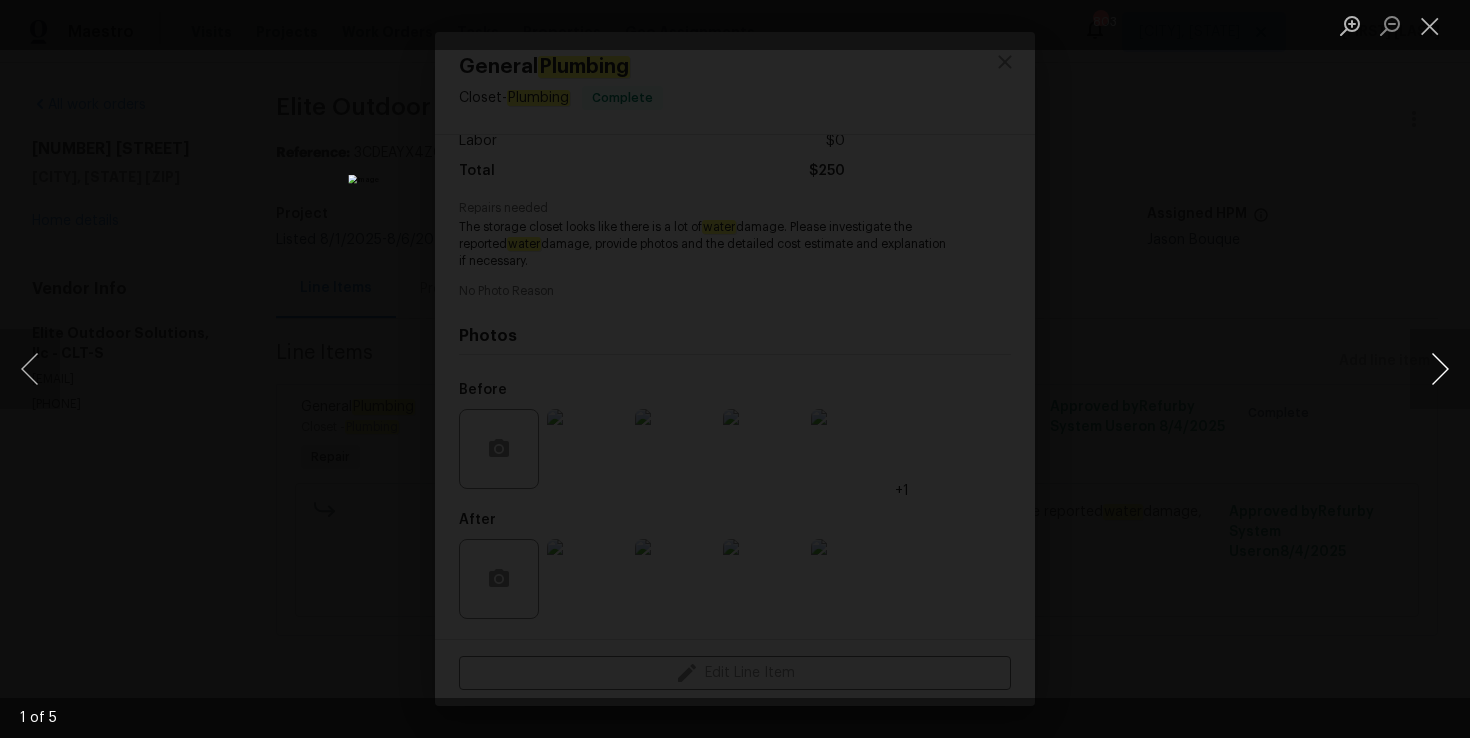 click at bounding box center [1440, 369] 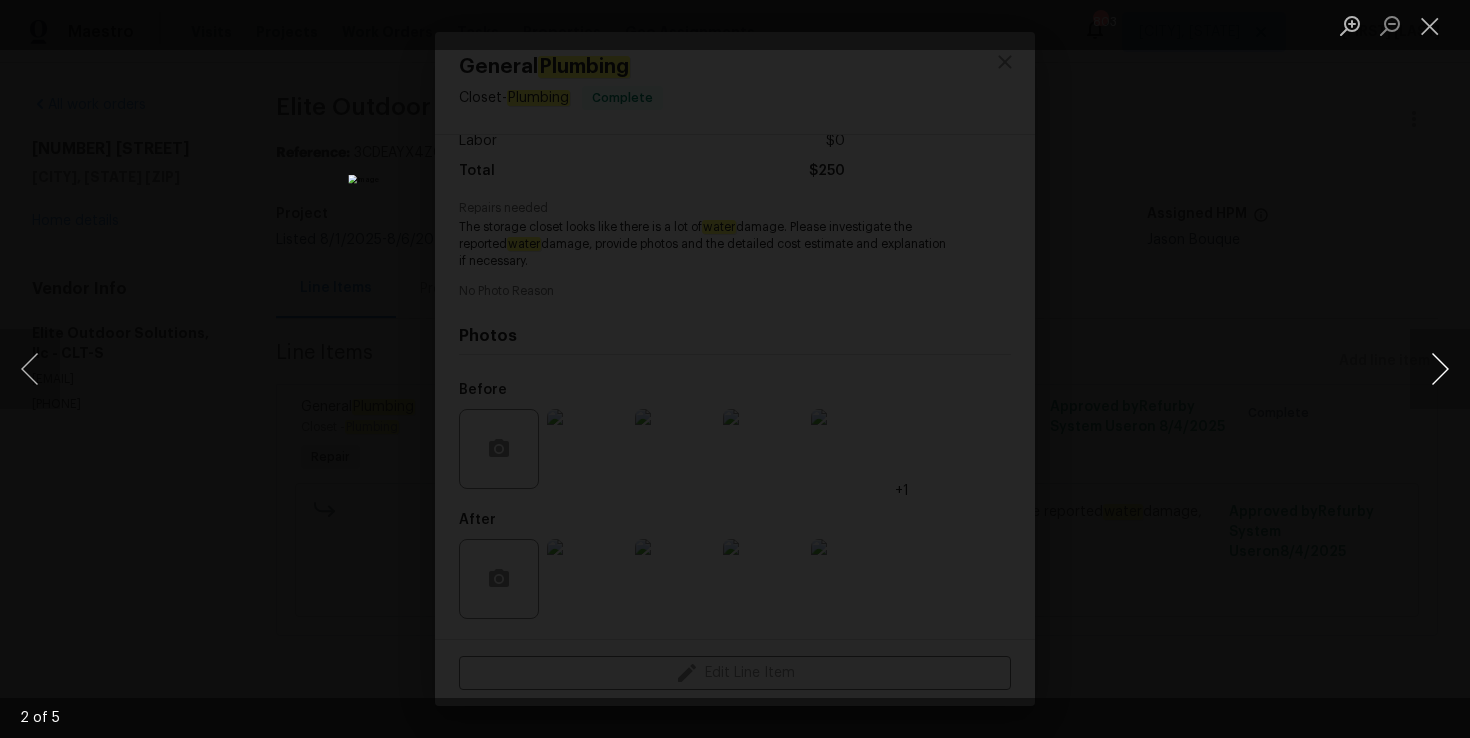 click at bounding box center [1440, 369] 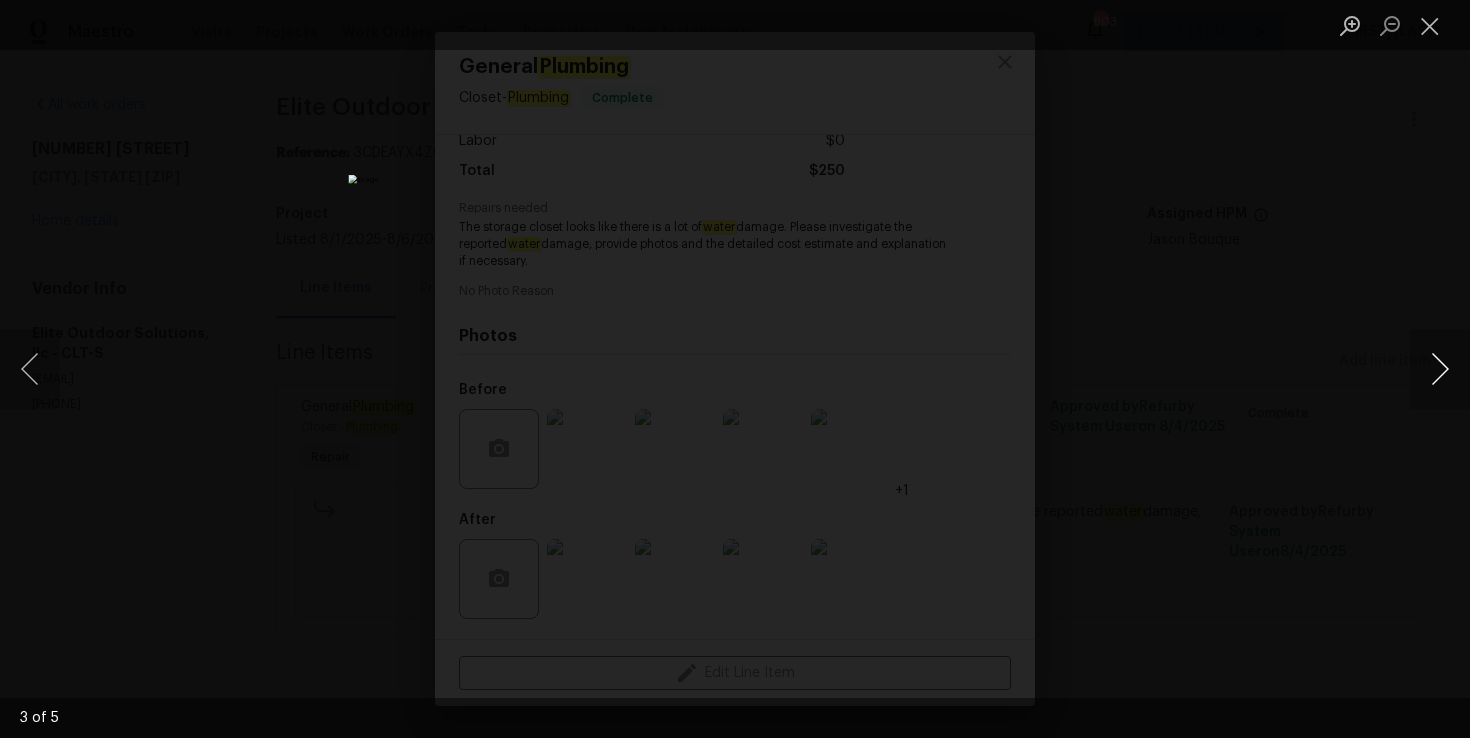 click at bounding box center [1440, 369] 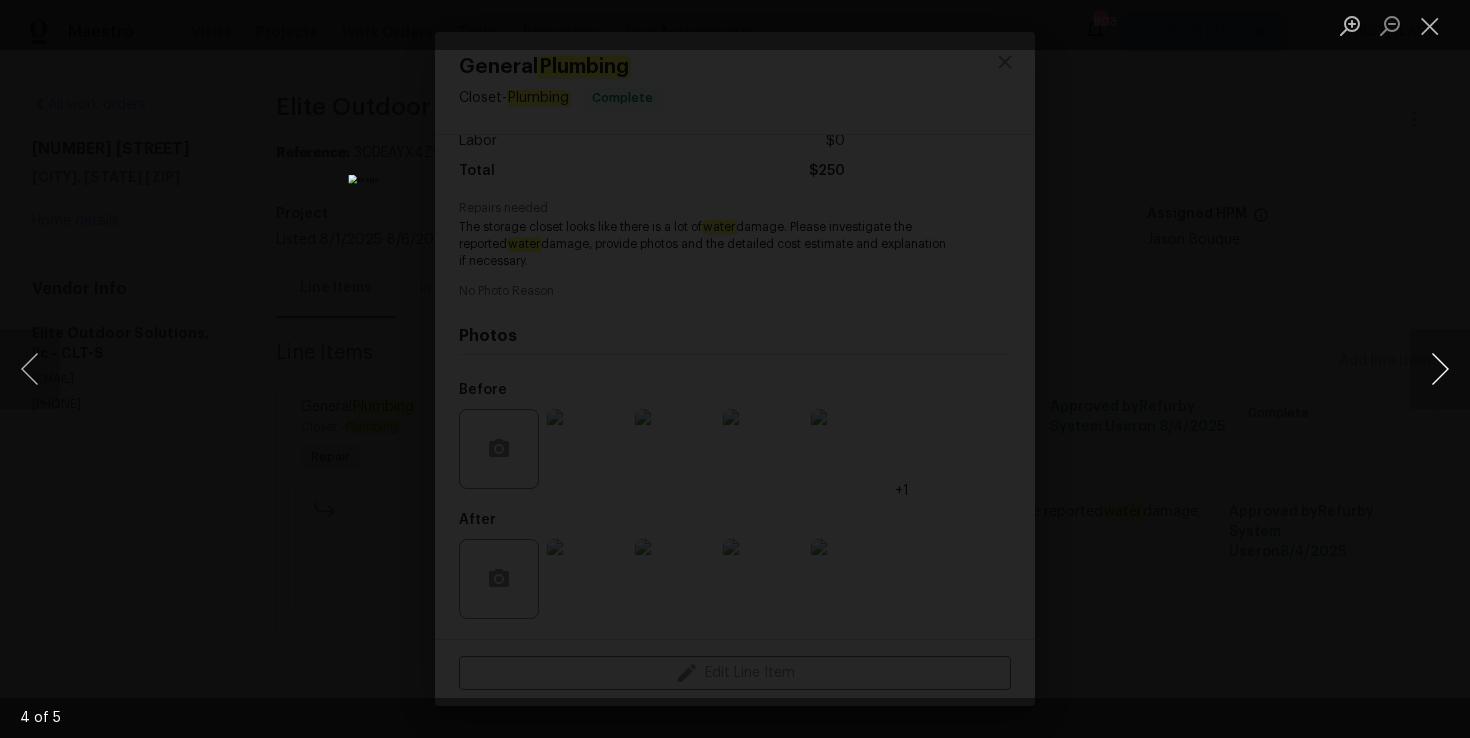 click at bounding box center (1440, 369) 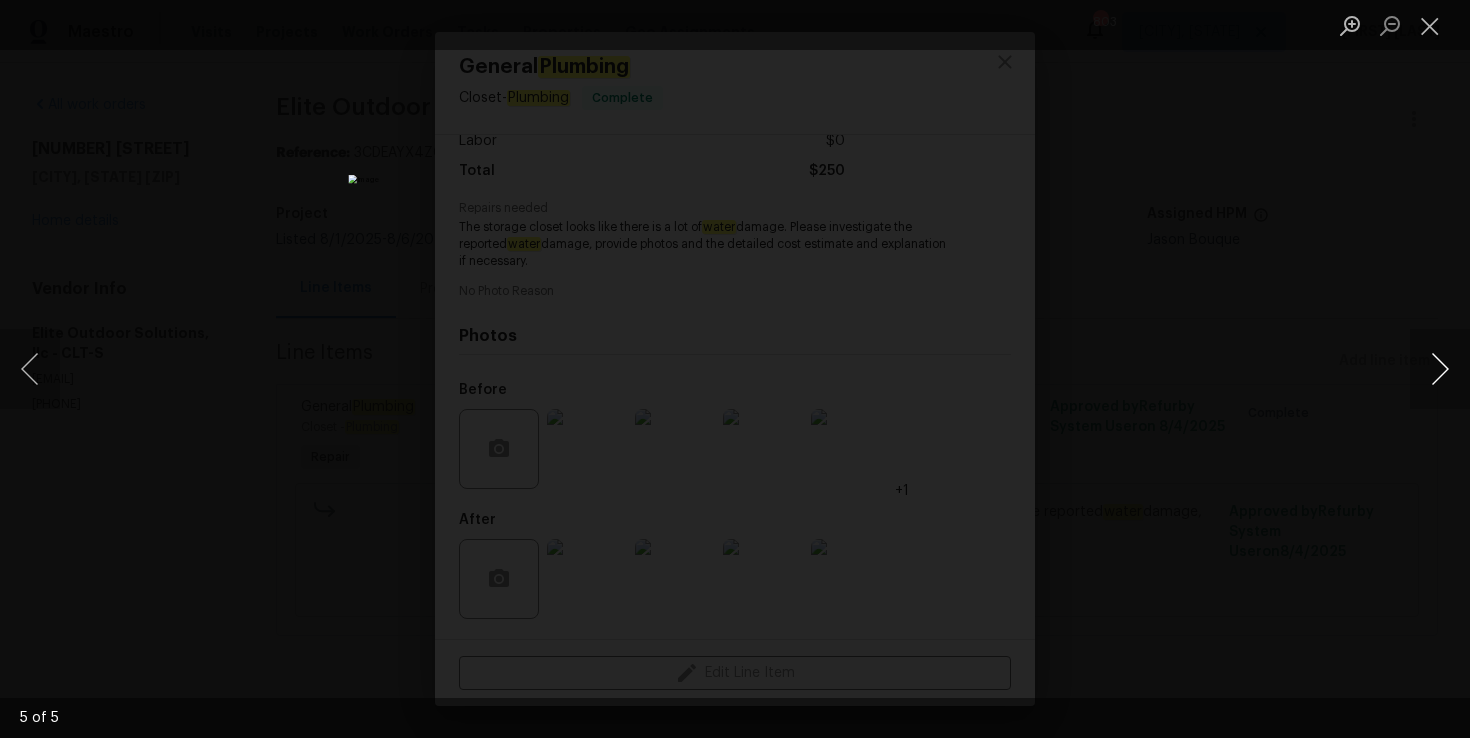 click at bounding box center (1440, 369) 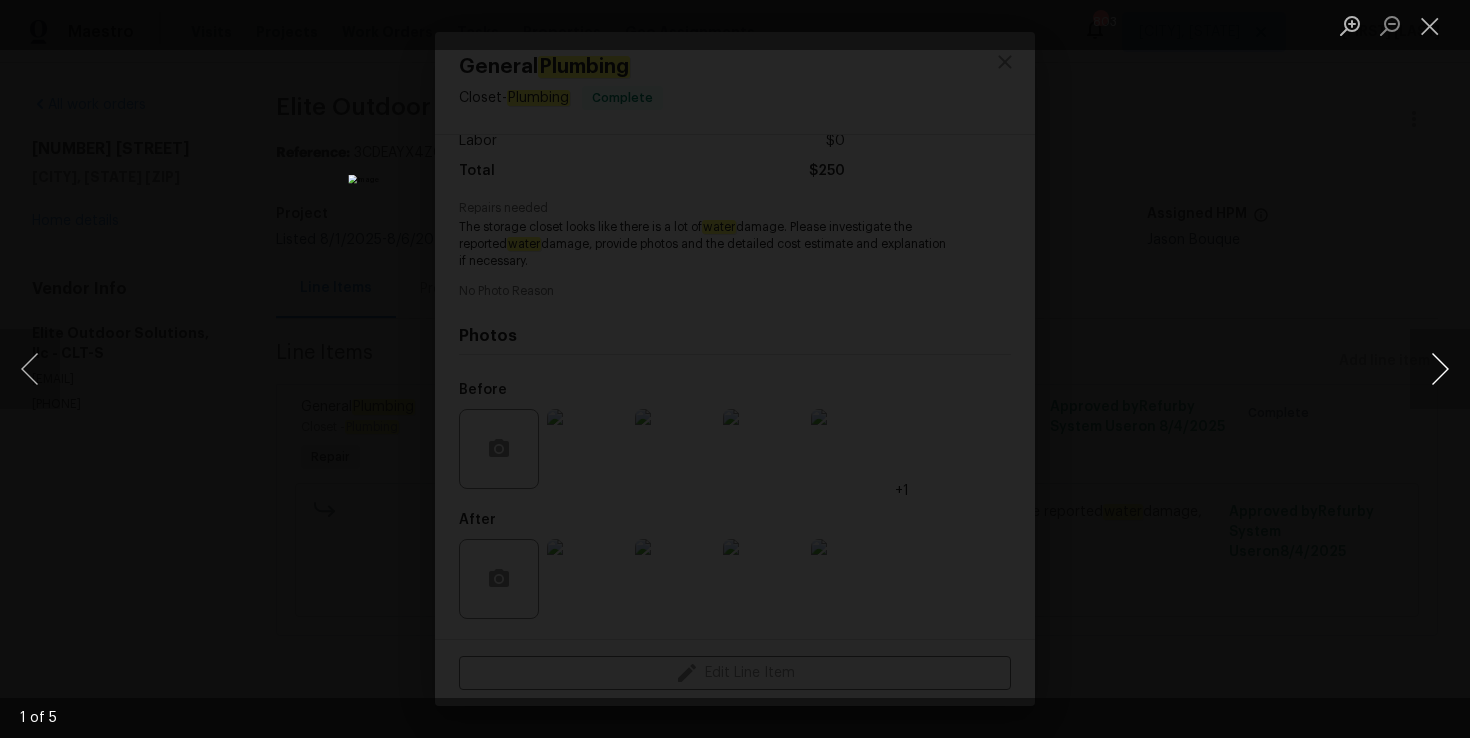 click at bounding box center [1440, 369] 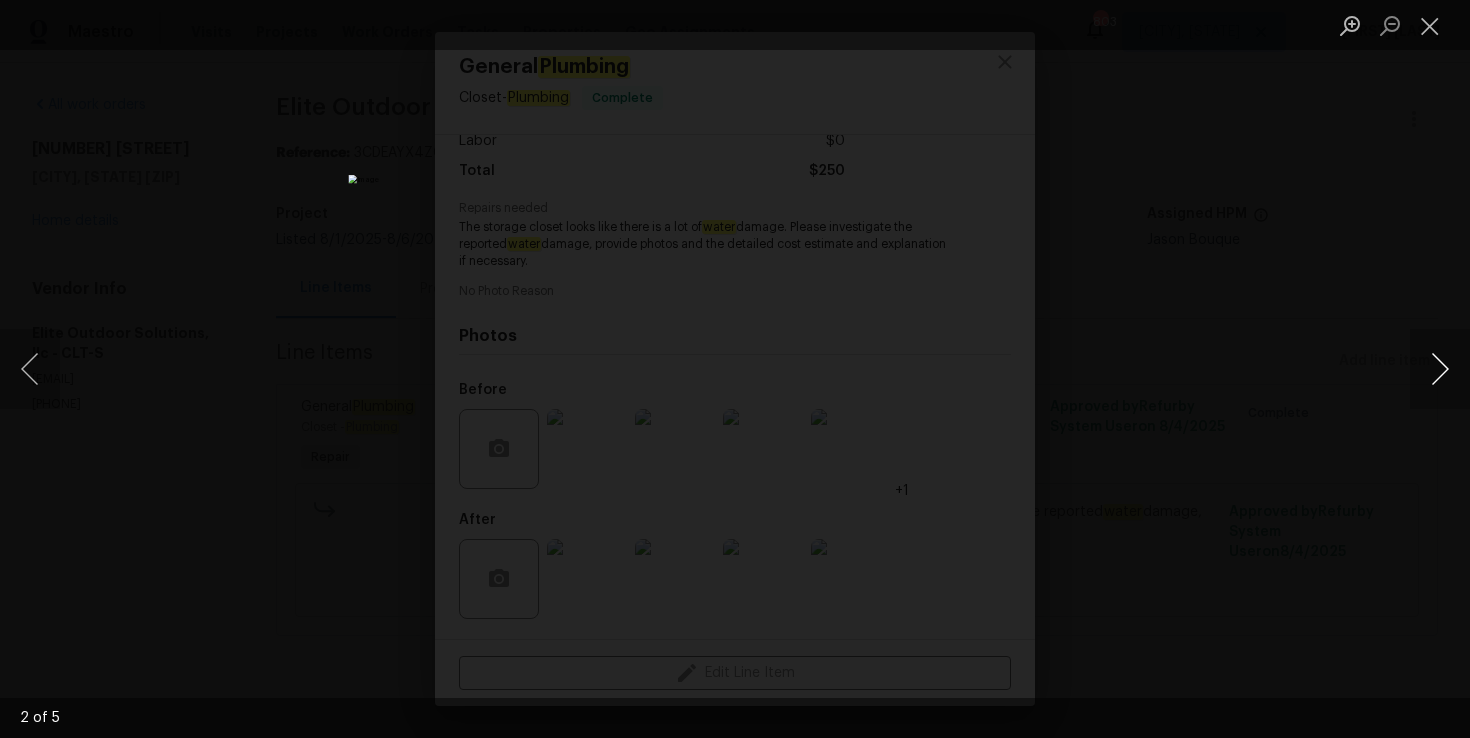 click at bounding box center [1440, 369] 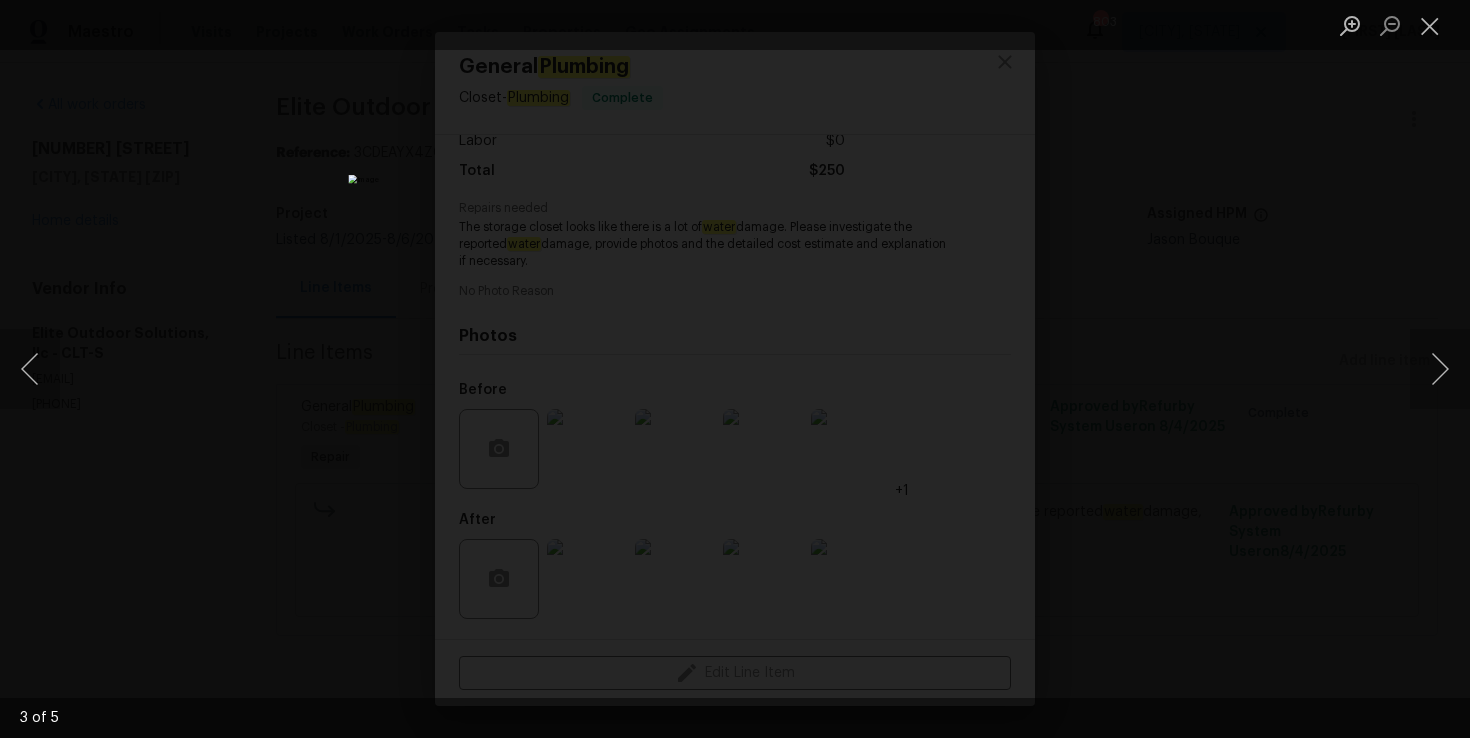 click at bounding box center (735, 369) 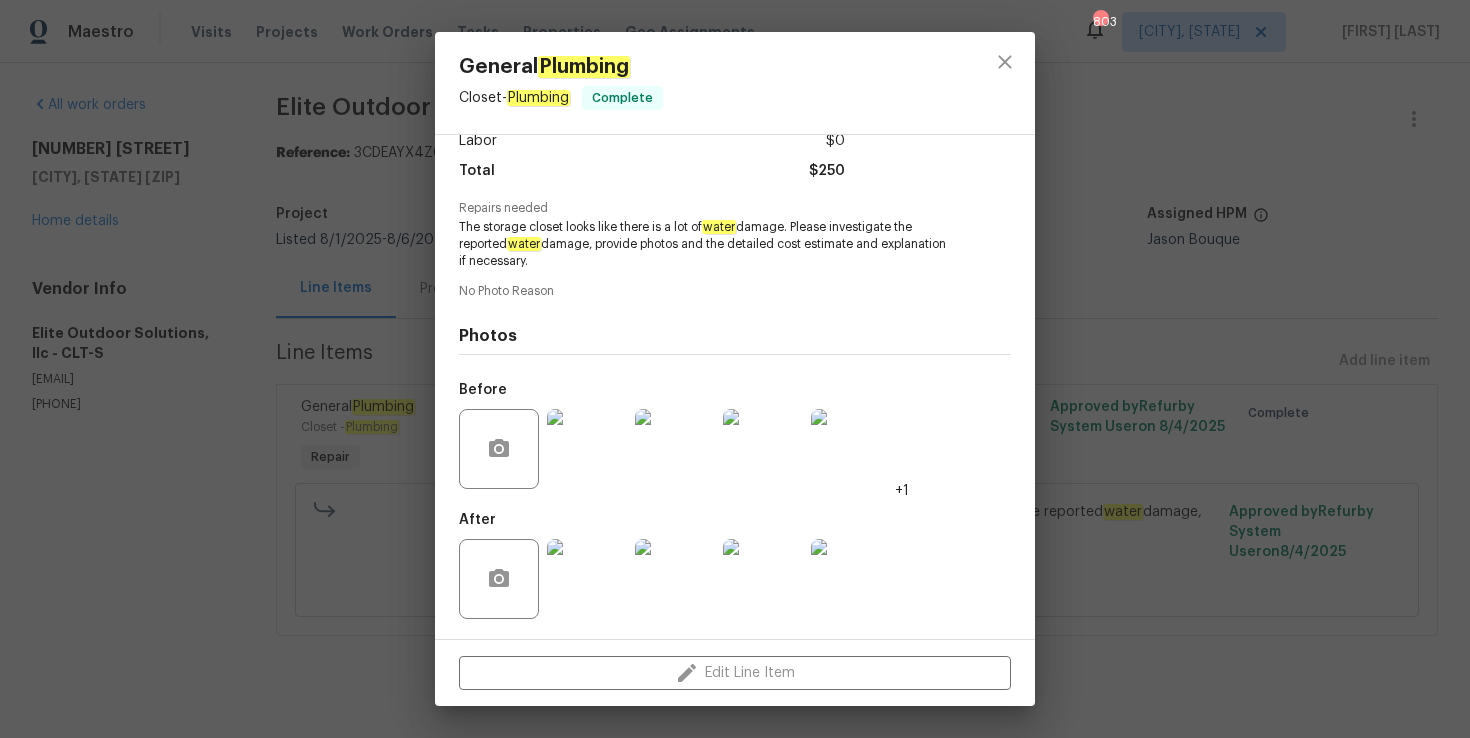 click at bounding box center (587, 579) 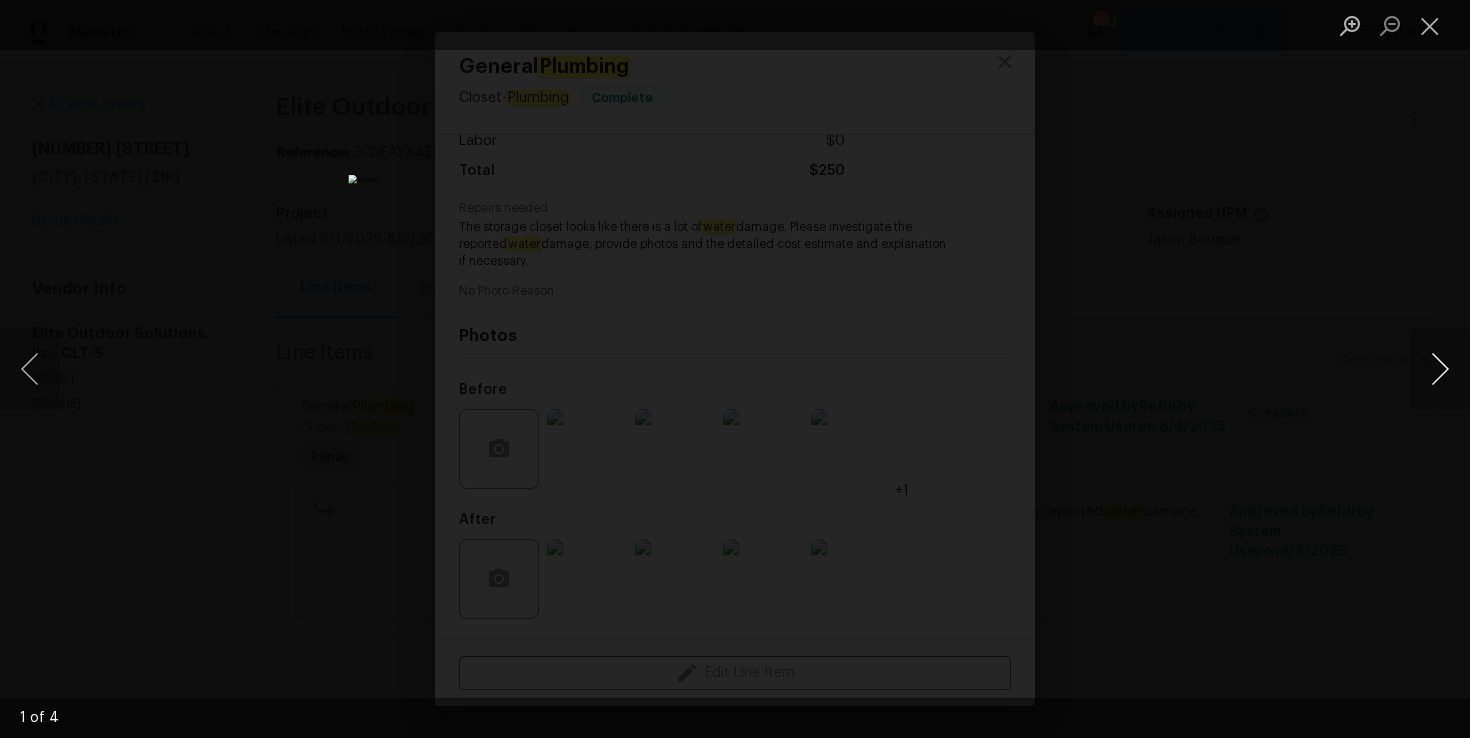 click at bounding box center (1440, 369) 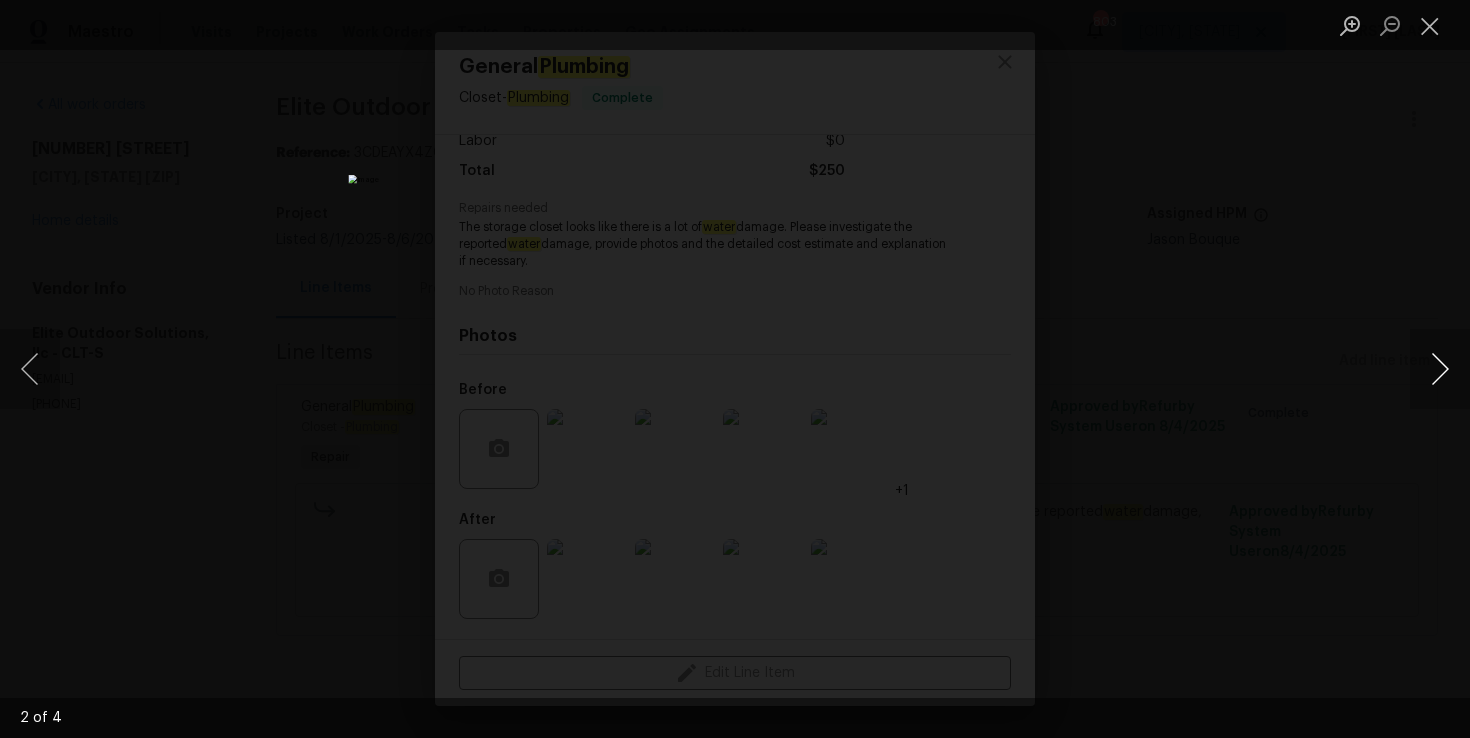 click at bounding box center (1440, 369) 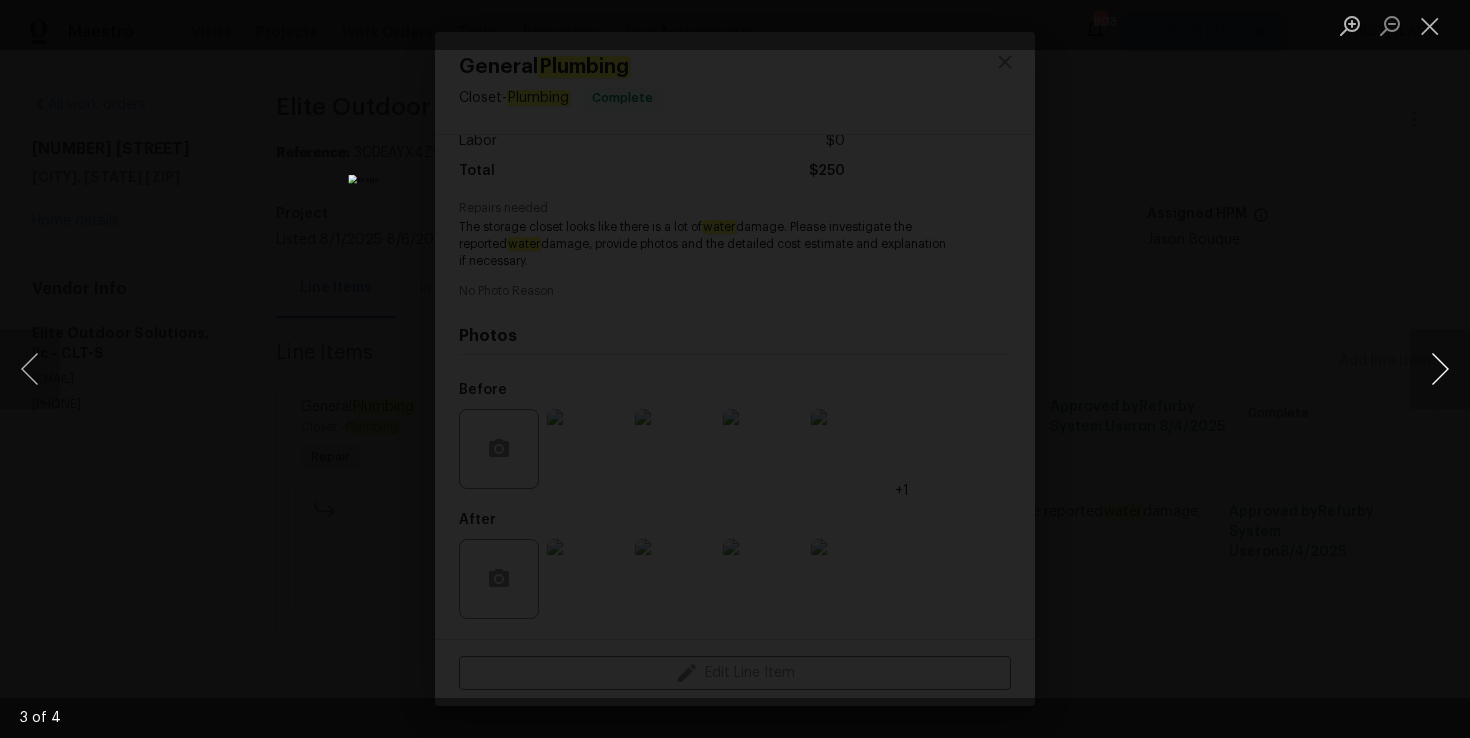 click at bounding box center [1440, 369] 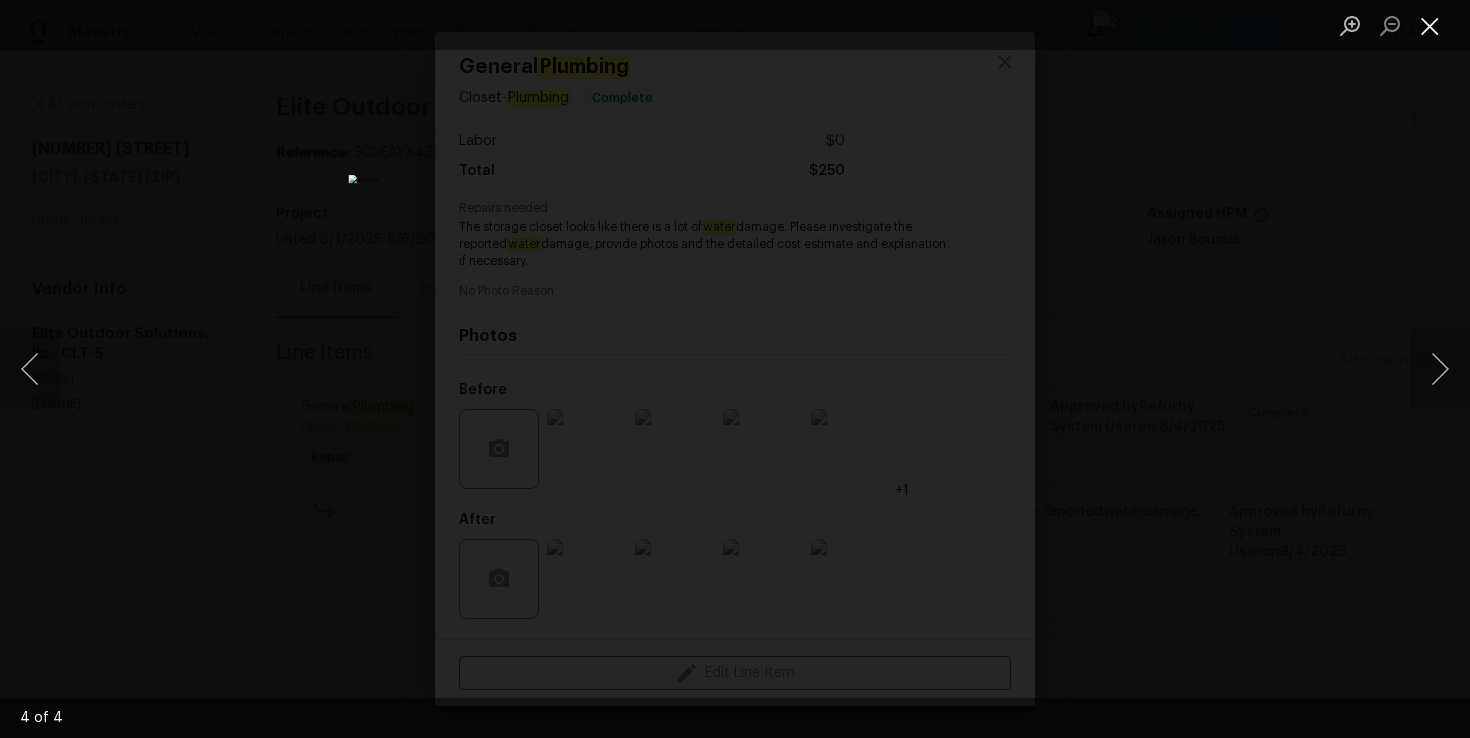 click at bounding box center [1430, 25] 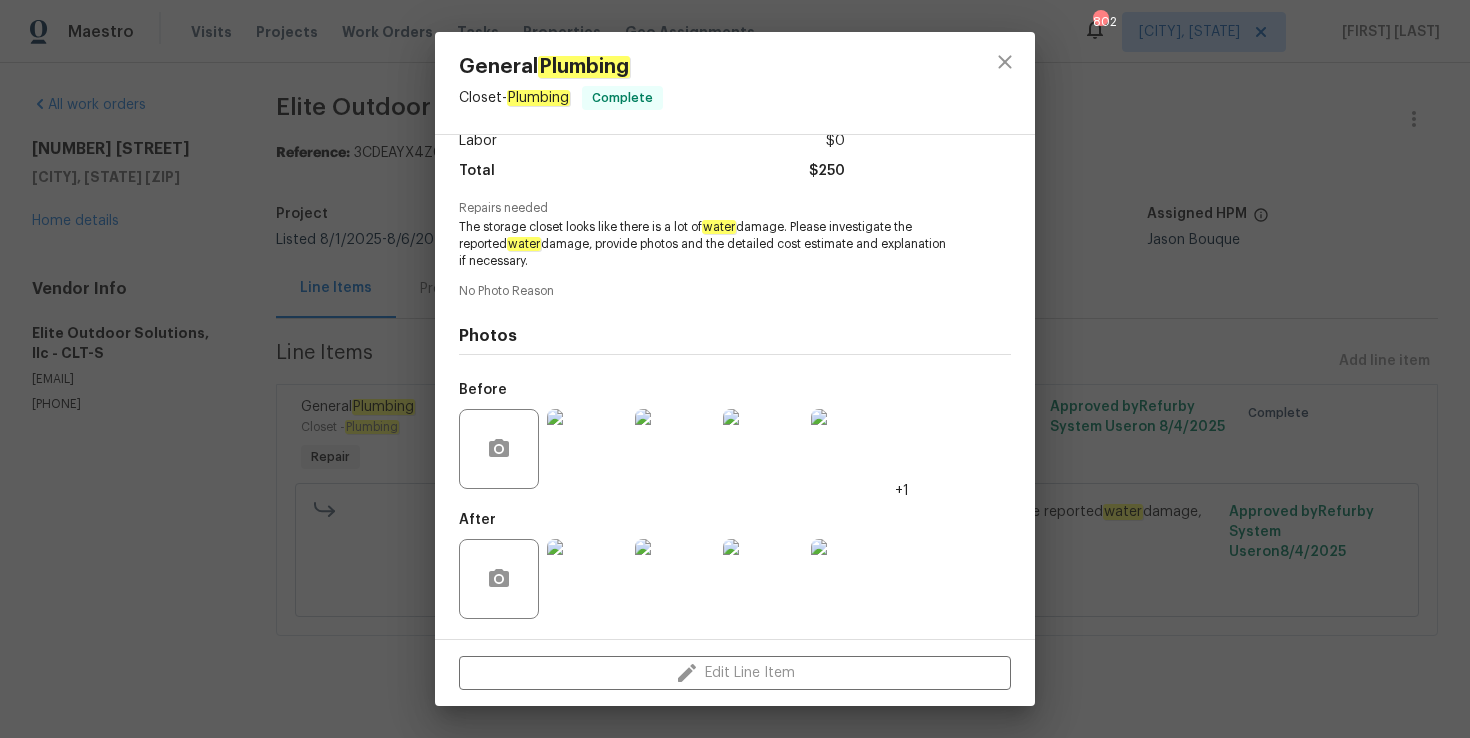 click on "General  Plumbing Closet  -  Plumbing Complete Vendor Elite Outdoor Solutions, llc Account Category Repairs Cost $250 x 1 count $250 Labor $0 Total $250 Repairs needed The storage closet looks like there is a lot of  water  damage. Please investigate the reported  water  damage, provide photos and the detailed cost estimate and explanation if necessary. No Photo Reason   Photos Before  +1 After  Edit Line Item" at bounding box center (735, 369) 